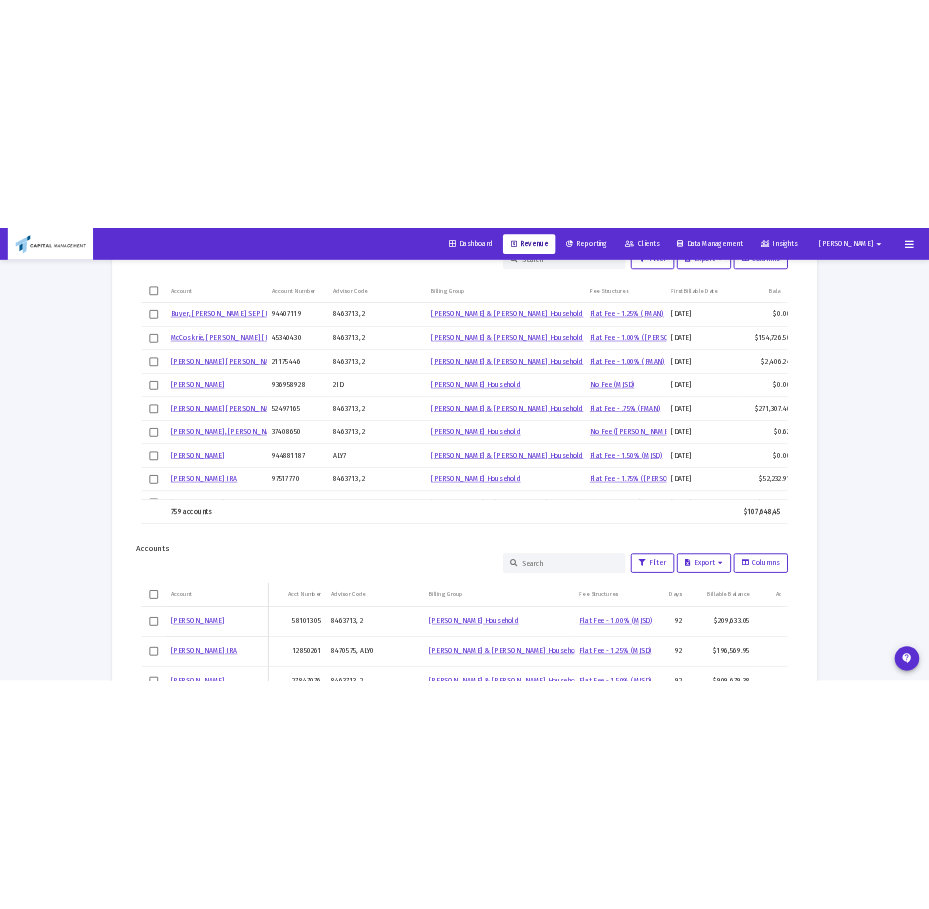 scroll, scrollTop: 2153, scrollLeft: 0, axis: vertical 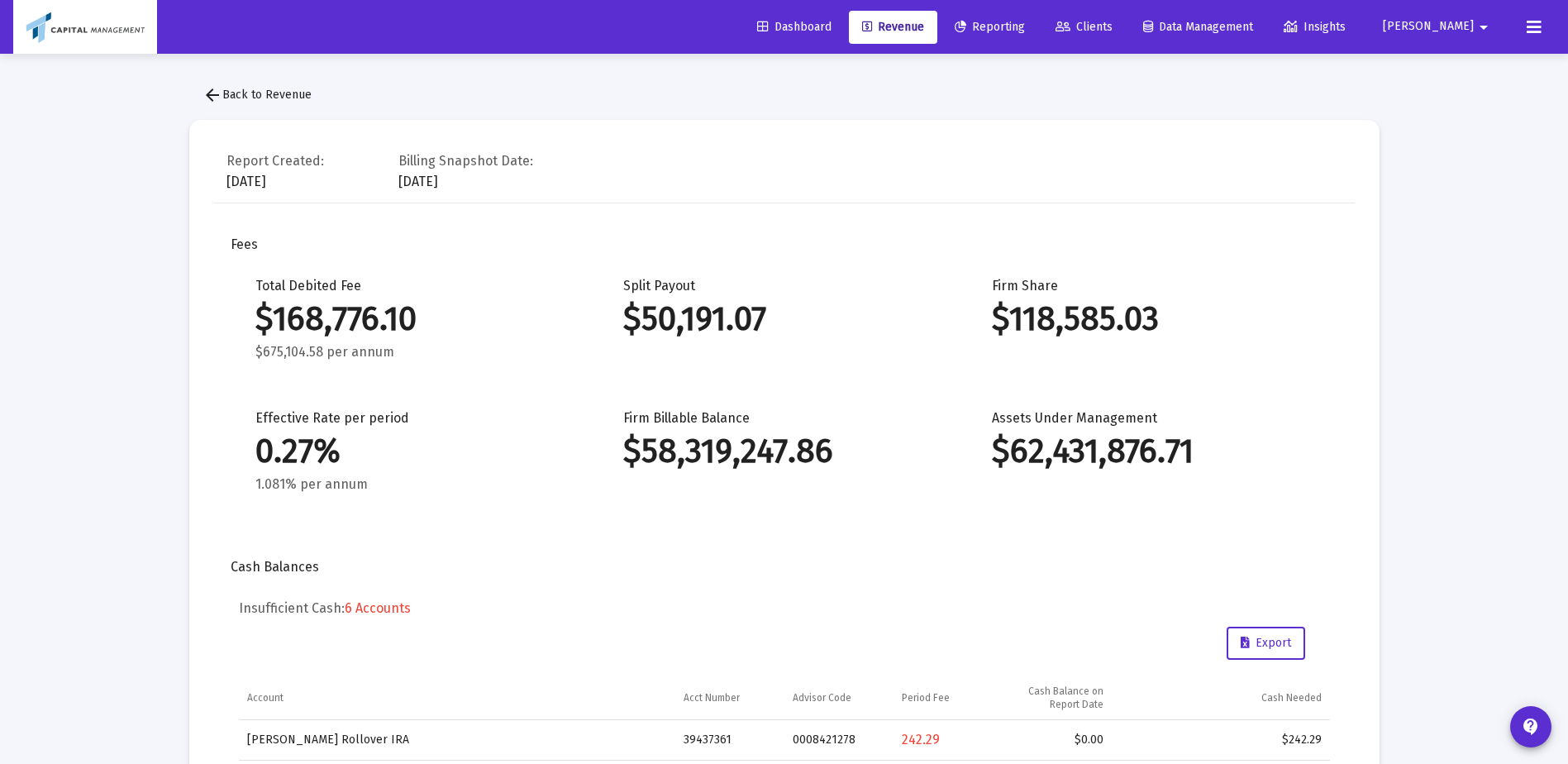 click on "Clients" 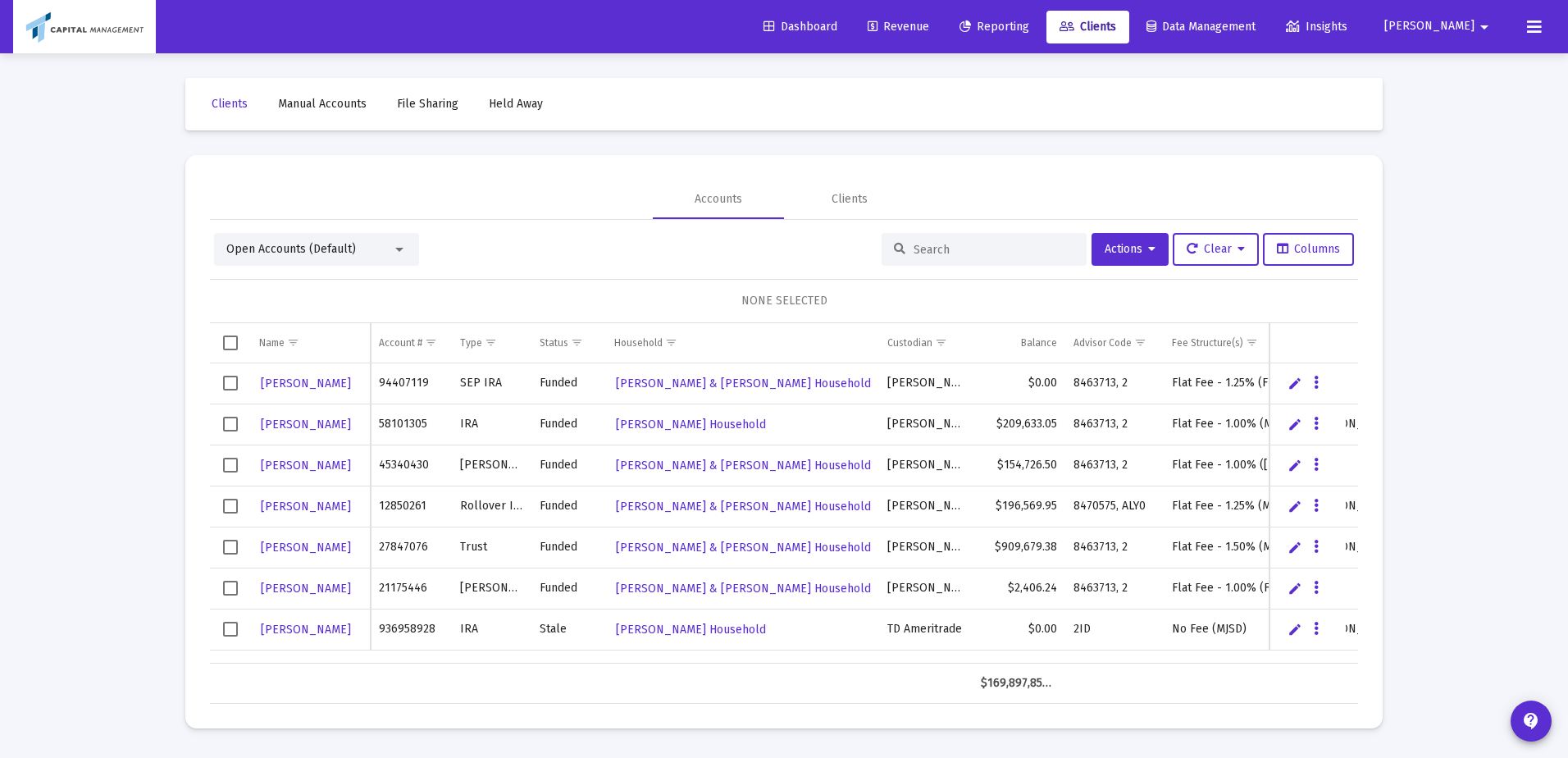 click on "Open Accounts (Default)  Actions   Clear   Columns   NONE SELECTED  Name       Name Account # Type Status Household Custodian Balance Advisor Code Fee Structure(s) Splitter(s) Investment Model      Buyer, Douglas  94407119 SEP IRA  Funded   Douglas Buyer & Jane Buyer Household  Schwab $0.00 8463713, 2 Flat Fee - 1.25% (FMAN)            Weenig, Tamara  58101305 IRA  Funded   Marcus Weenig Household  Schwab $209,633.05 8463713, 2 Flat Fee - 1.00% (MJSD) Peter Travis - 50%          McCoskrie, John  45340430 Roth IRA  Funded   John McCoskrie & Jennifer McCoskrie Household  Schwab $154,726.50 8463713, 2 Flat Fee - 1.00% (JAJO)            Gallogly, John  12850261 Rollover IRA  Funded   John Gallogly & Nora Gallogly Household  Schwab $196,569.95 8470575, ALY0 Flat Fee - 1.25% (MJSD) Scott Altenburg - 50%          Lunde, John  27847076 Trust  Funded   John Lunde & Tiffany Lunde Household  Schwab $909,679.38 8463713, 2 Flat Fee - 1.50% (MJSD) Mario Fragomeno - 50%, AUX - Joel Kelner 25%" at bounding box center (784, 462) 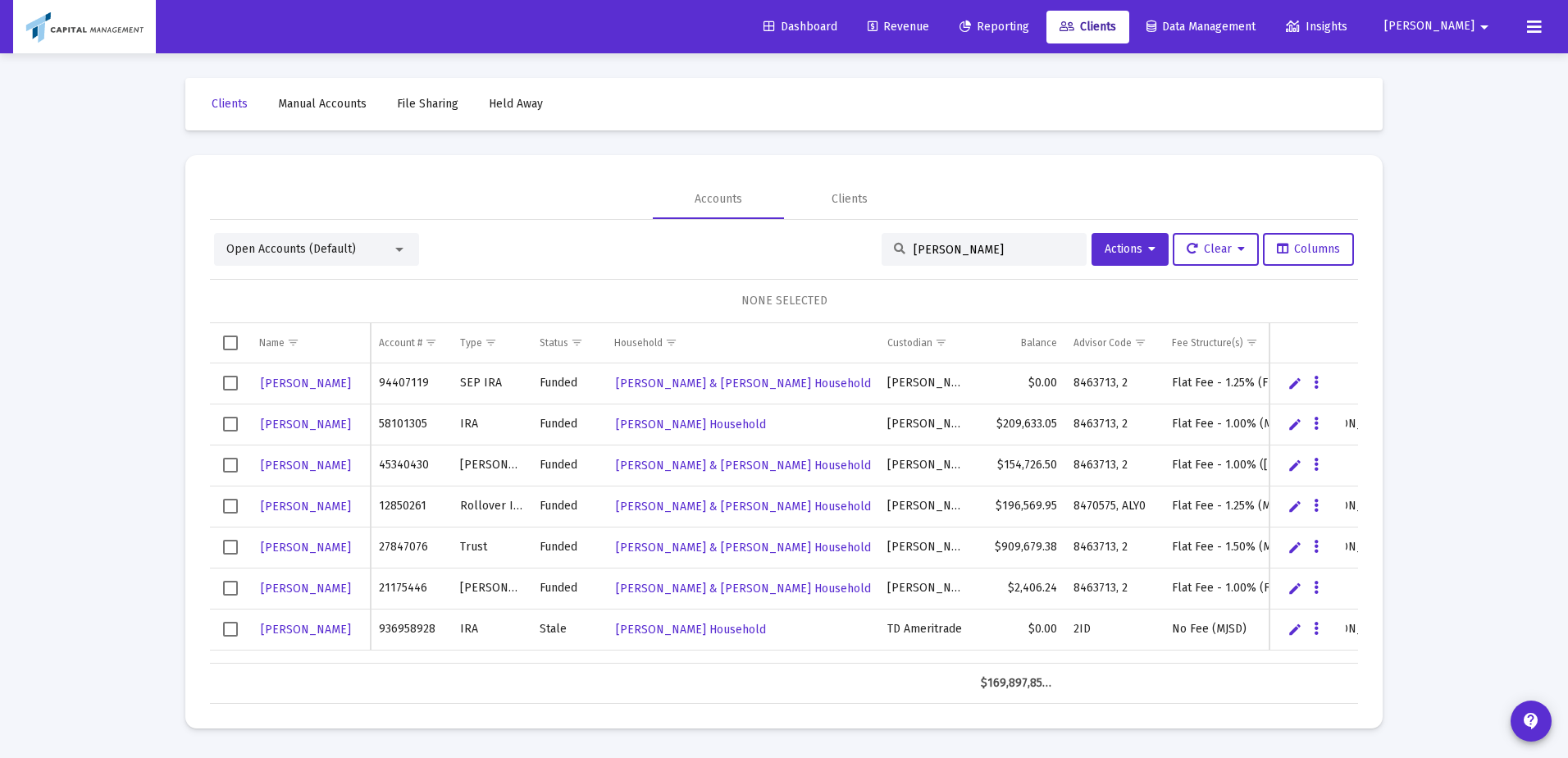 type on "franco" 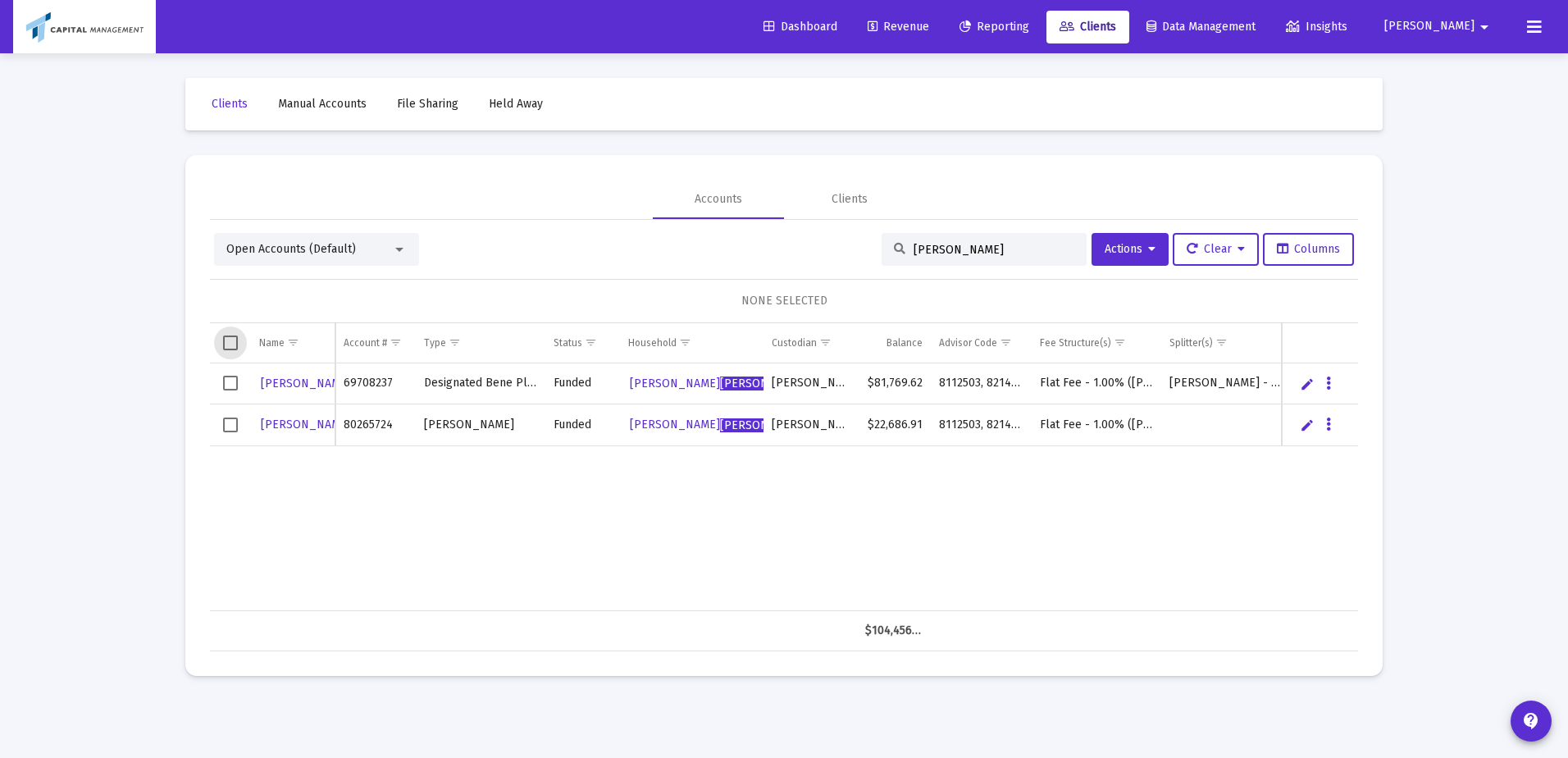 click at bounding box center (230, 343) 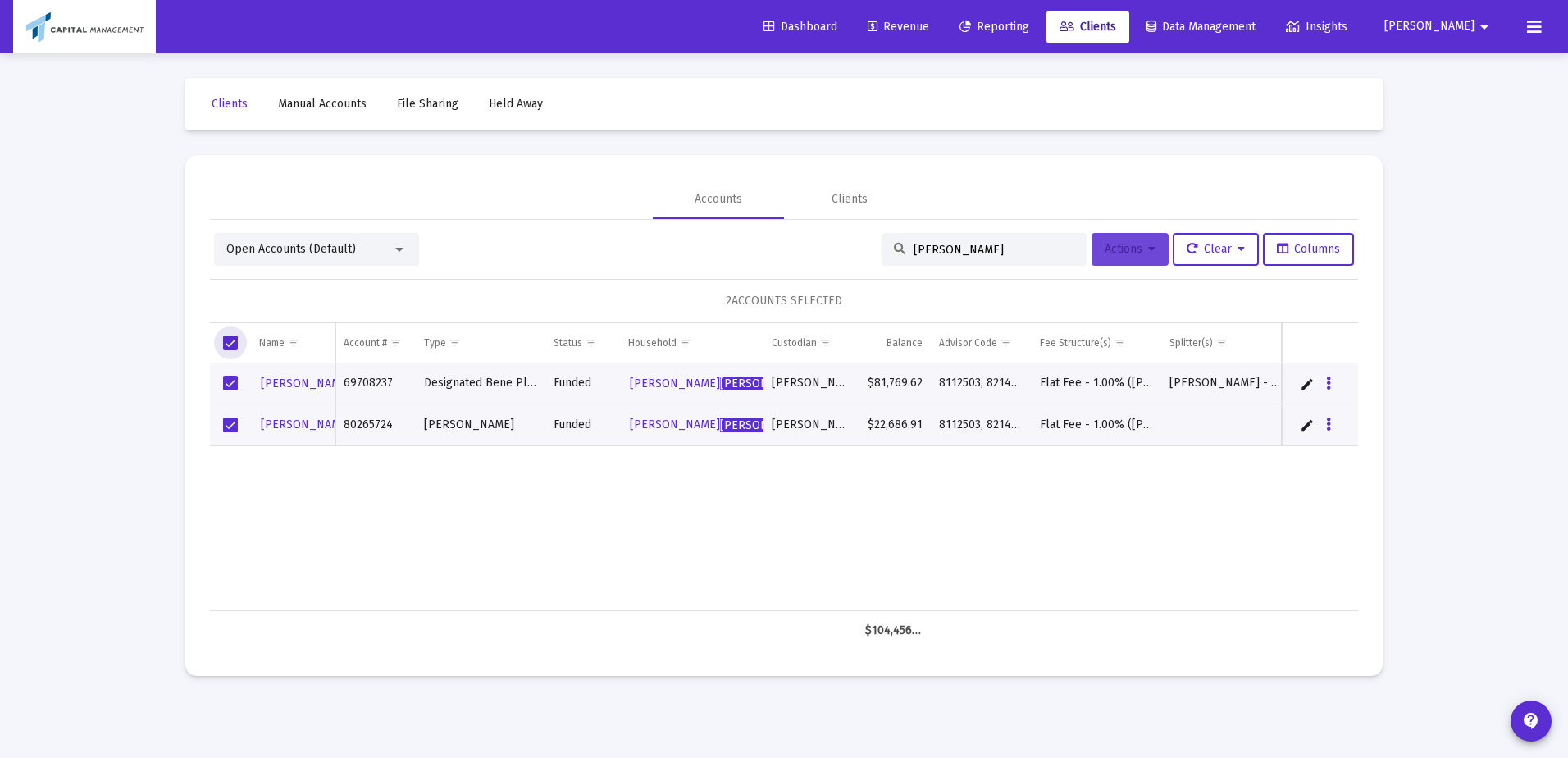 click on "Actions" at bounding box center [1130, 249] 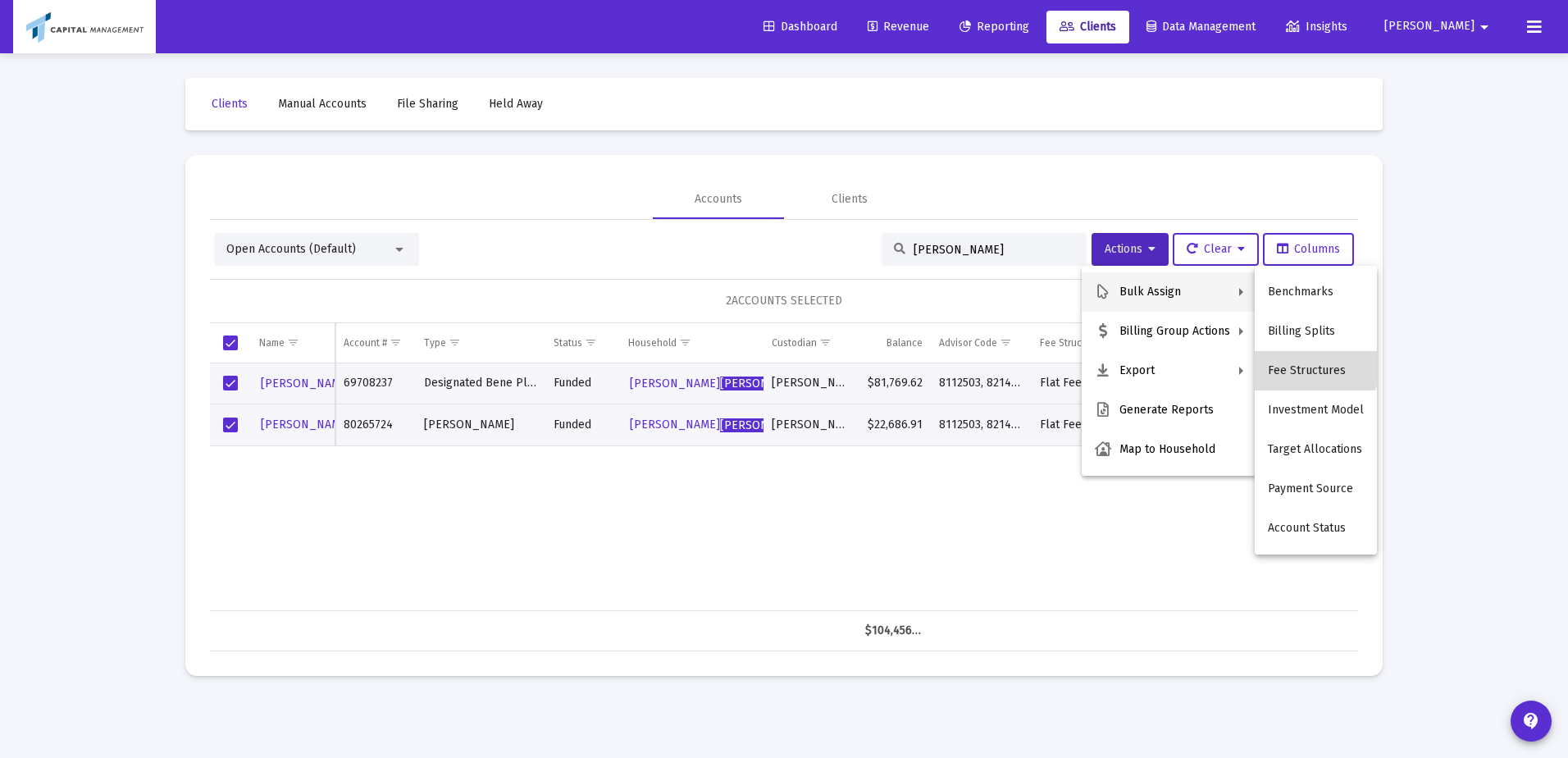 click on "Fee Structures" at bounding box center [1315, 371] 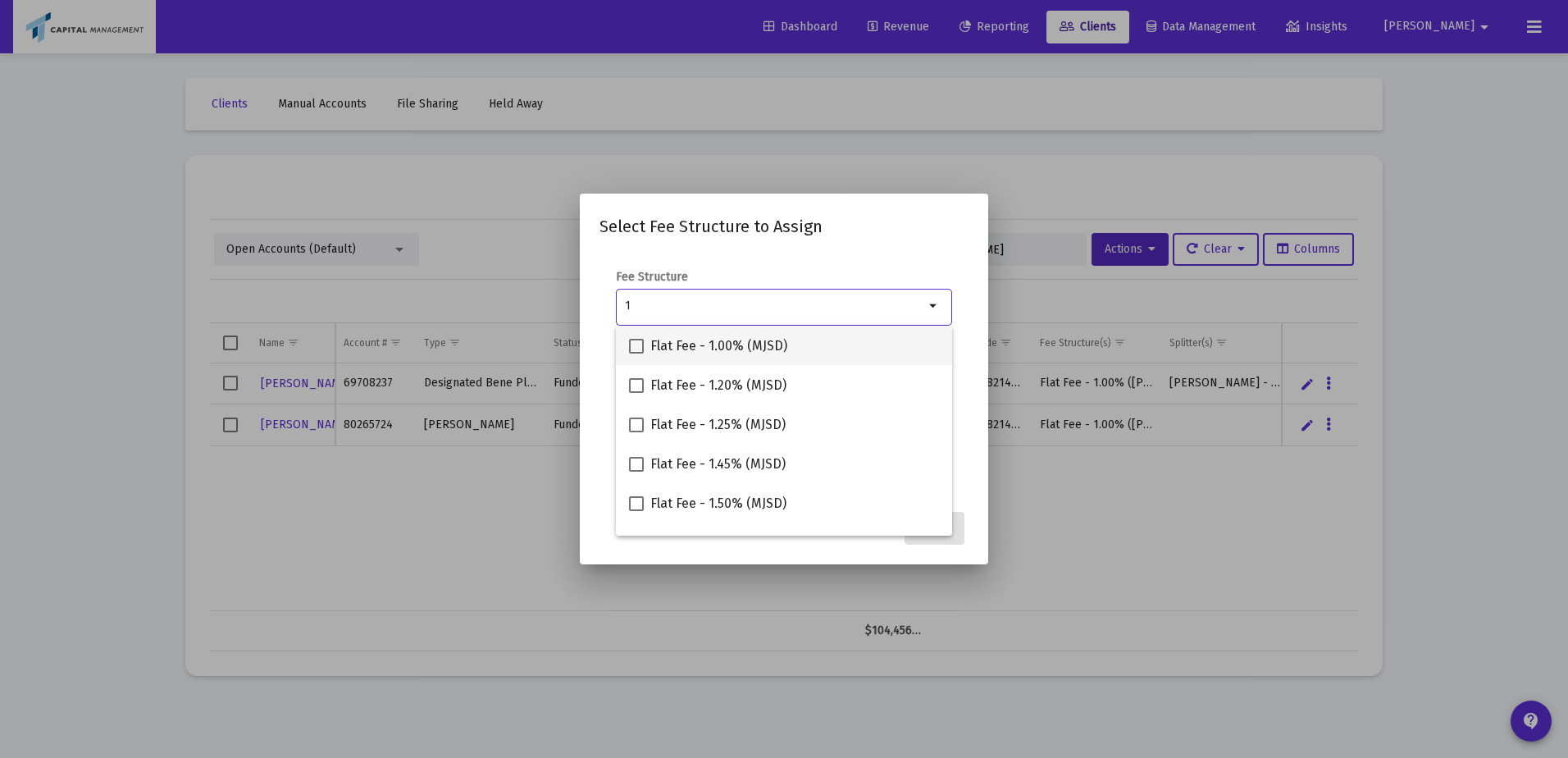 type on "1" 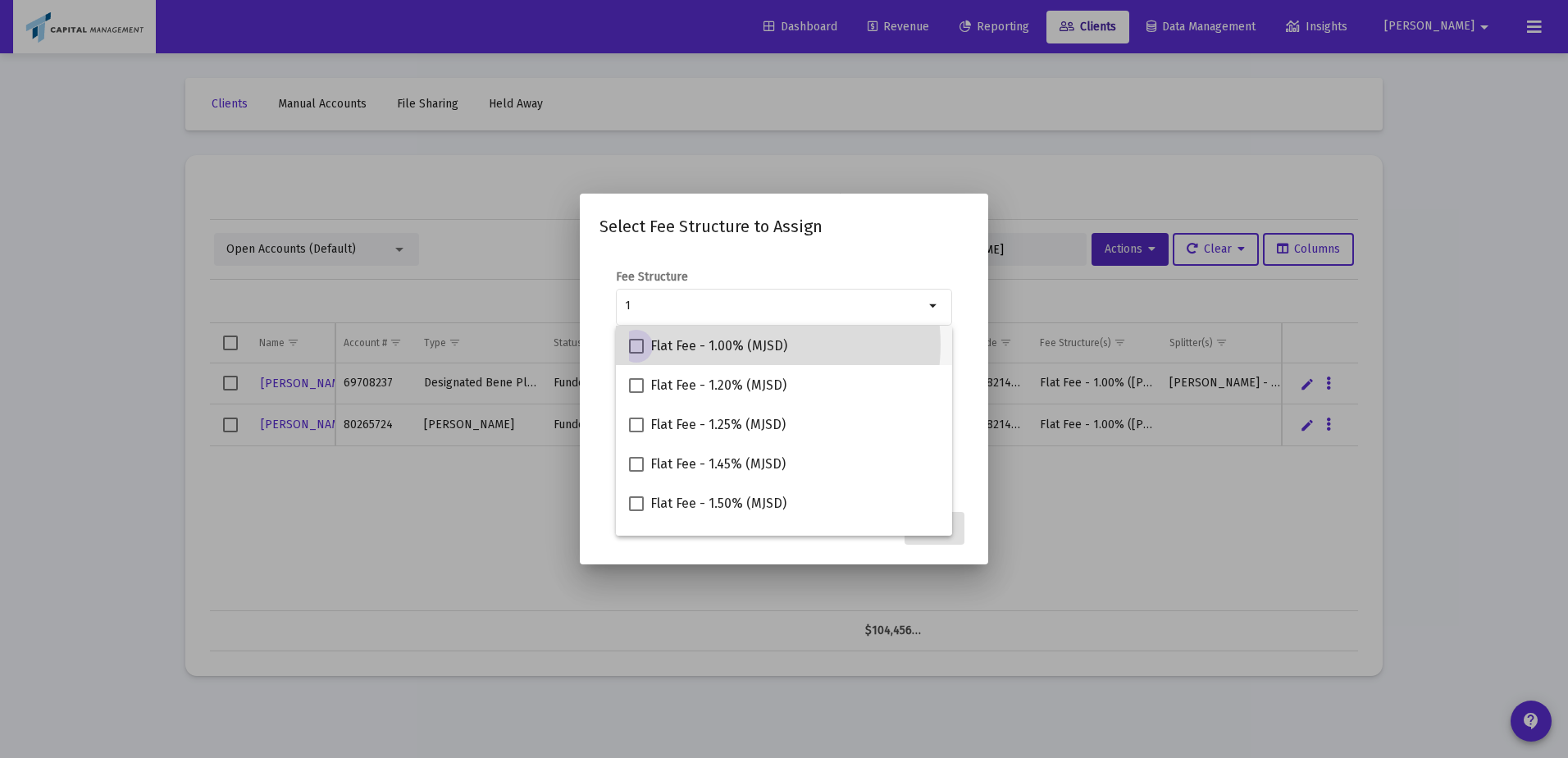 click on "Flat Fee - 1.00% (MJSD)" at bounding box center [718, 346] 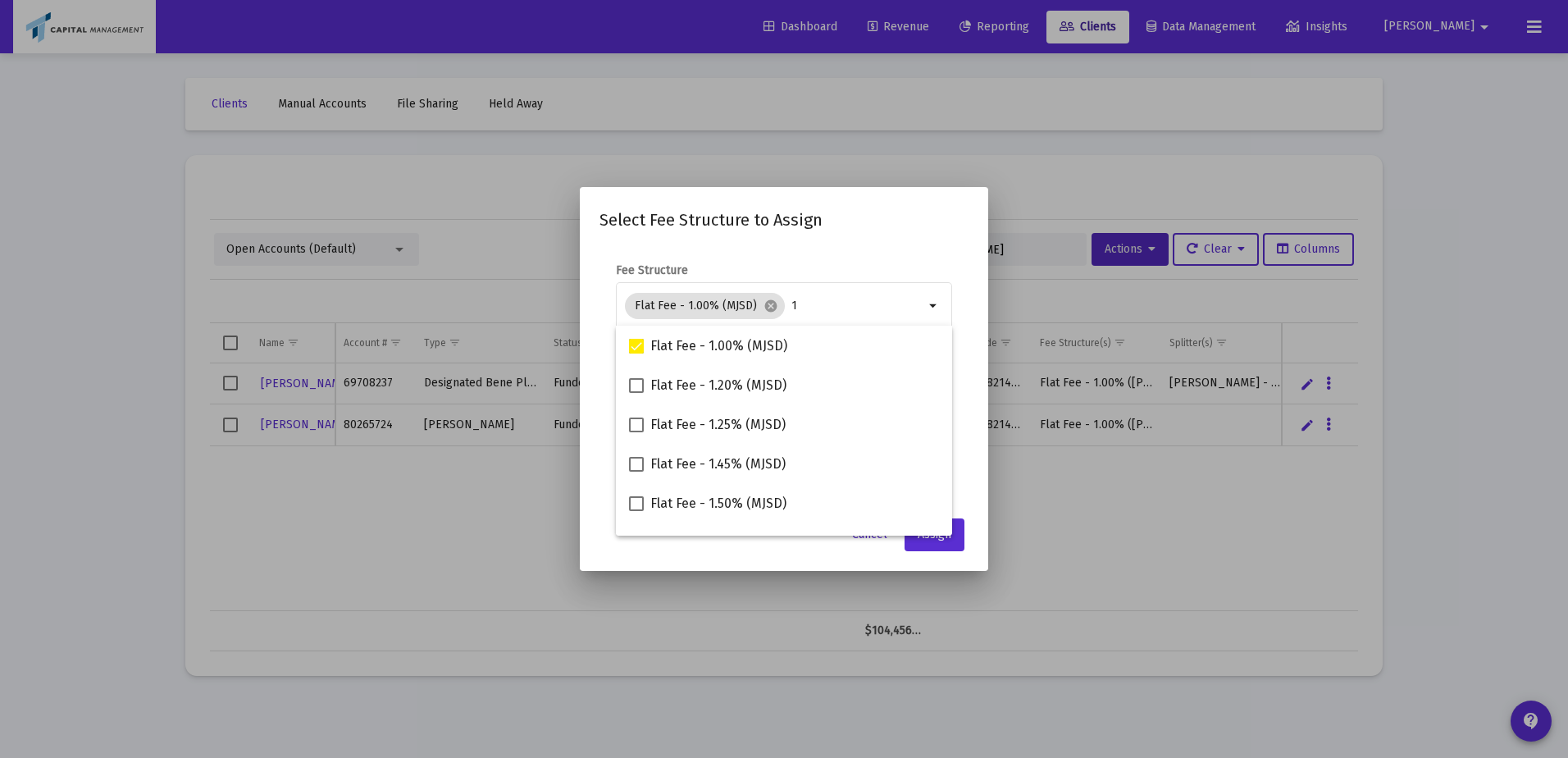 click on "Select Fee Structure to Assign Fee Structure  Flat Fee - 1.00% (MJSD)  cancel 1 arrow_drop_down Notes  You are assigning  2 accounts  to the selected fee structure.   Existing assignments within this set of accounts will be overwritten.  Cancel Assign" at bounding box center [784, 378] 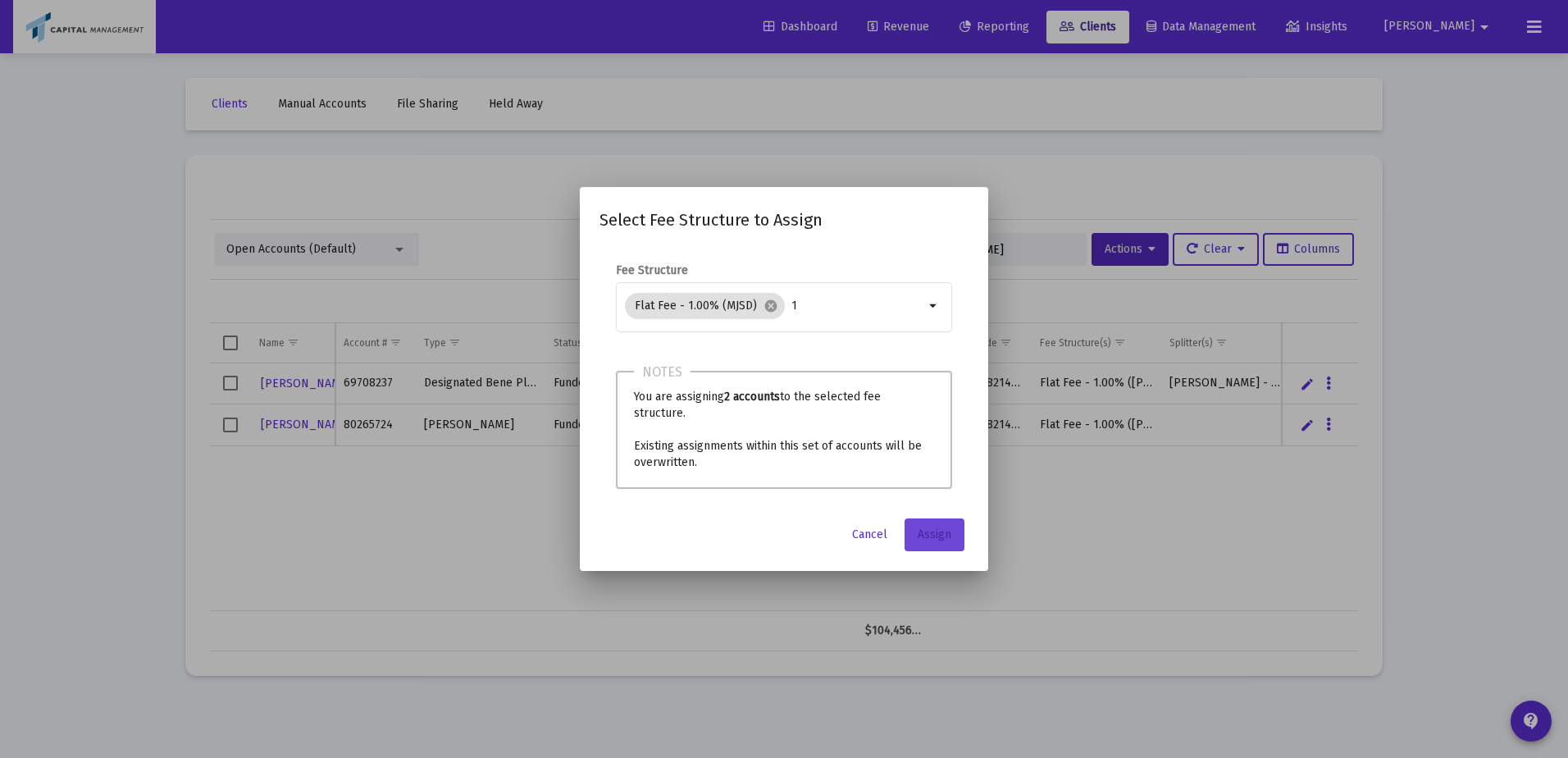 click on "Assign" at bounding box center (934, 535) 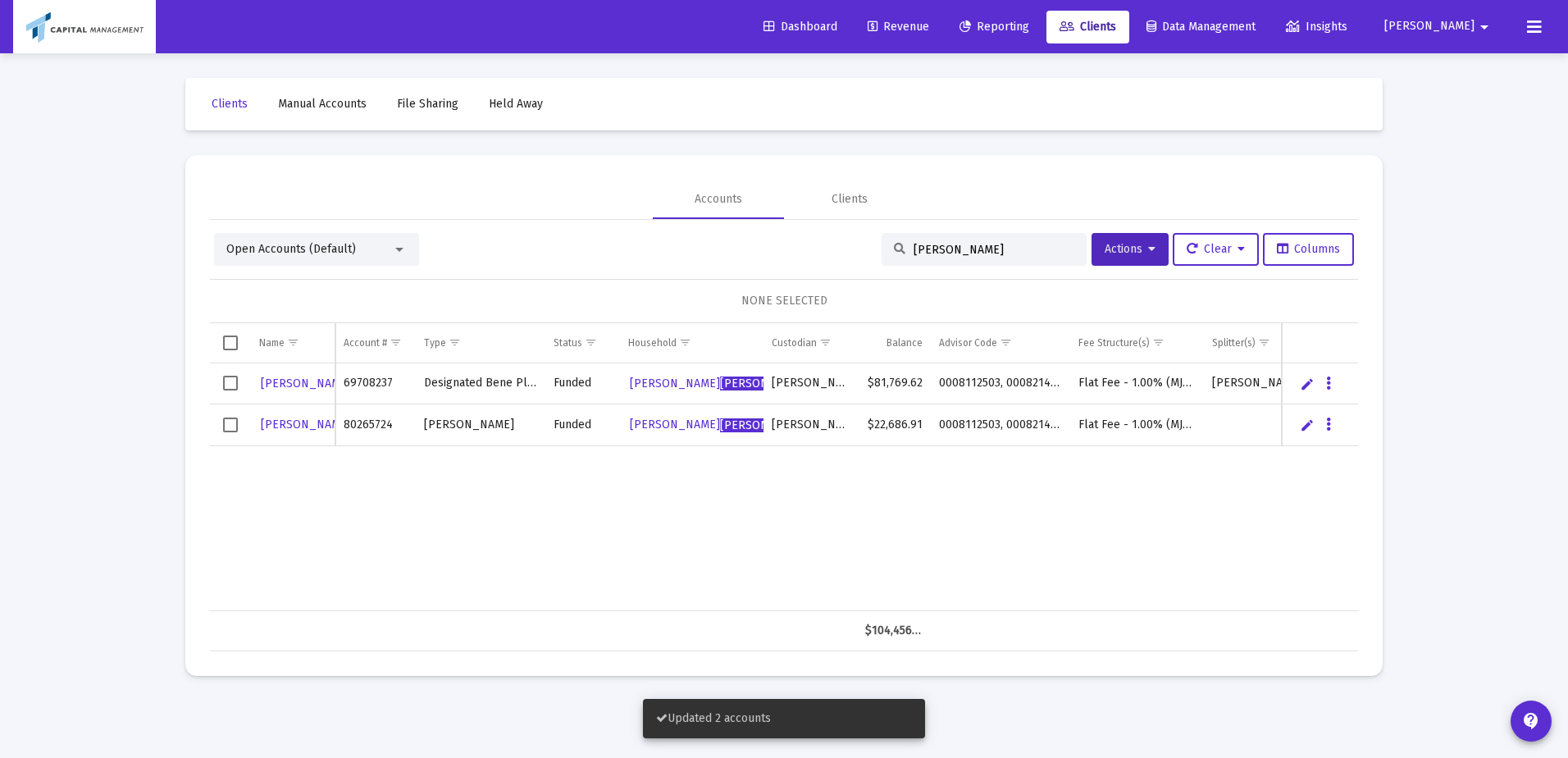 click on "franco" at bounding box center [984, 249] 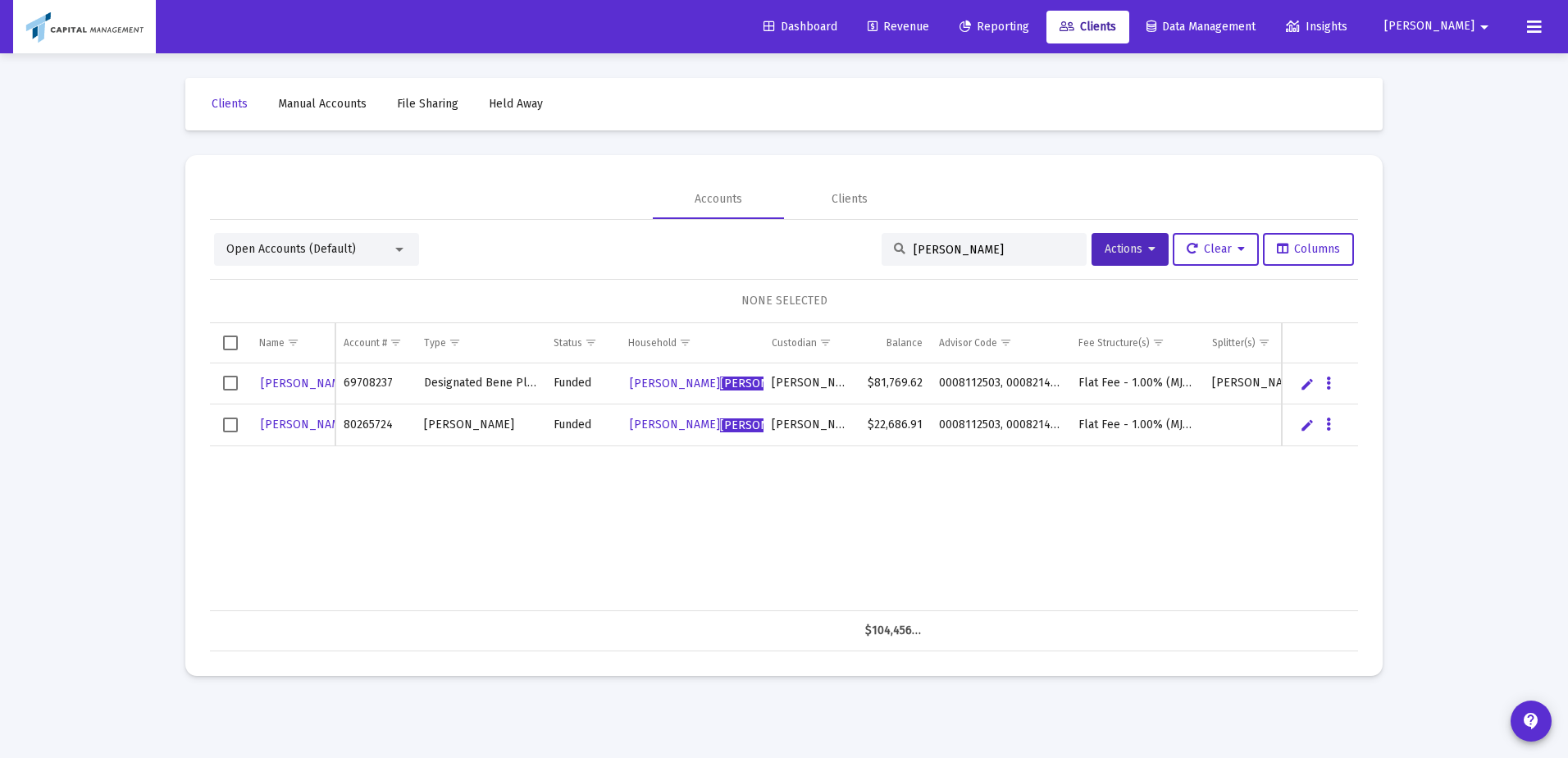 click on "franco" at bounding box center (984, 249) 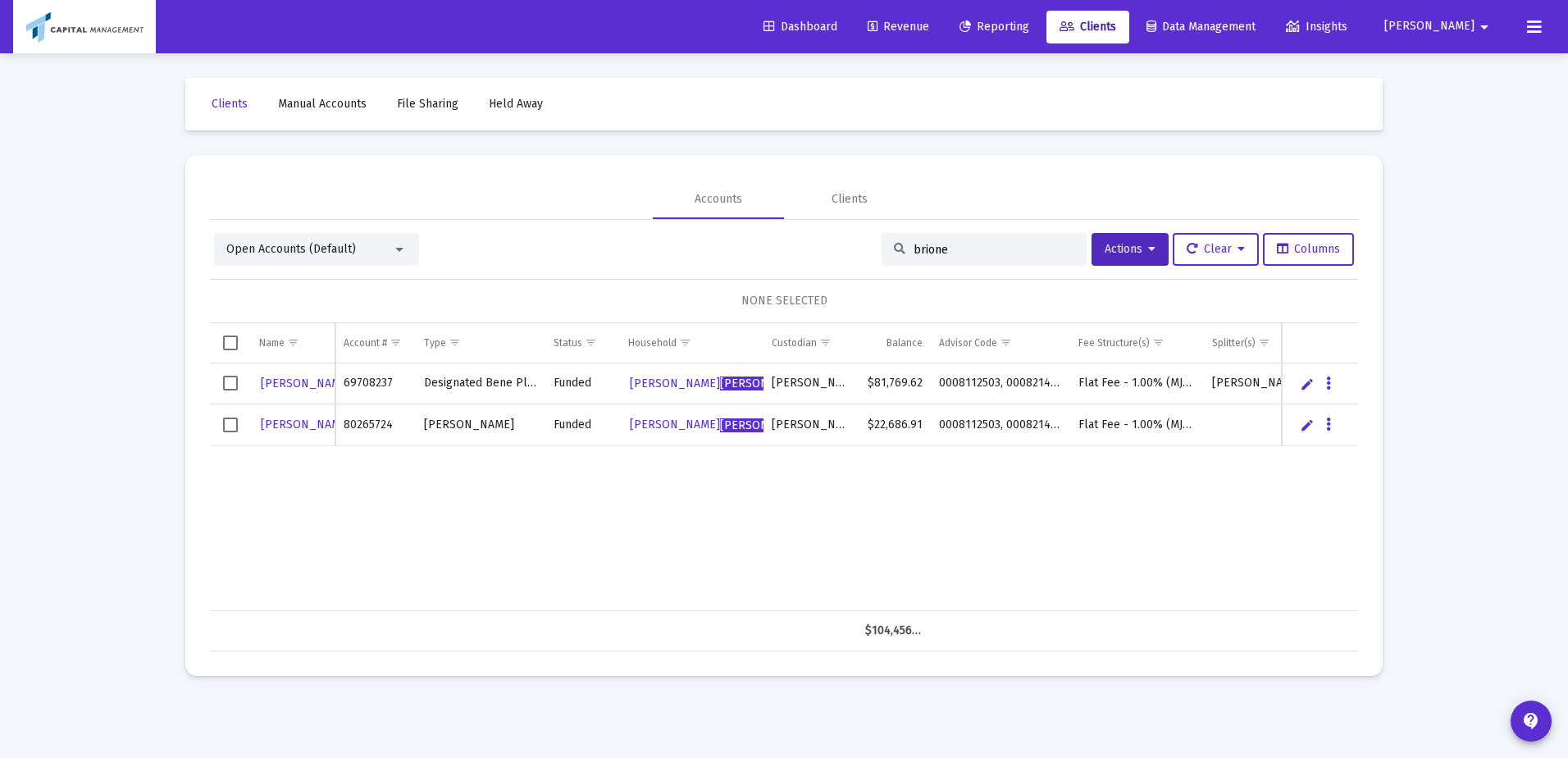 type on "brione" 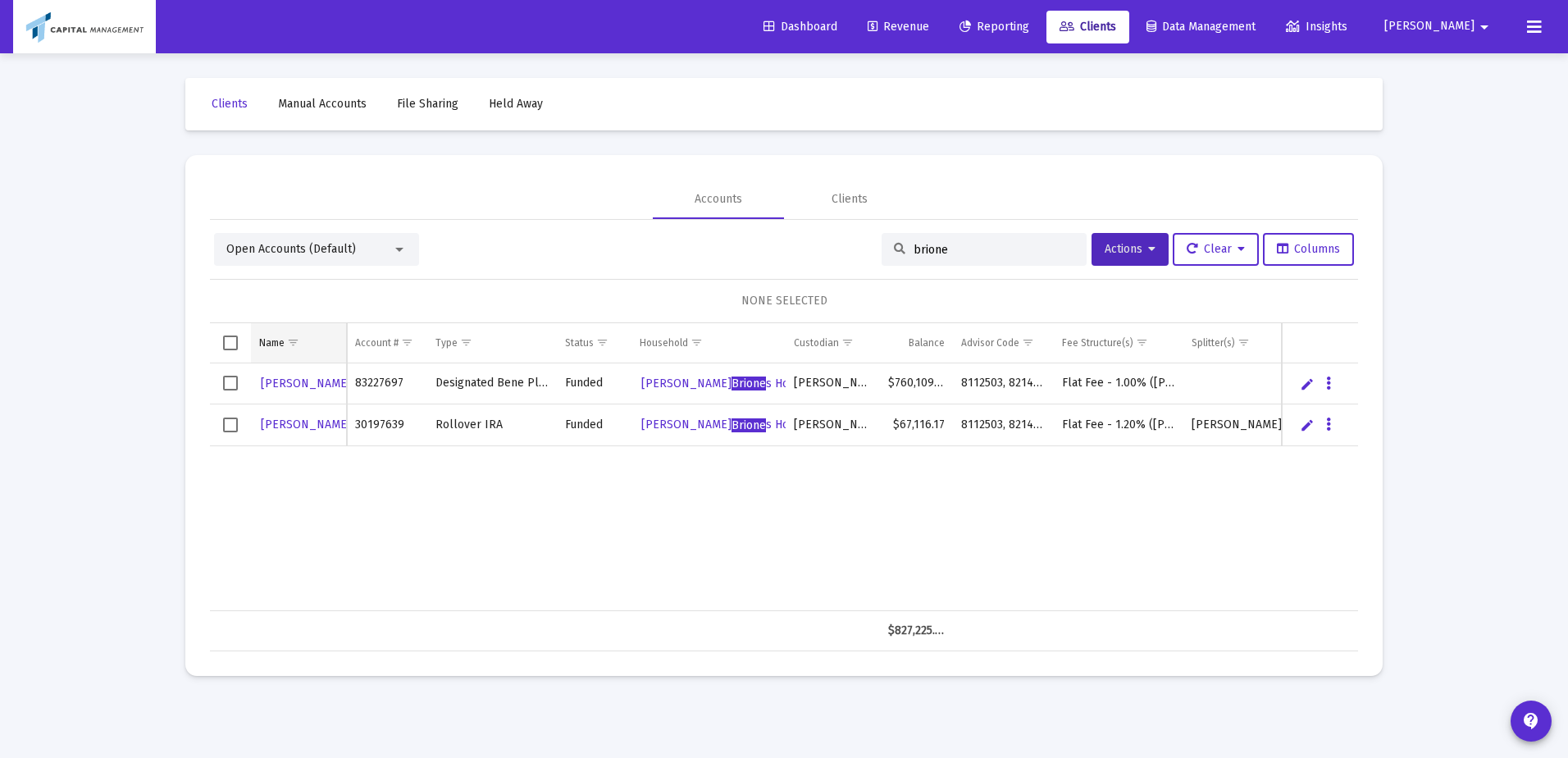click on "Name" at bounding box center (299, 343) 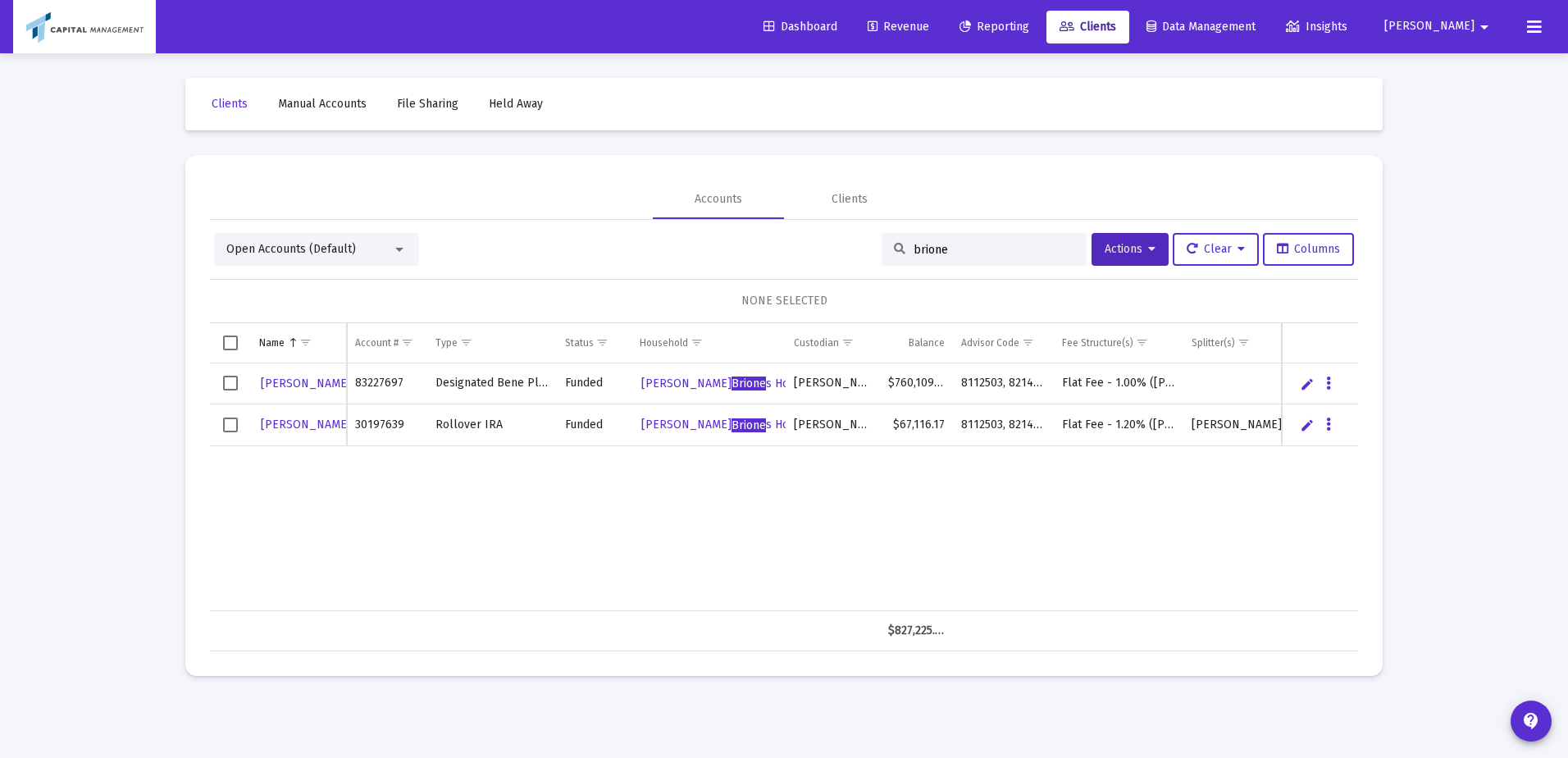 drag, startPoint x: 251, startPoint y: 354, endPoint x: 233, endPoint y: 353, distance: 18.027756 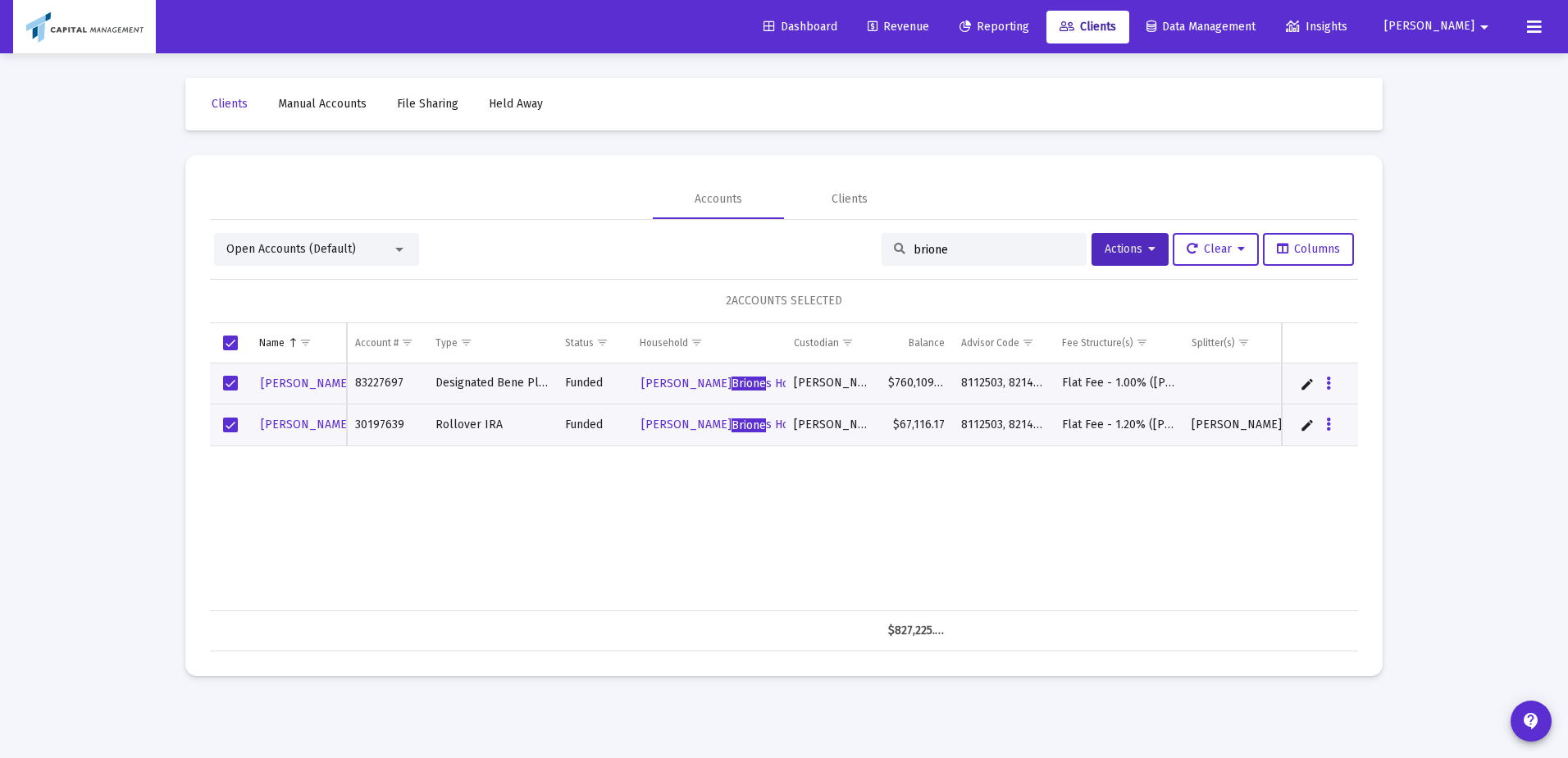 click on "Open Accounts (Default) brione  Actions   Clear   Columns  2  ACCOUNTS SELECTED  Name       Name Account # Type Status Household Custodian Balance Advisor Code Fee Structure(s) Splitter(s) Investment Model      Louie  Brione s  83227697 Designated Bene Plan  Funded   Louie  Brione s Household  Schwab $760,109.61 8112503, 8214799 Flat Fee - 1.00% (JAJO)            Louie  Brione s  30197639 Rollover IRA  Funded   Louie  Brione s Household  Schwab $67,116.17 8112503, 8214799 Flat Fee - 1.20% (JAJO) Bruce Weinstein - 50%        Louie  Brione s         Louie  Brione s        Loading...     $827,225.78" at bounding box center (784, 442) 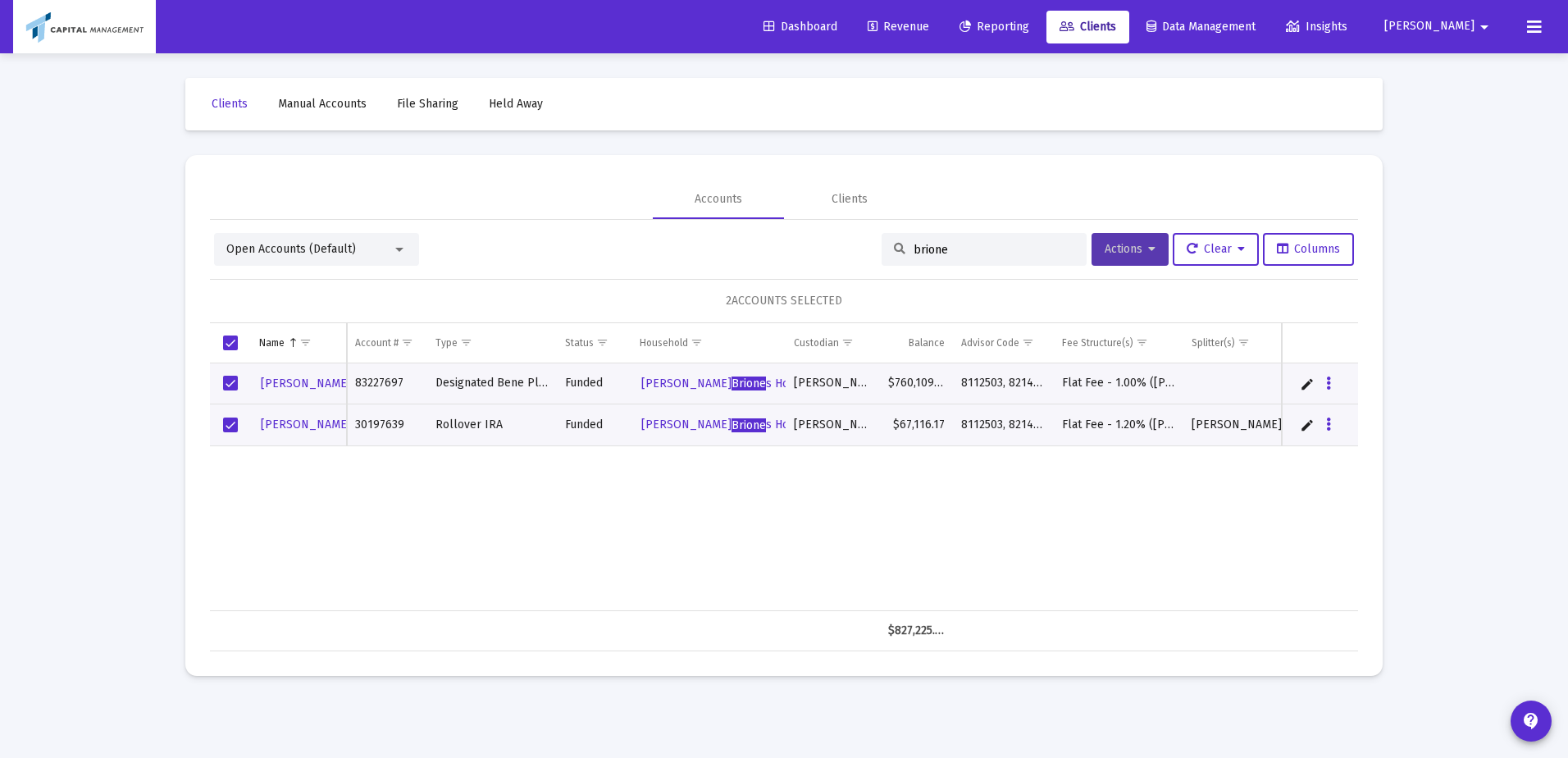 click on "Actions" at bounding box center (1130, 249) 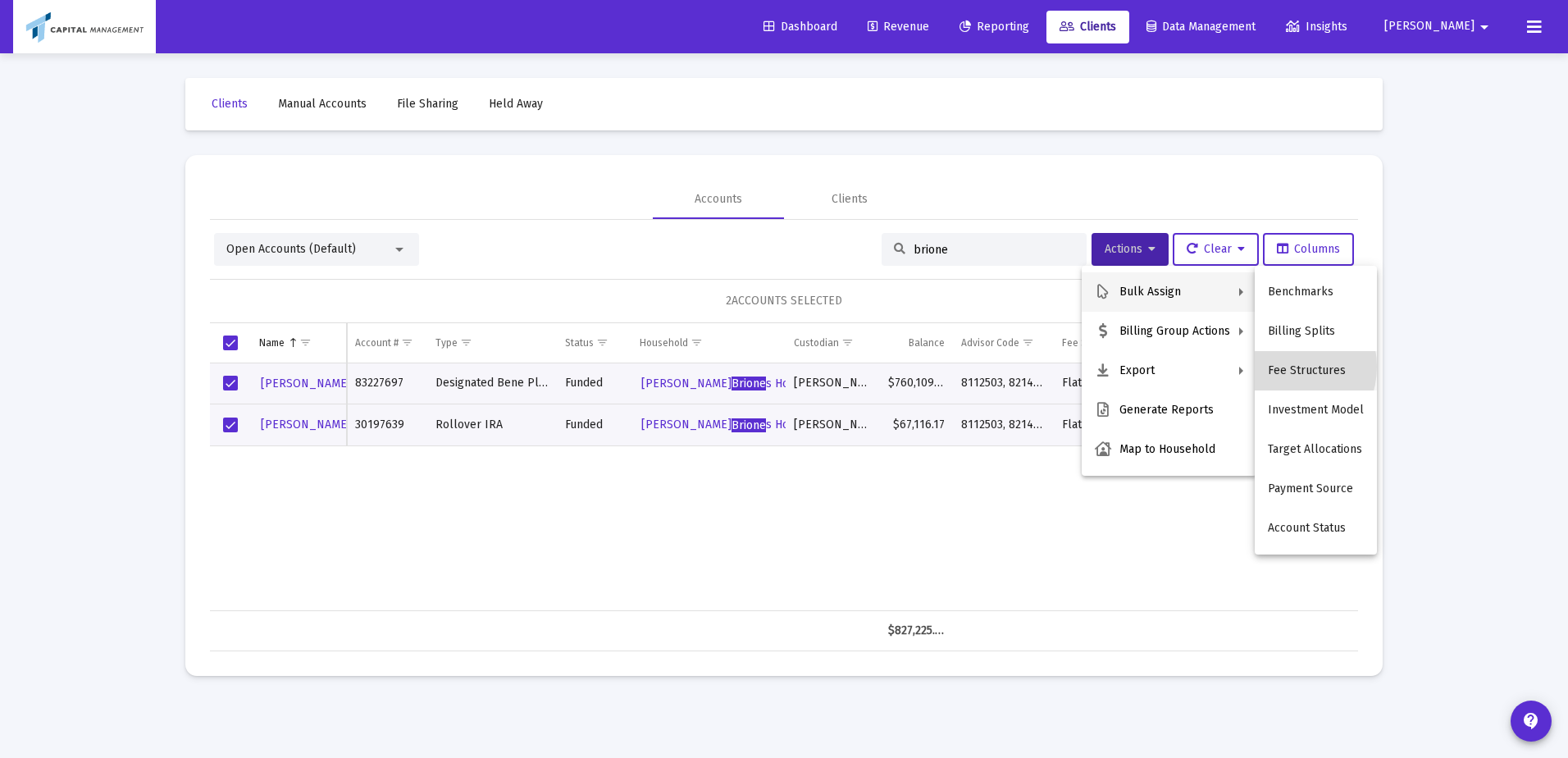 click on "Fee Structures" at bounding box center [1315, 371] 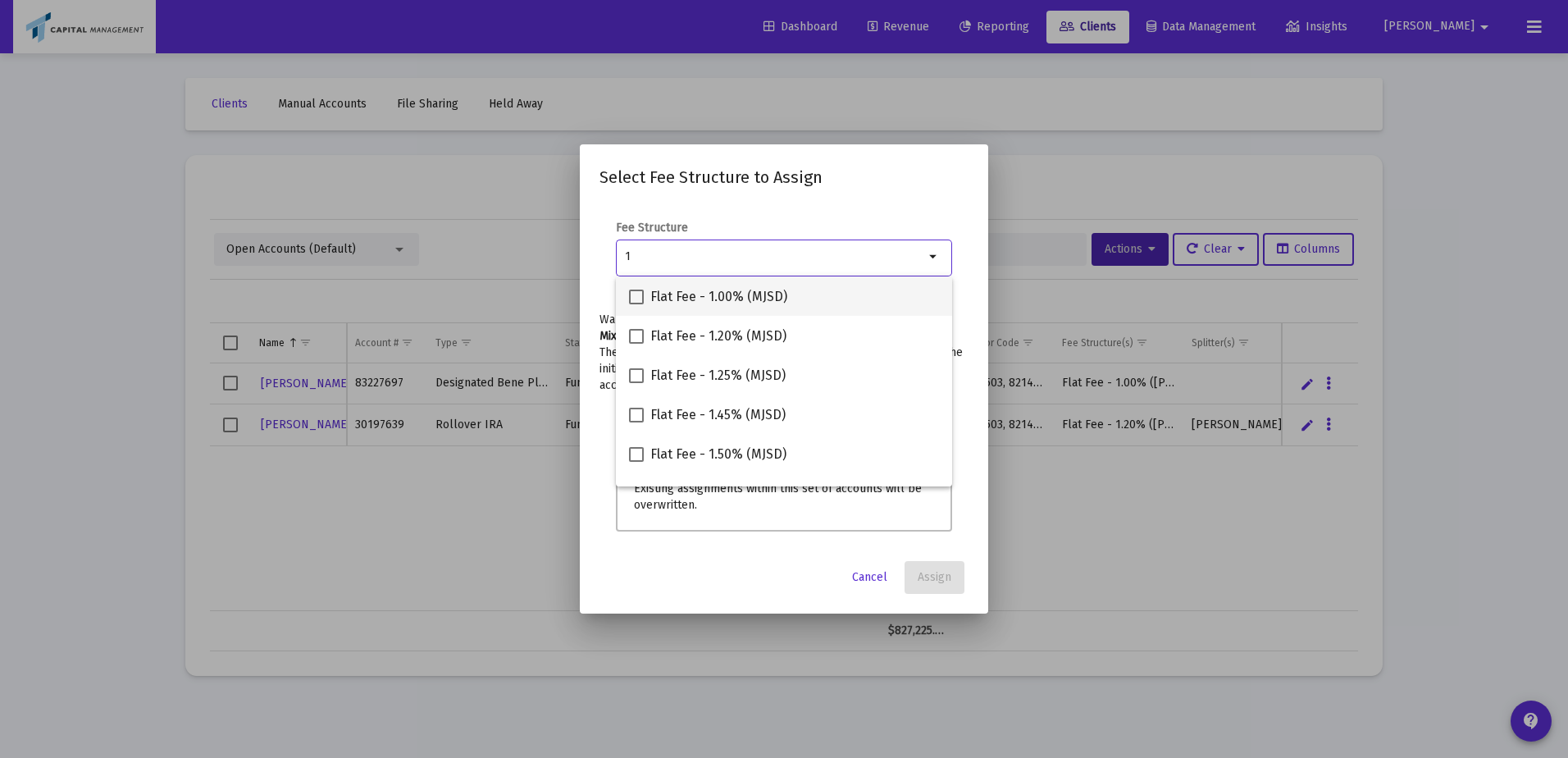 type on "1" 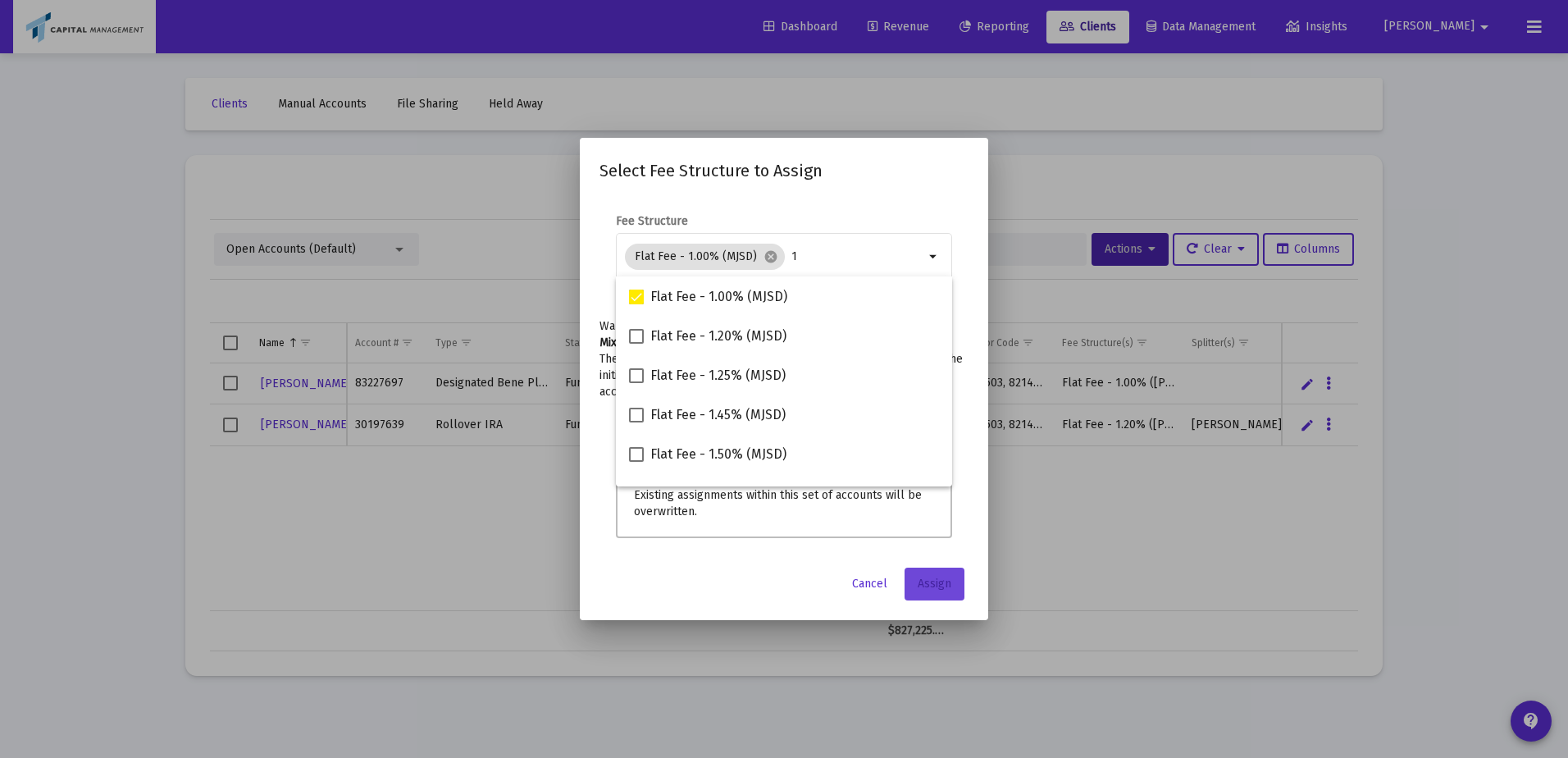 click on "Assign" at bounding box center (934, 583) 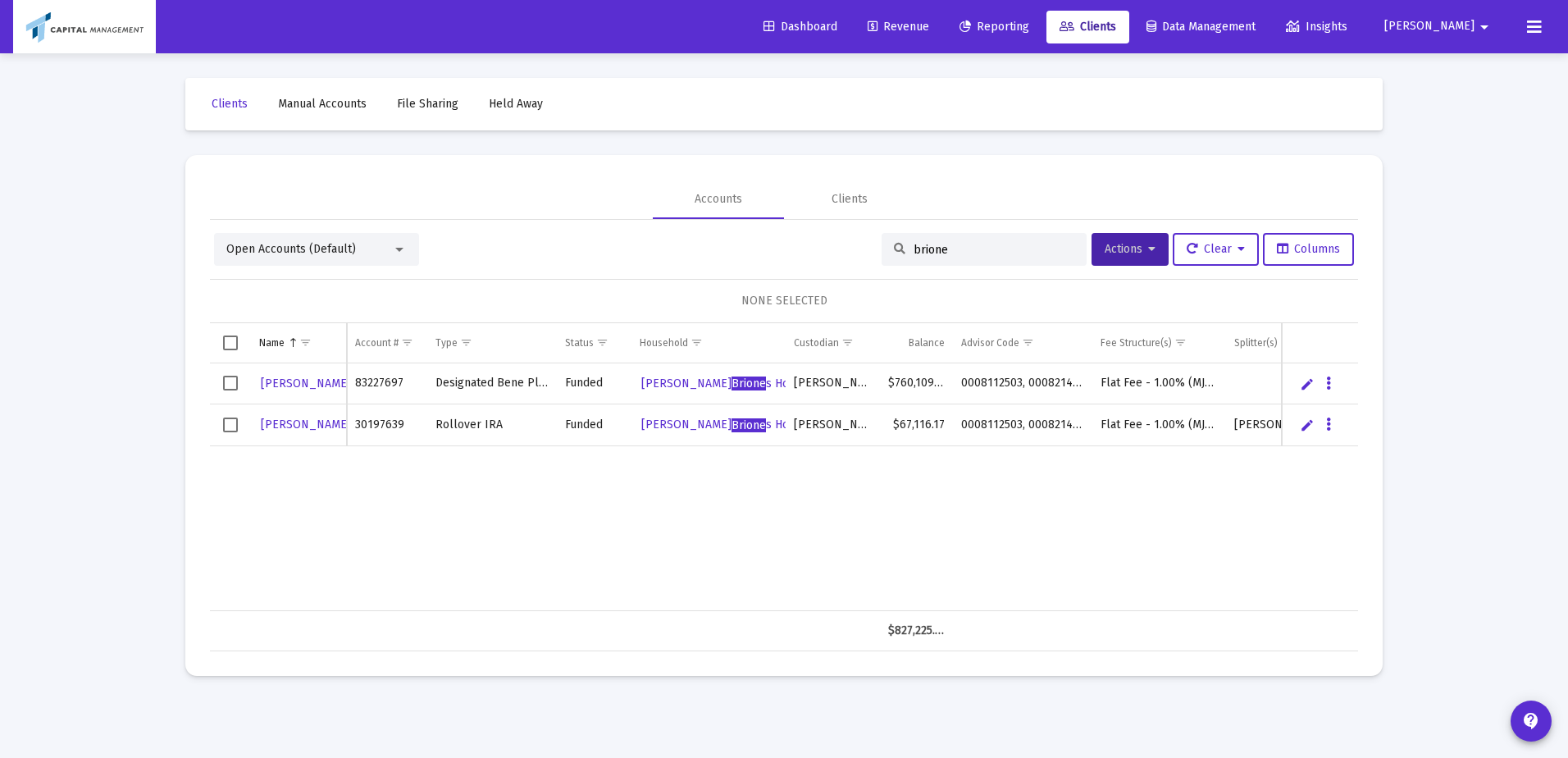 drag, startPoint x: 970, startPoint y: 230, endPoint x: 970, endPoint y: 259, distance: 29 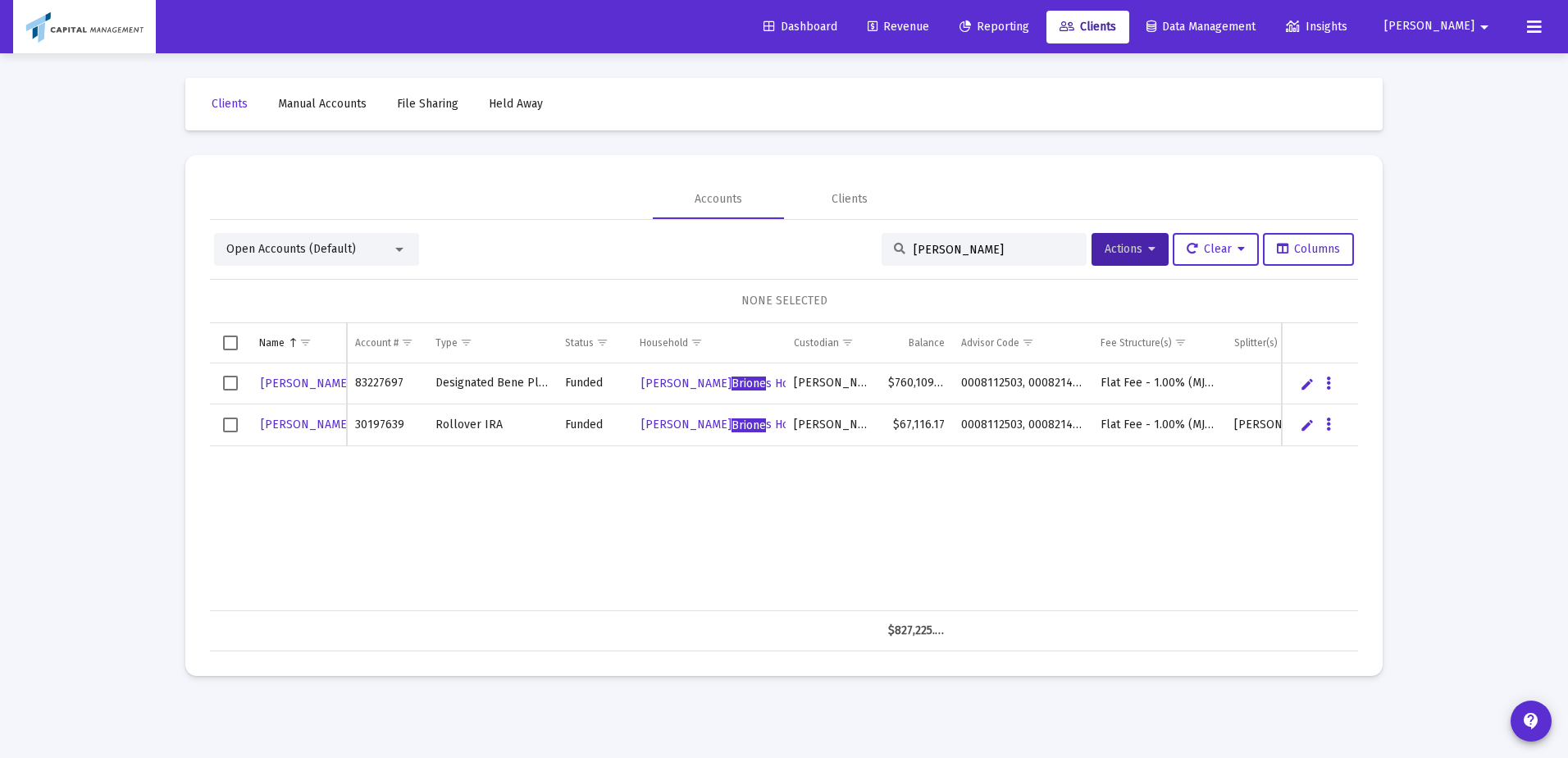 type on "sara" 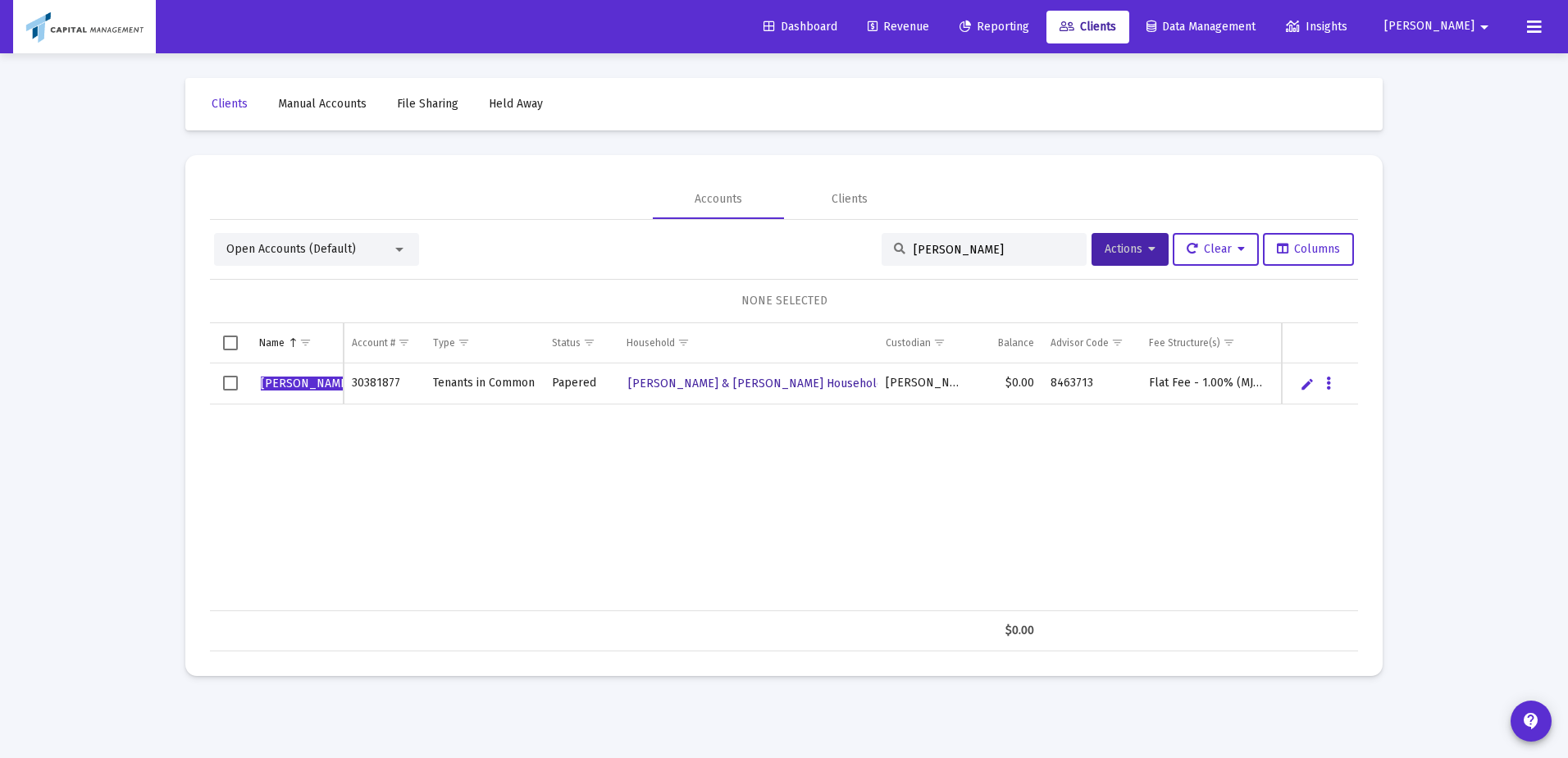 click on "[PERSON_NAME] & [PERSON_NAME] Household" at bounding box center [755, 383] 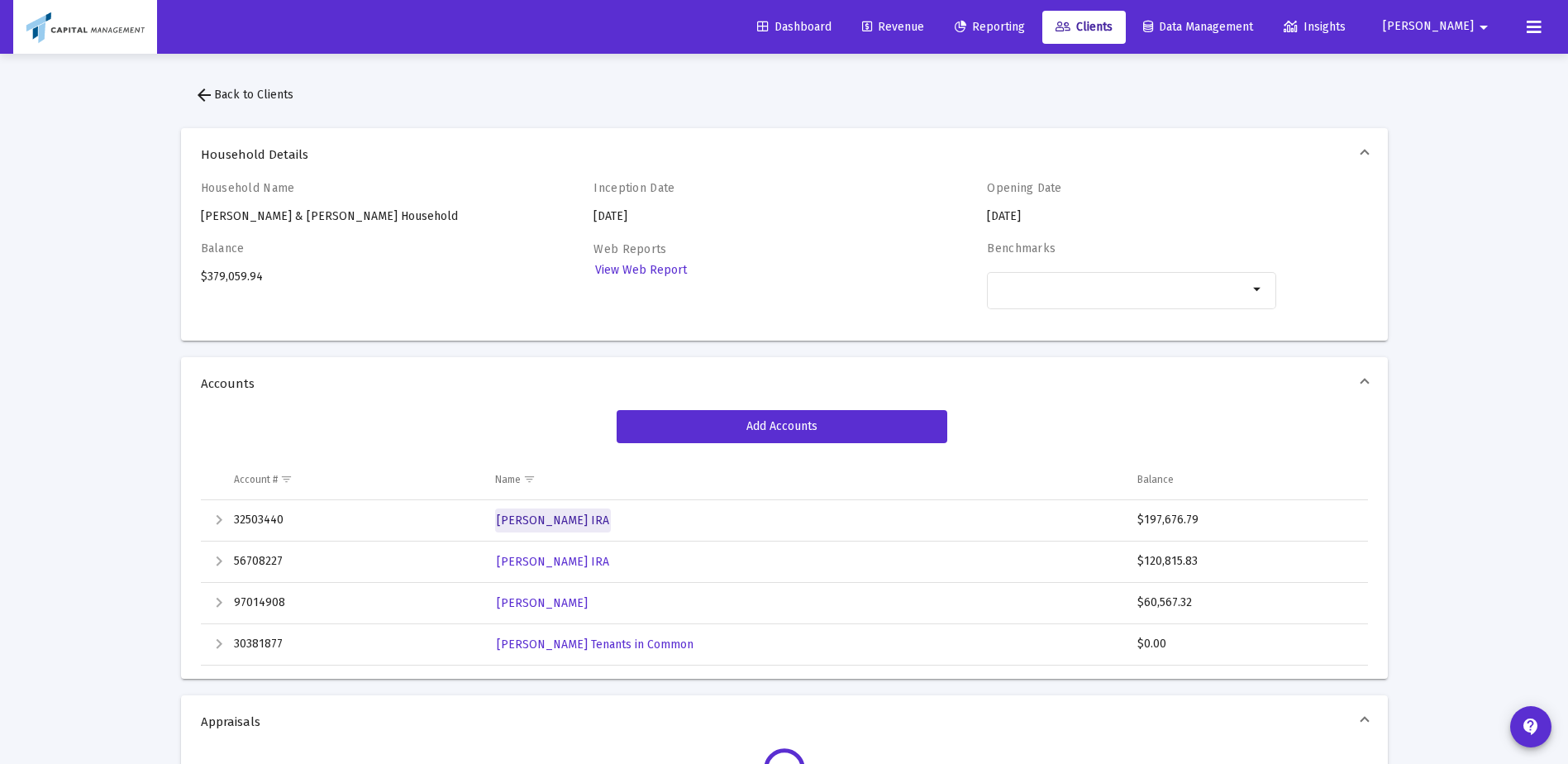 click on "Johnson, Karyn Rollover IRA" at bounding box center (553, 520) 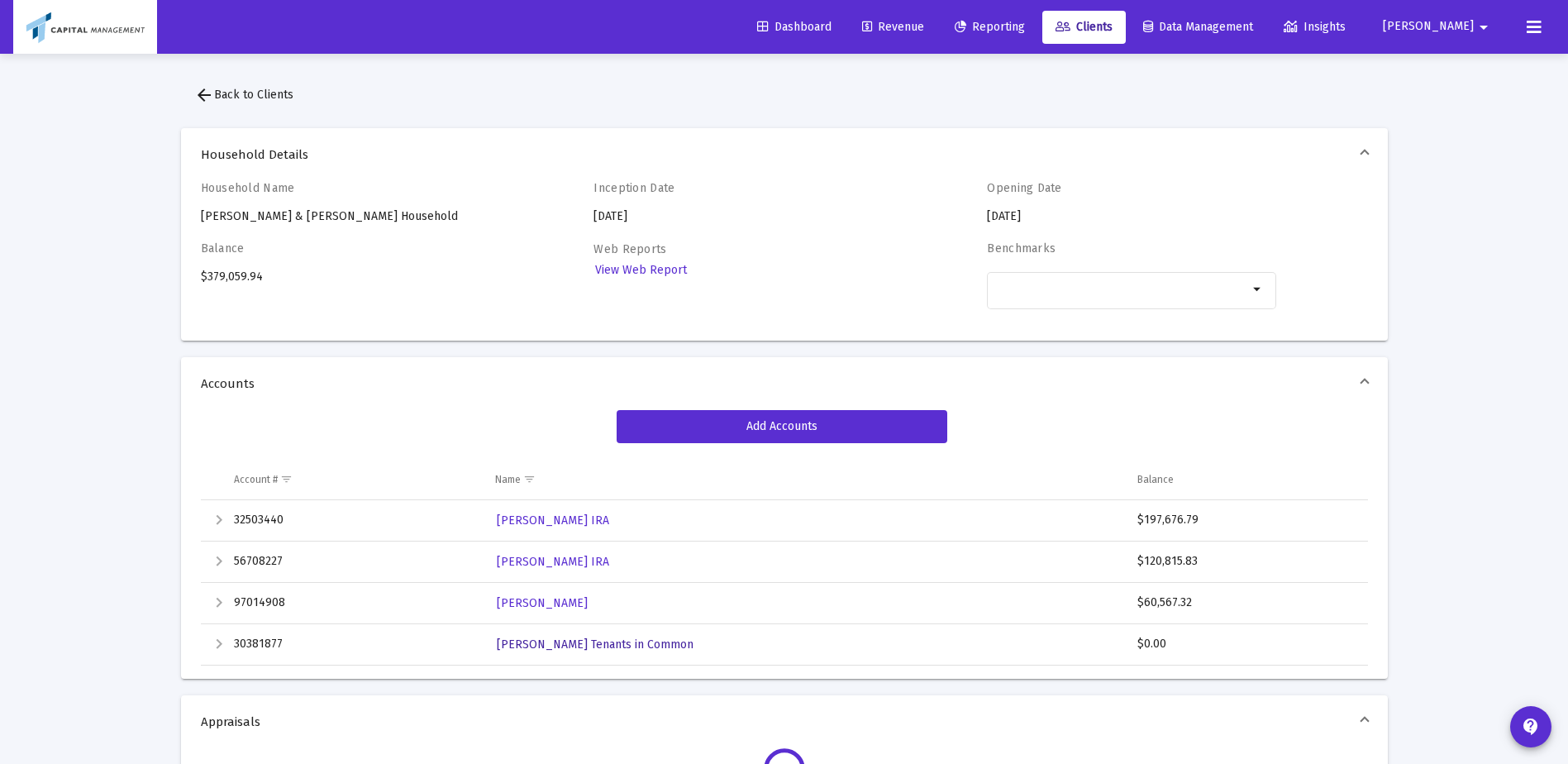 click on "Sara Johnson Tenants in Common" at bounding box center [595, 644] 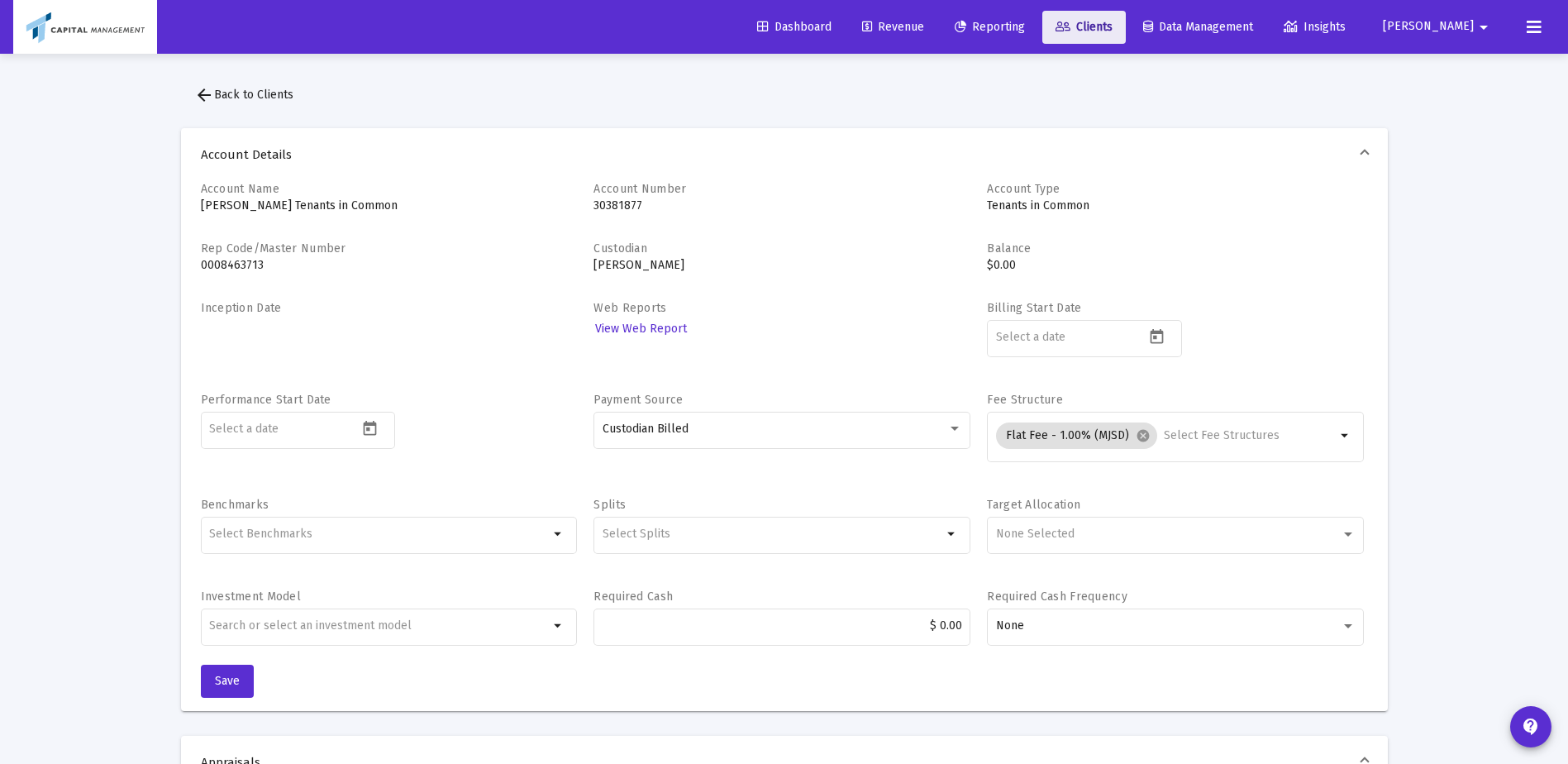 click on "Clients" 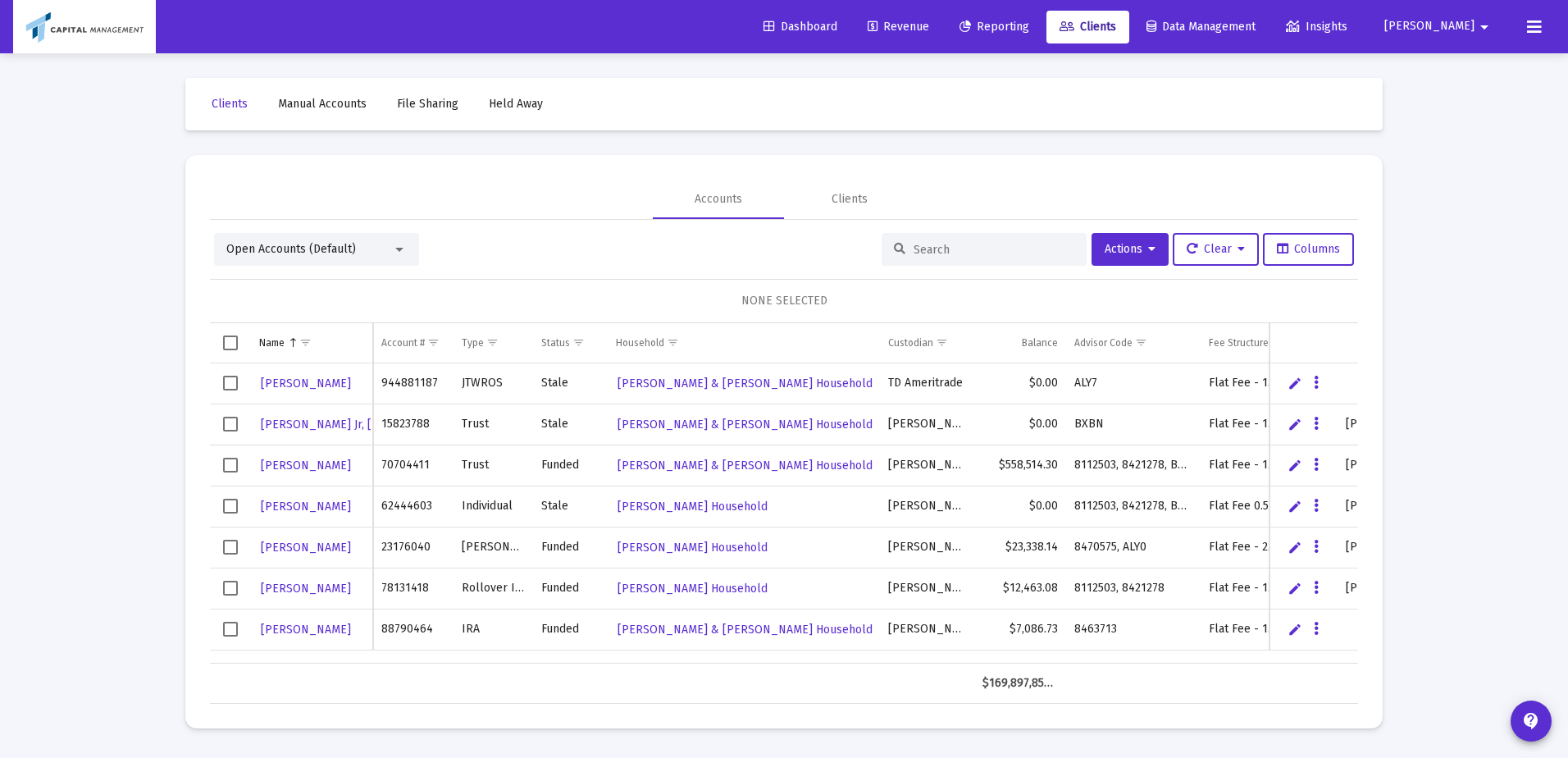 click on "Accounts Clients" 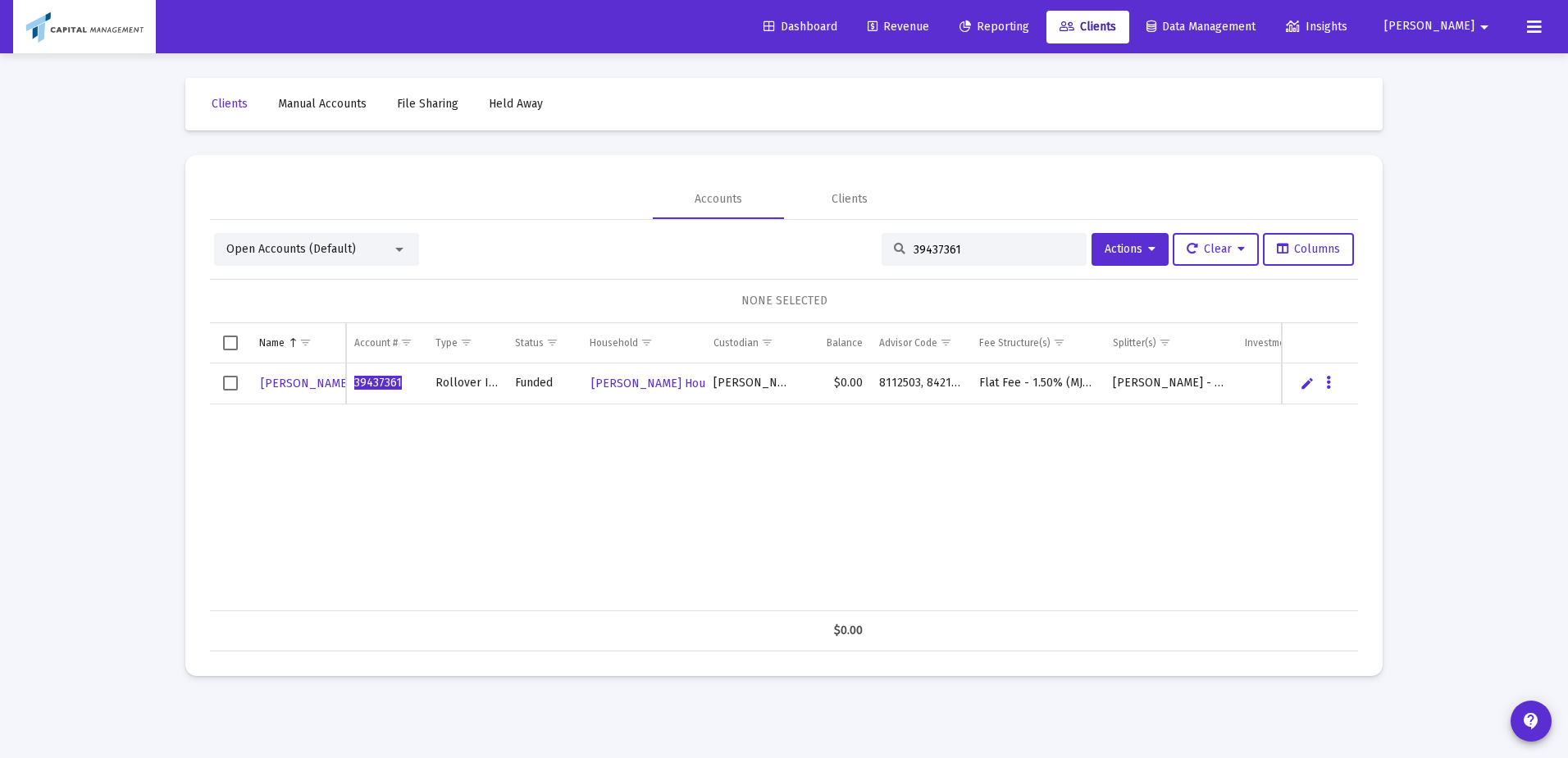 type on "39437361" 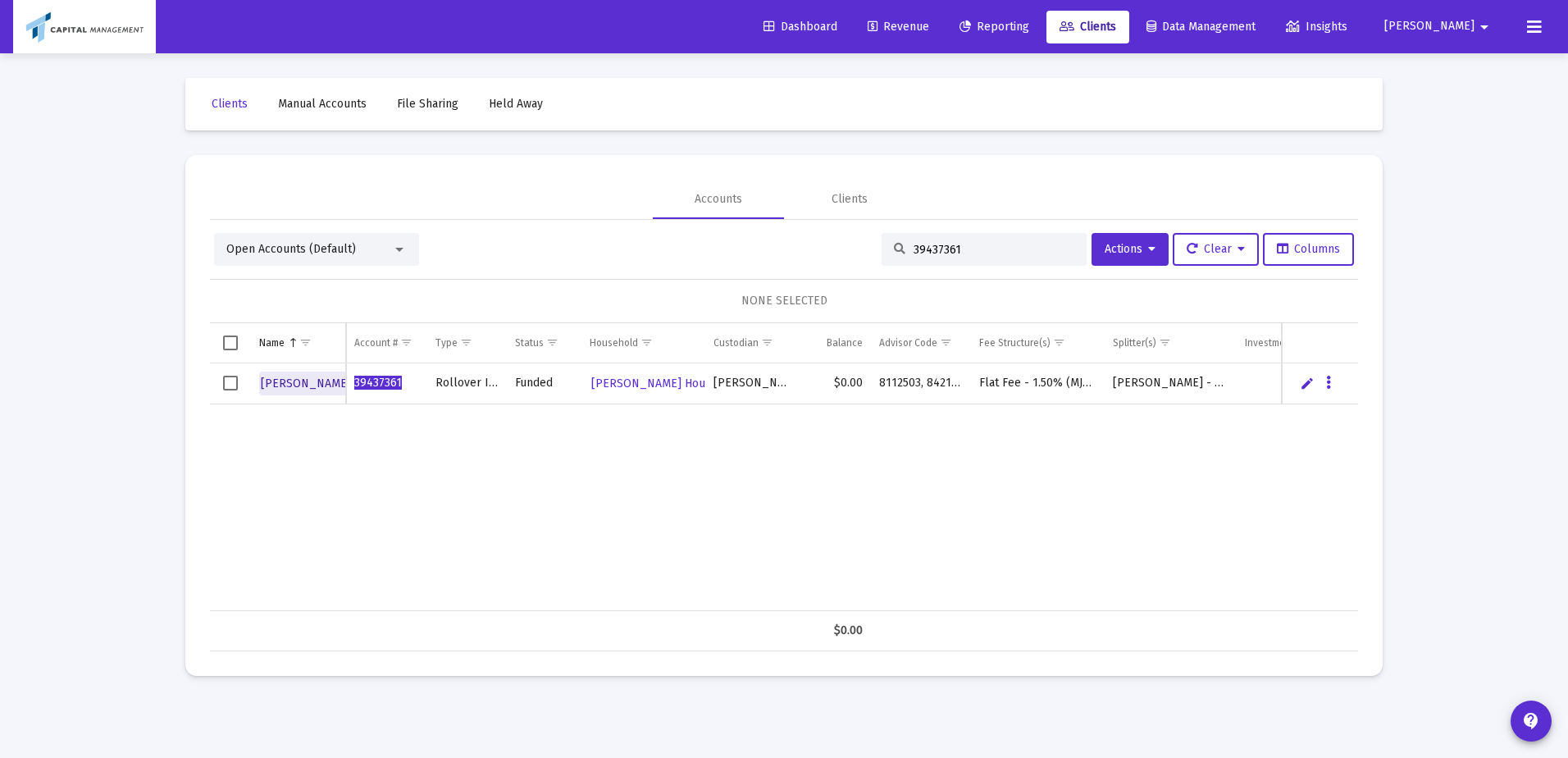 click on "Robert Glaser" at bounding box center (306, 383) 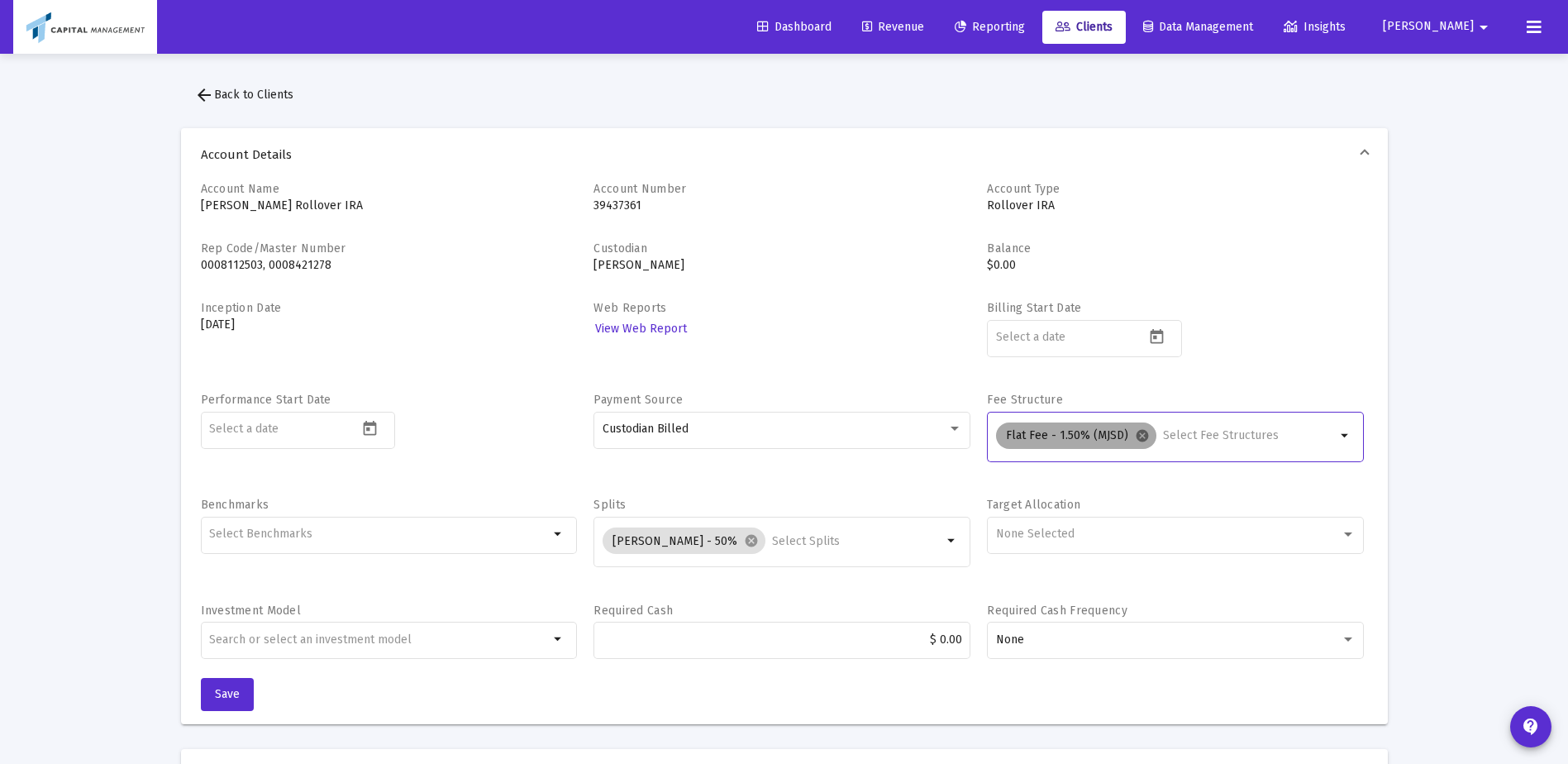 click on "cancel" at bounding box center [1142, 436] 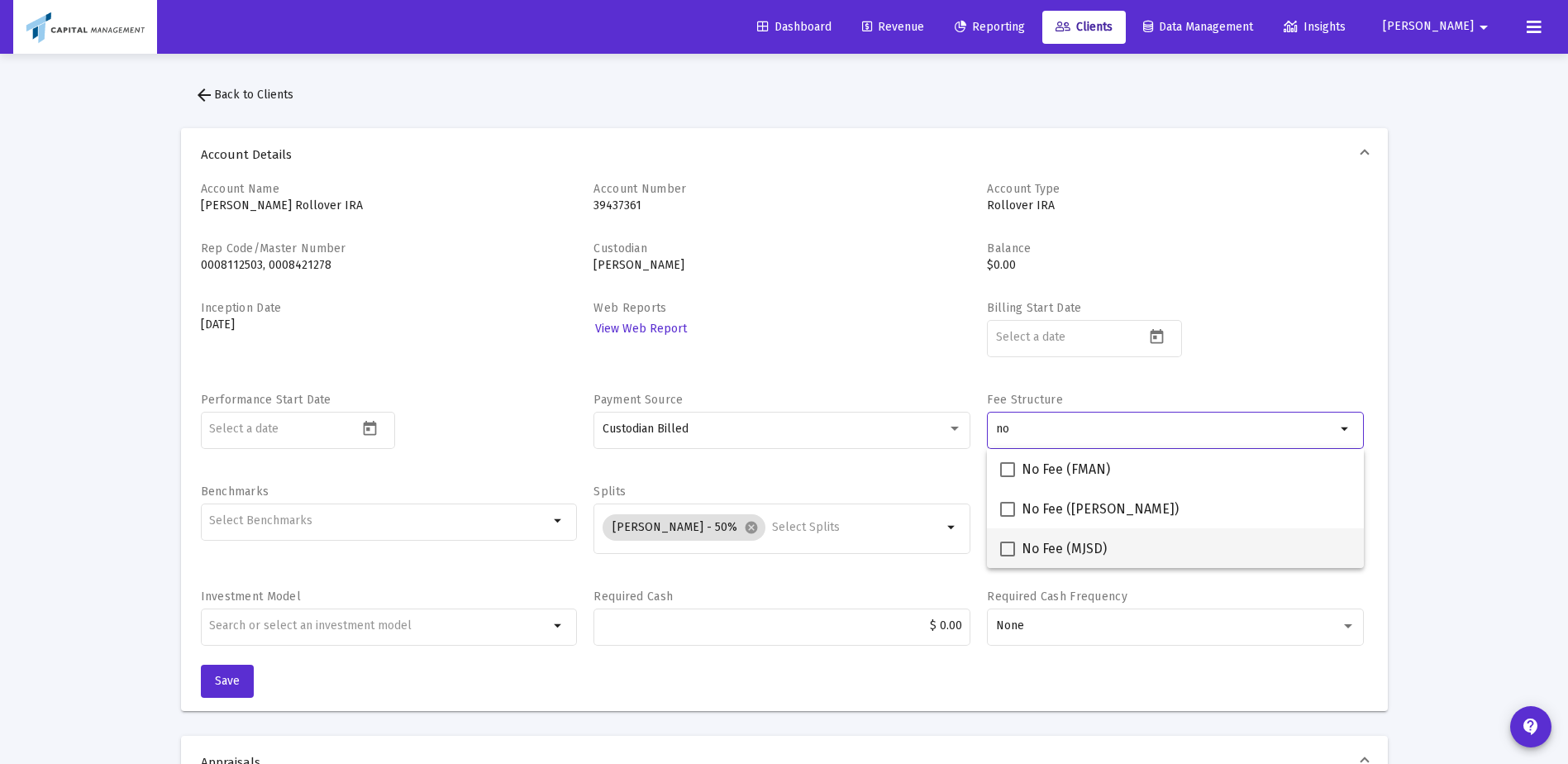 type on "no" 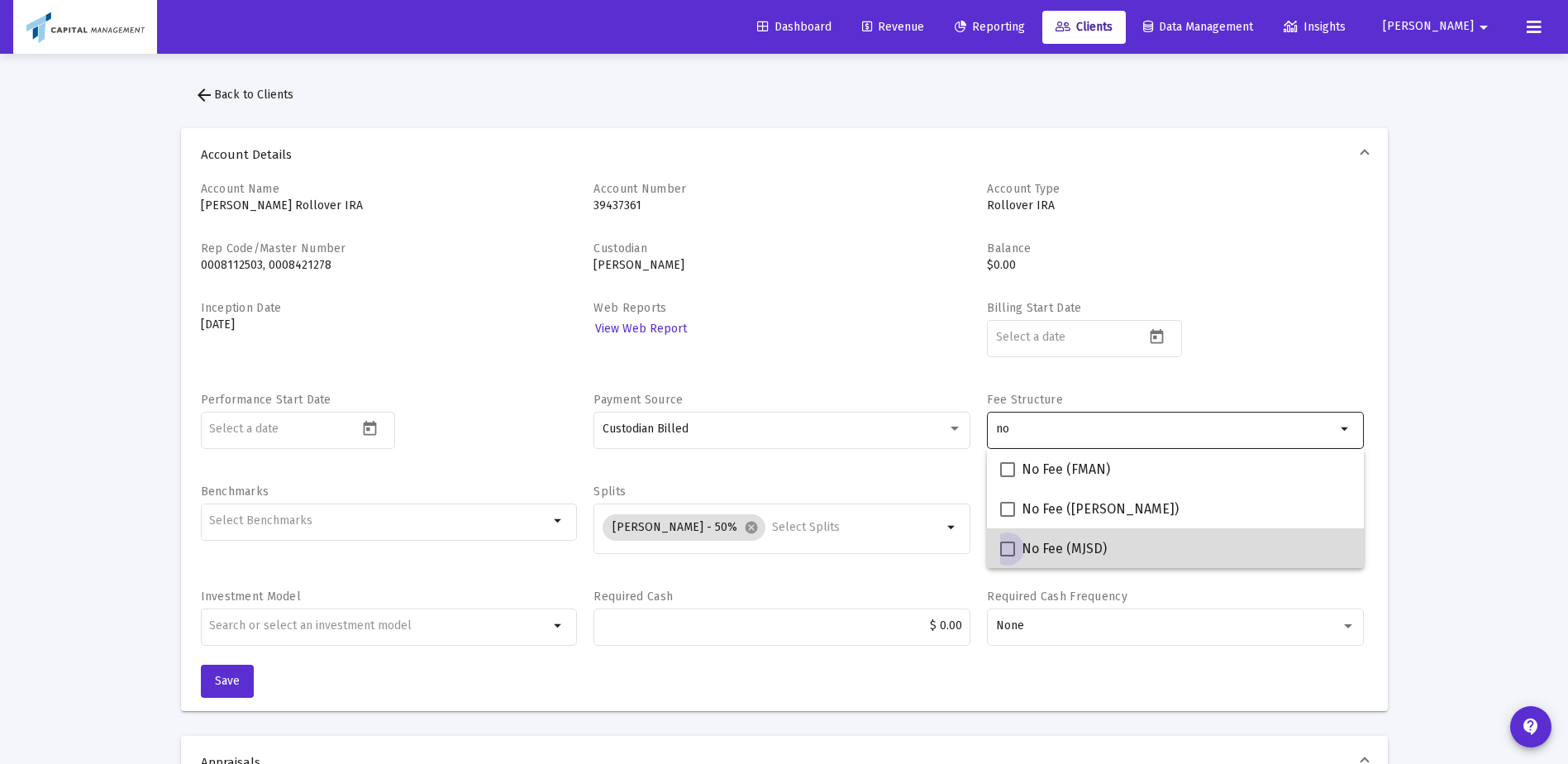 click at bounding box center [1008, 549] 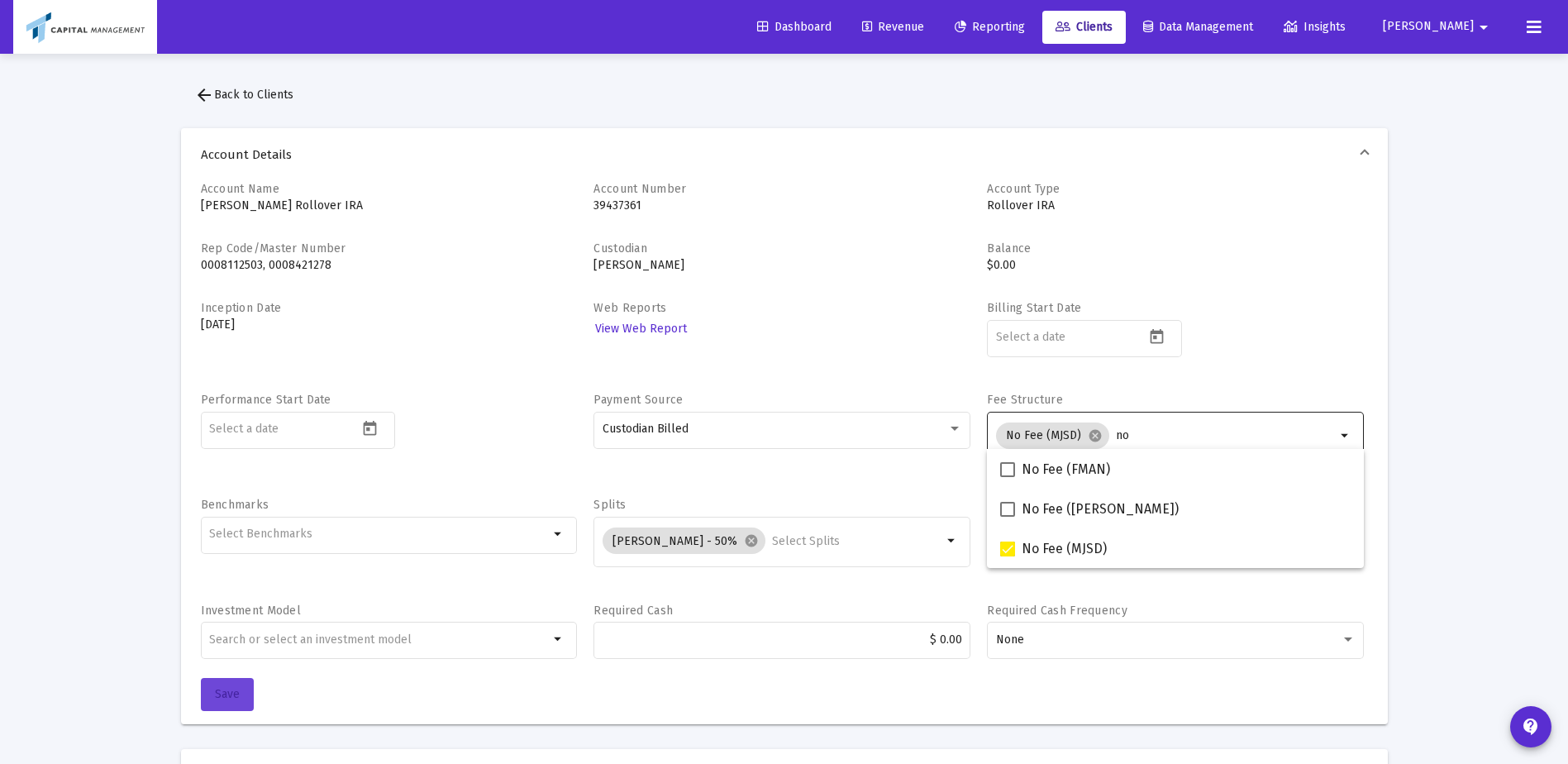 click on "Save" at bounding box center (227, 695) 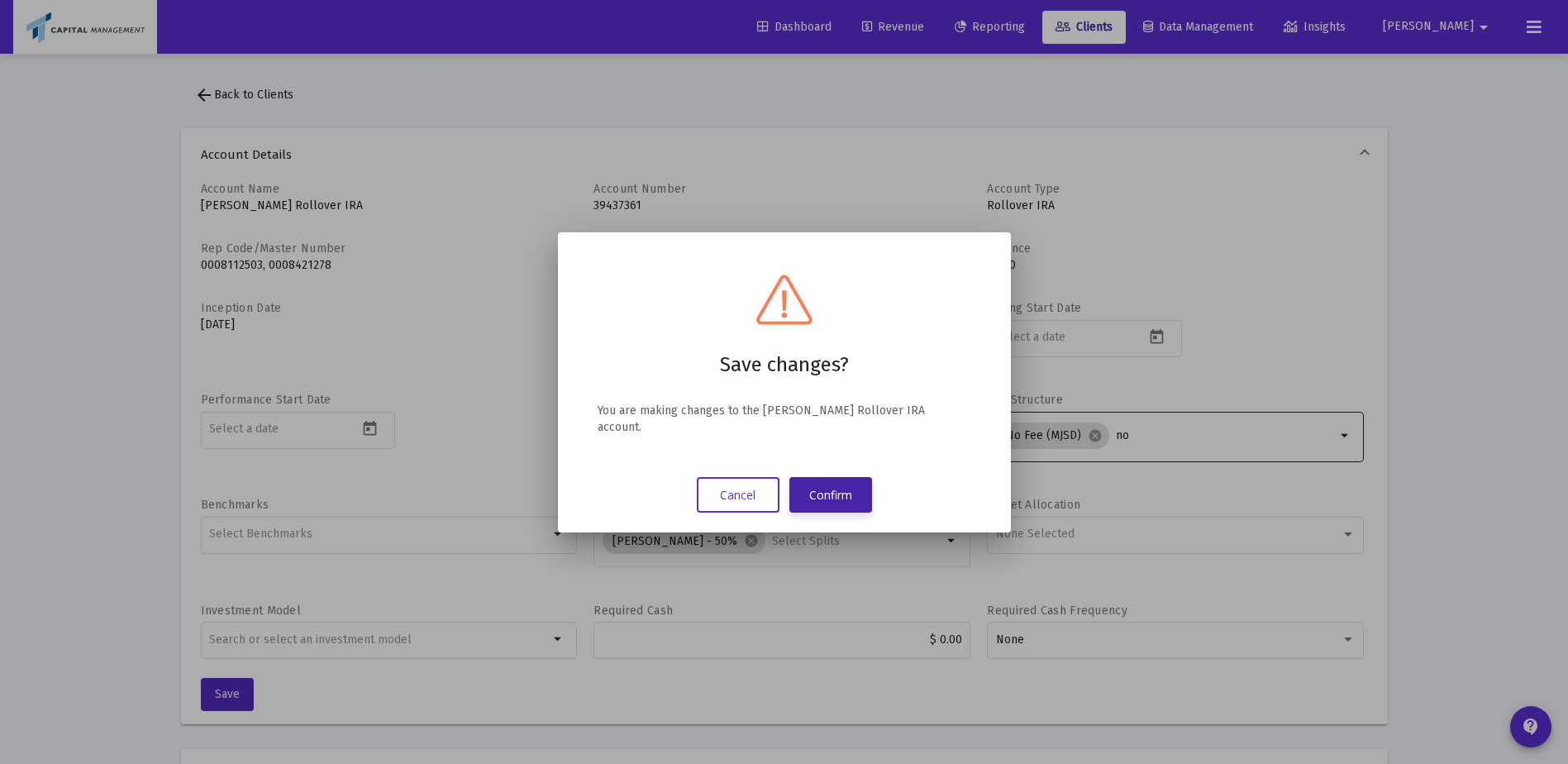 click on "Confirm" at bounding box center (831, 494) 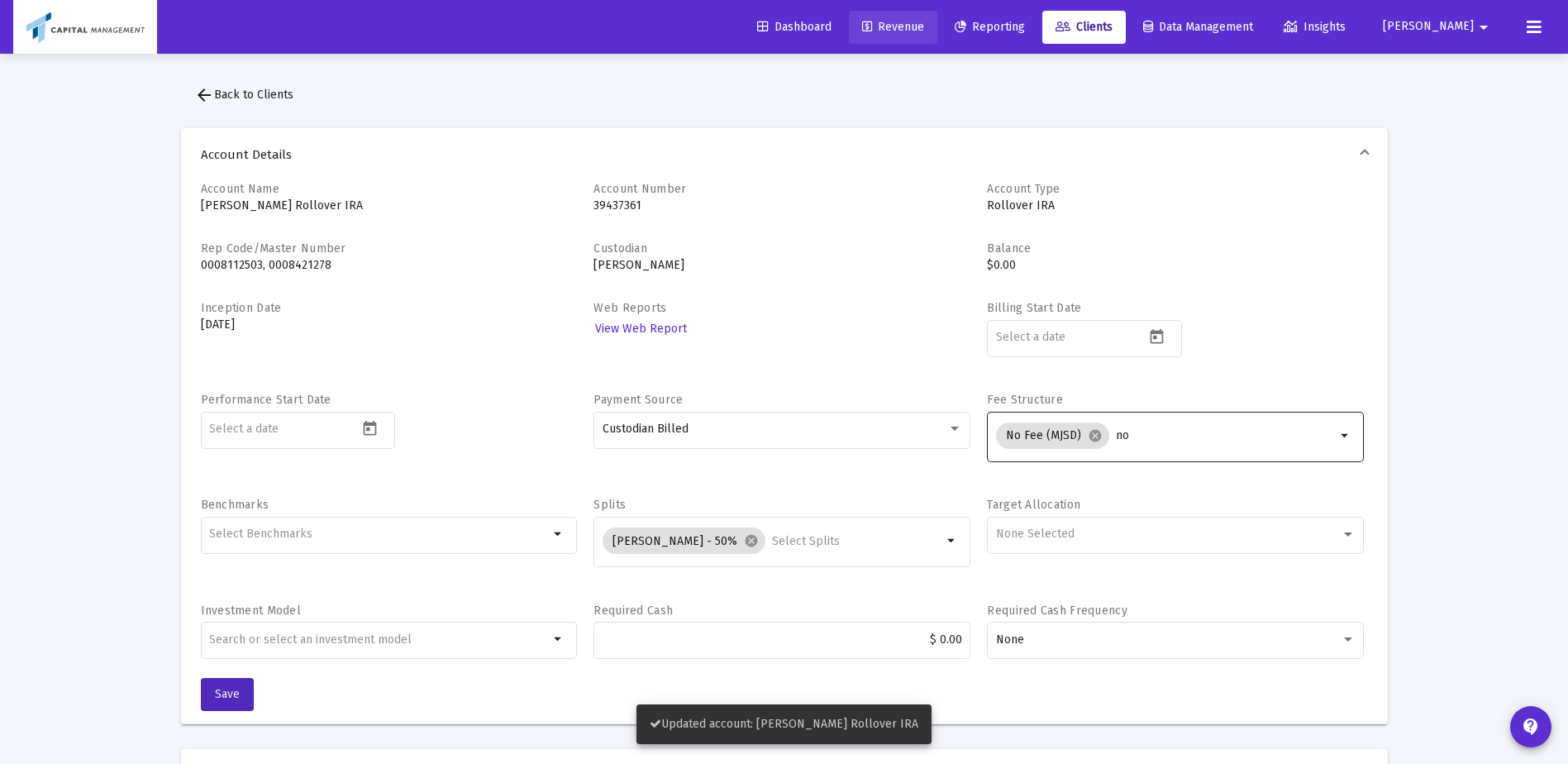 click on "Revenue" 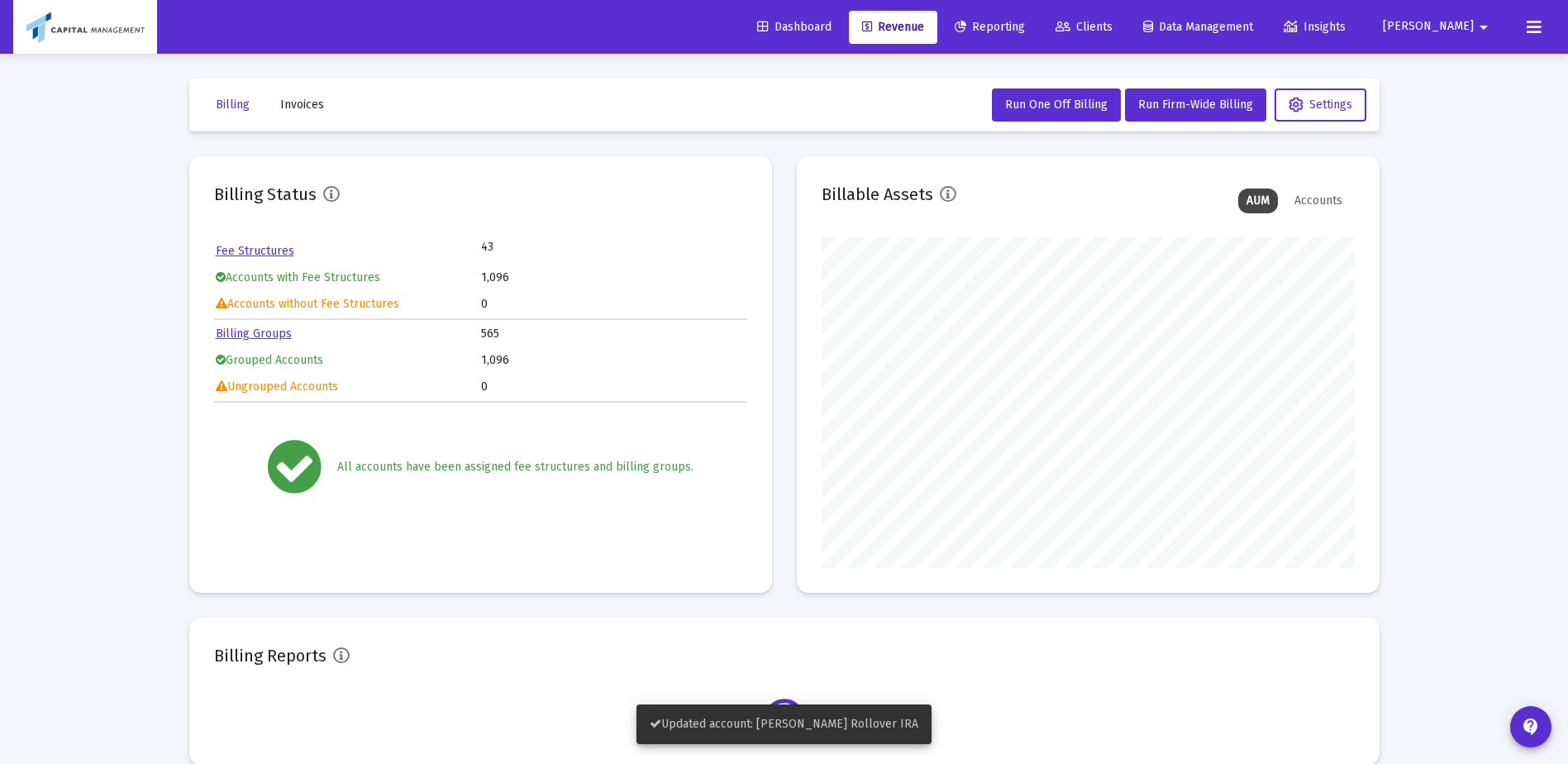scroll, scrollTop: 826509, scrollLeft: 826035, axis: both 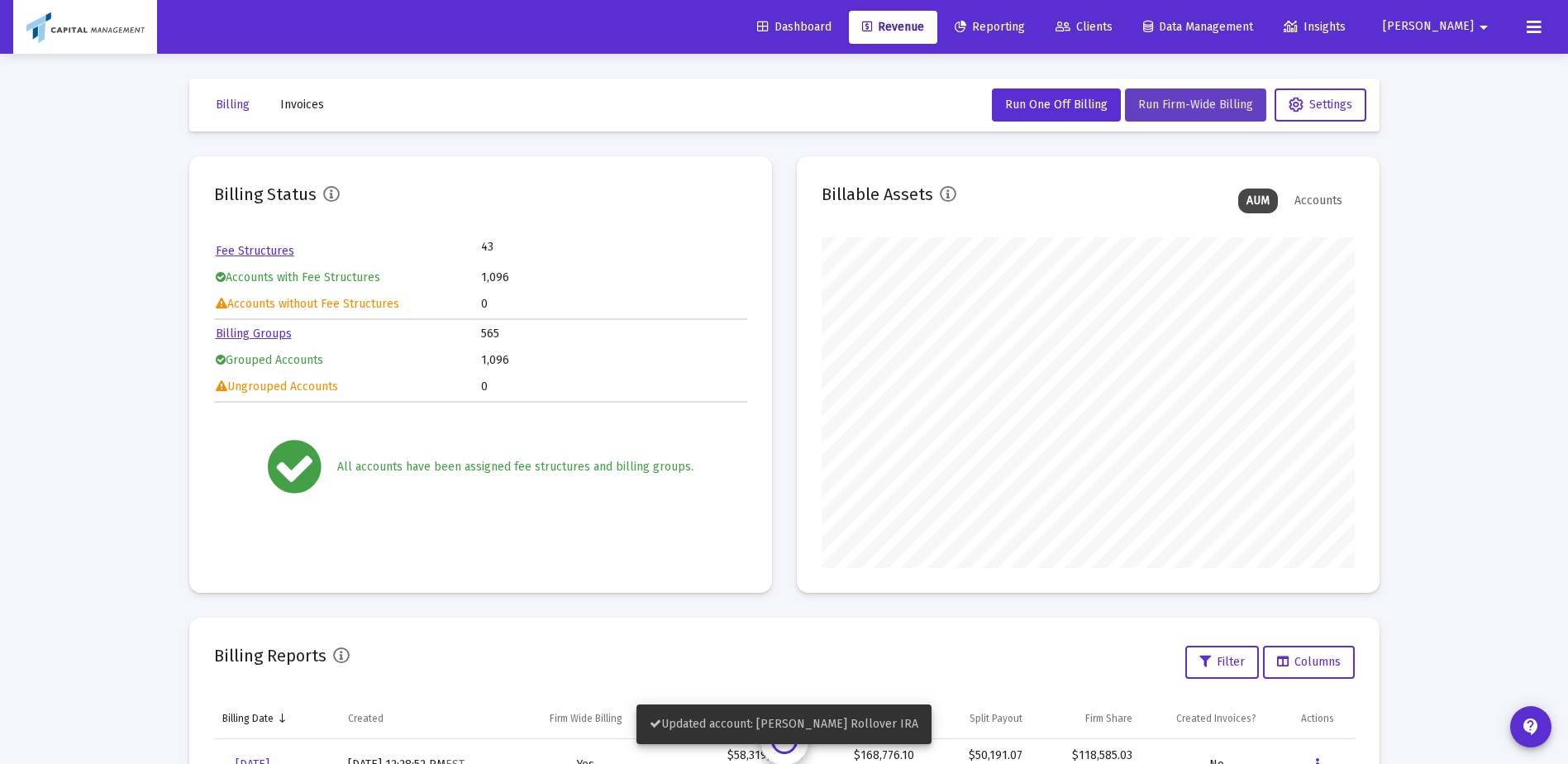 click on "Run Firm-Wide Billing" 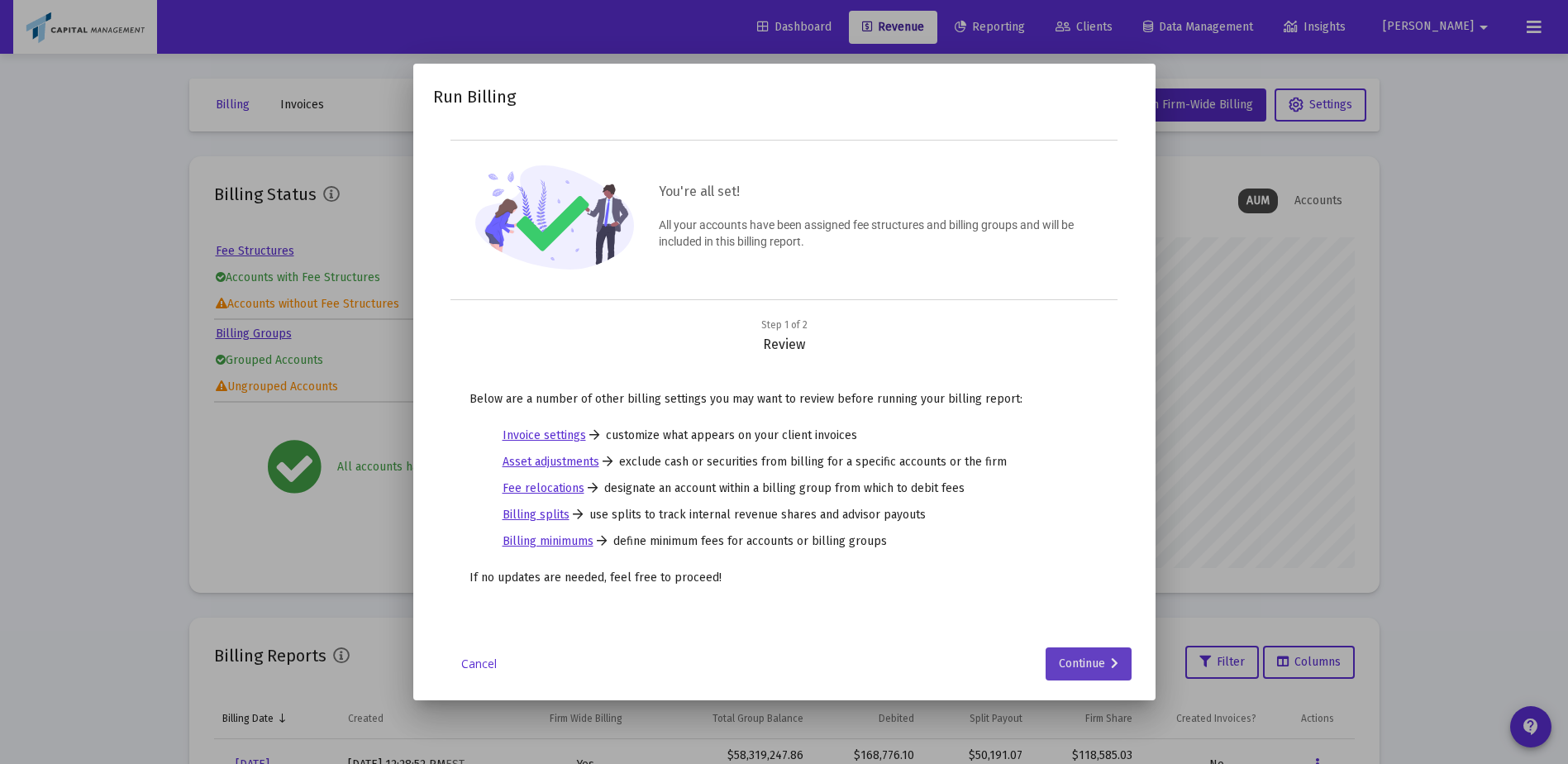click on "Continue" at bounding box center [1089, 664] 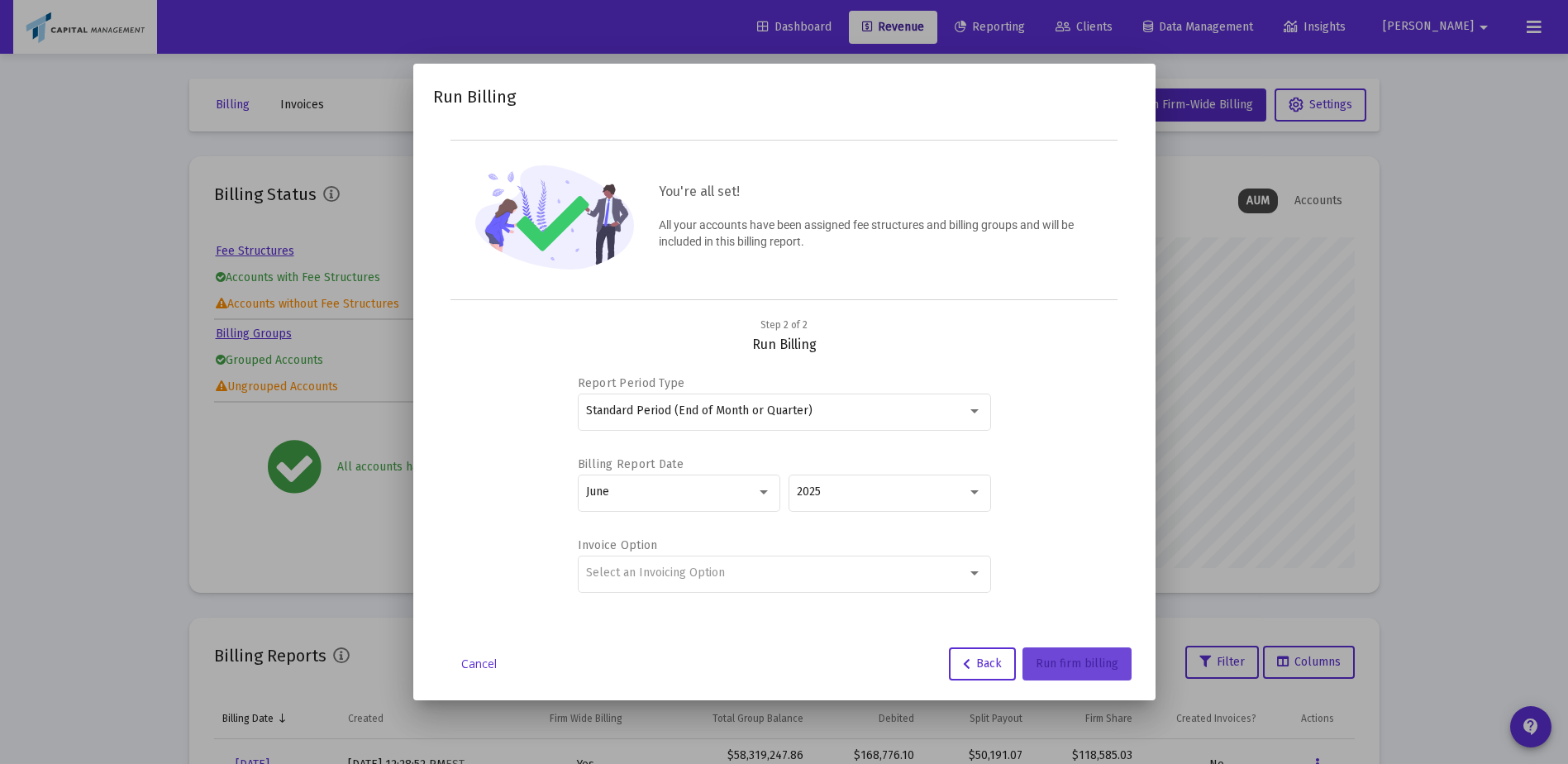 click on "Run firm billing" at bounding box center (1077, 664) 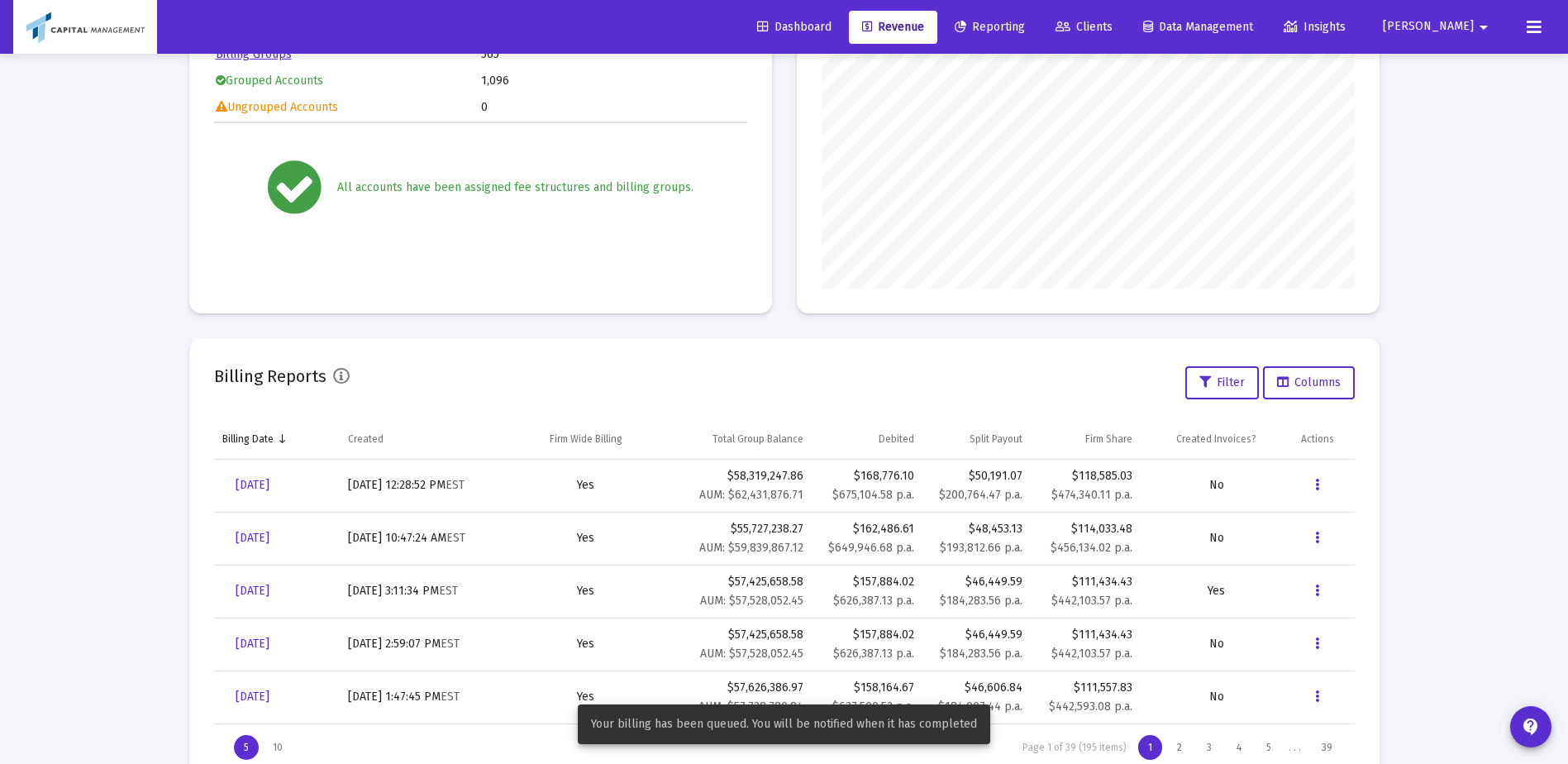 scroll, scrollTop: 336, scrollLeft: 0, axis: vertical 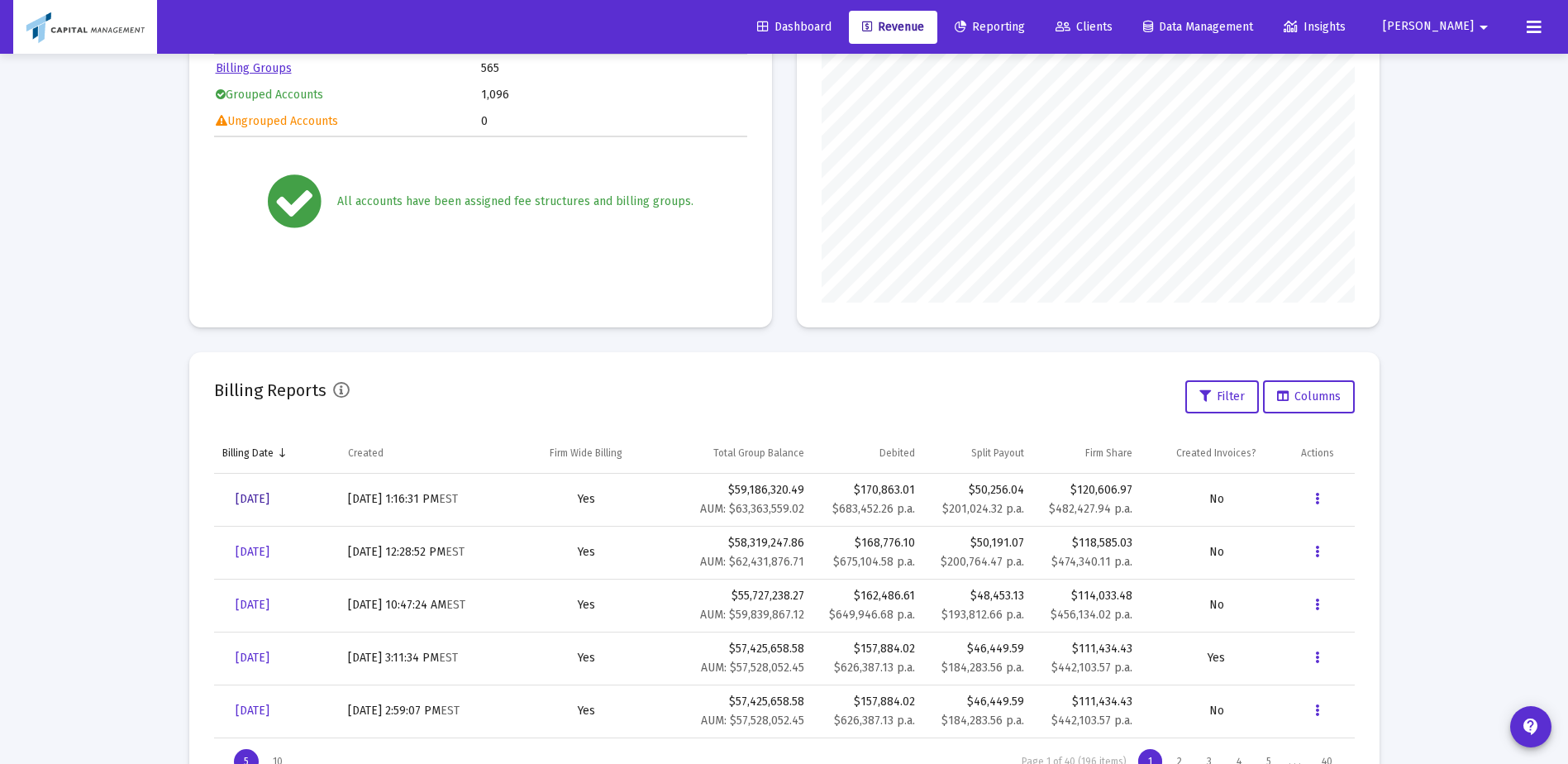 click on "[DATE]" at bounding box center (252, 499) 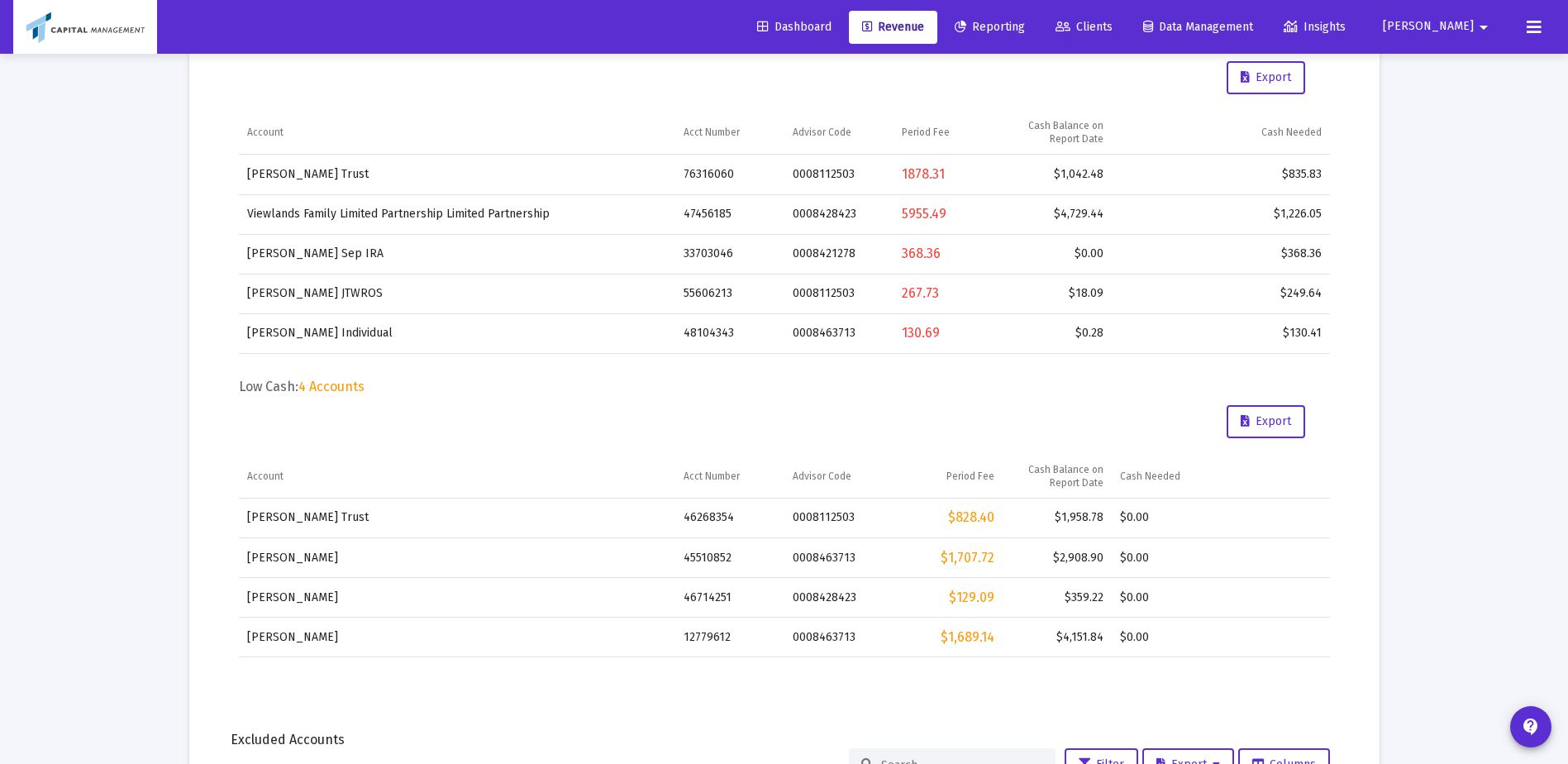 scroll, scrollTop: 605, scrollLeft: 0, axis: vertical 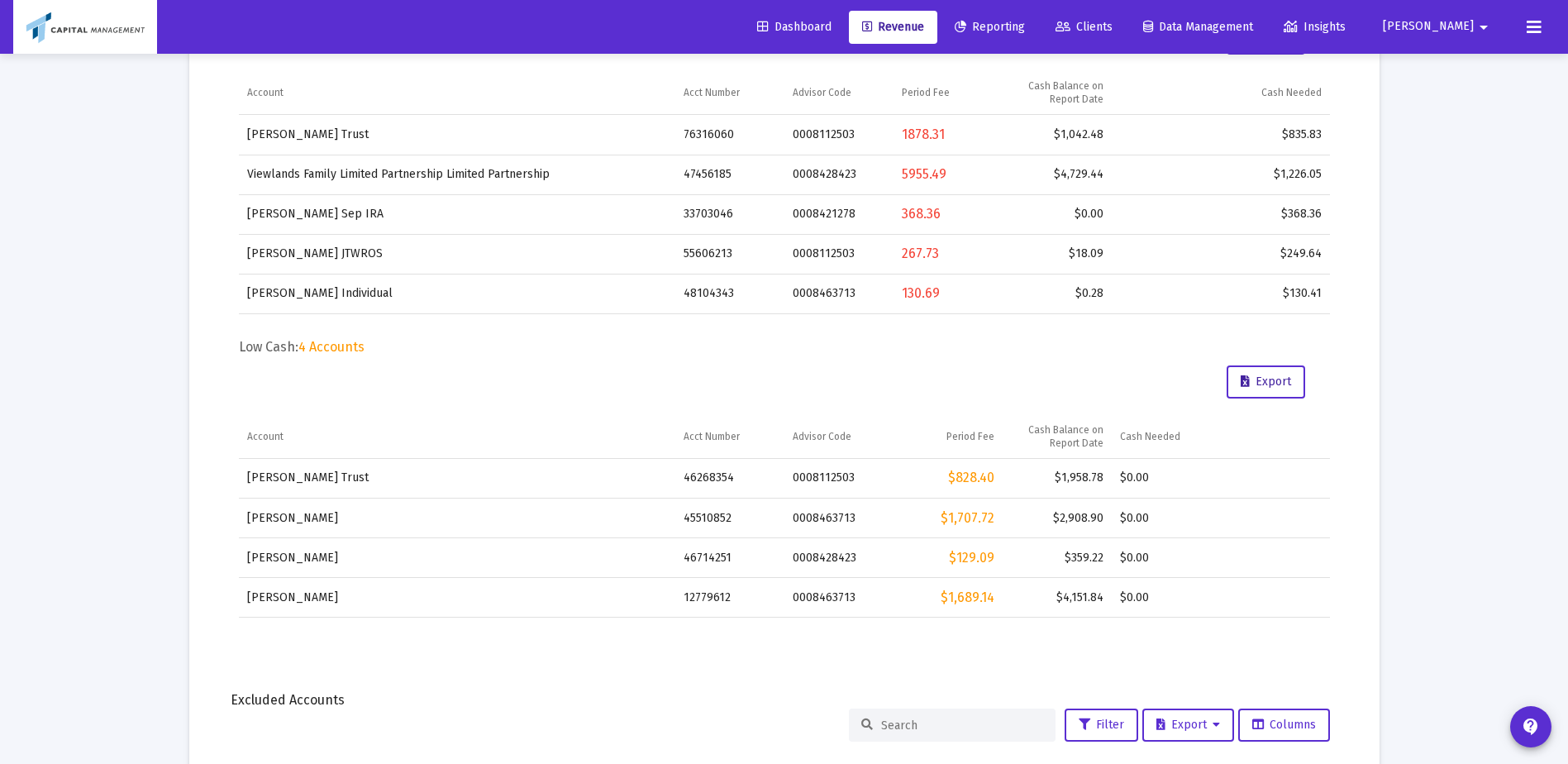 drag, startPoint x: 1256, startPoint y: 381, endPoint x: 909, endPoint y: 407, distance: 347.9727 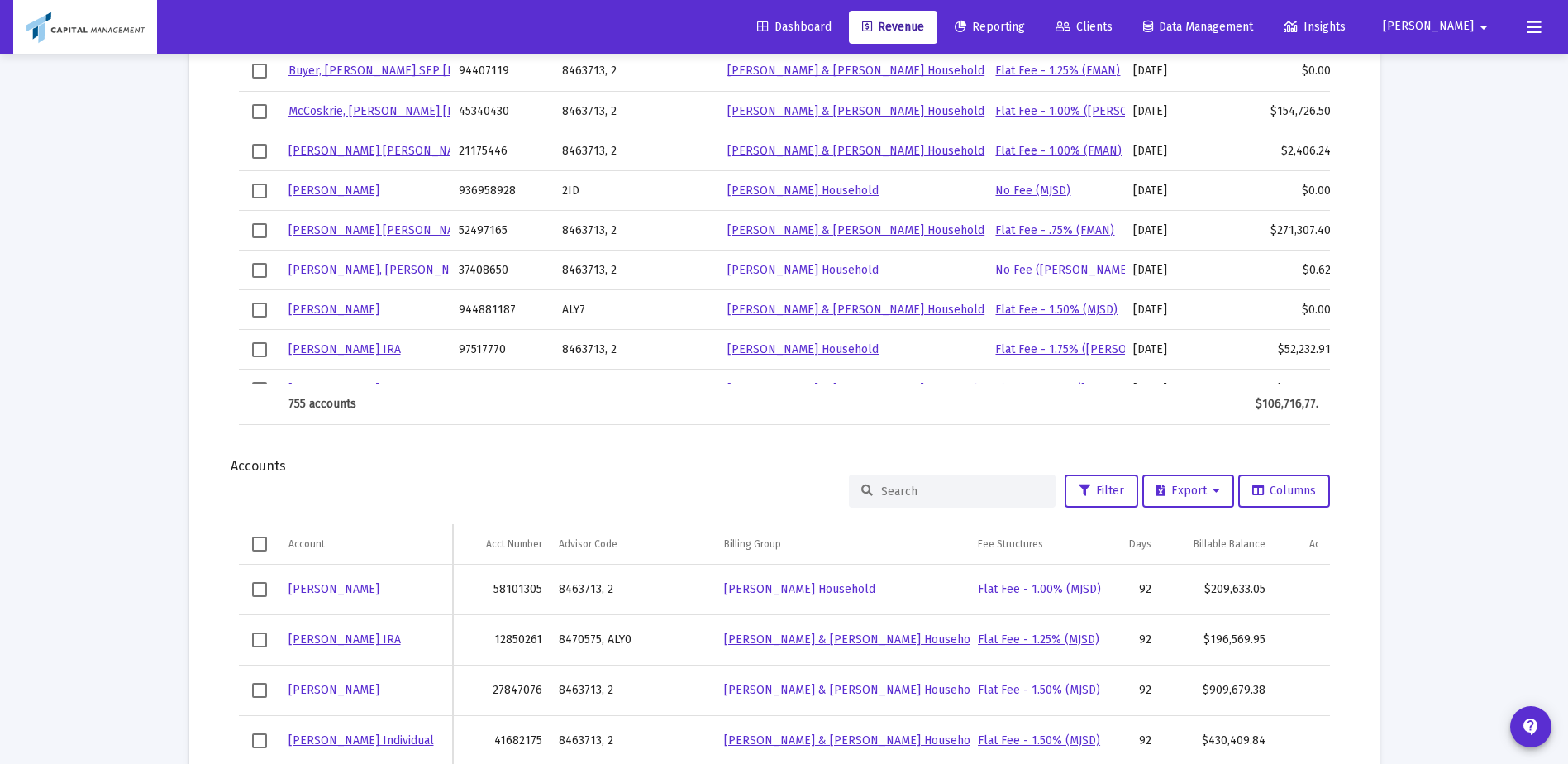scroll, scrollTop: 1294, scrollLeft: 0, axis: vertical 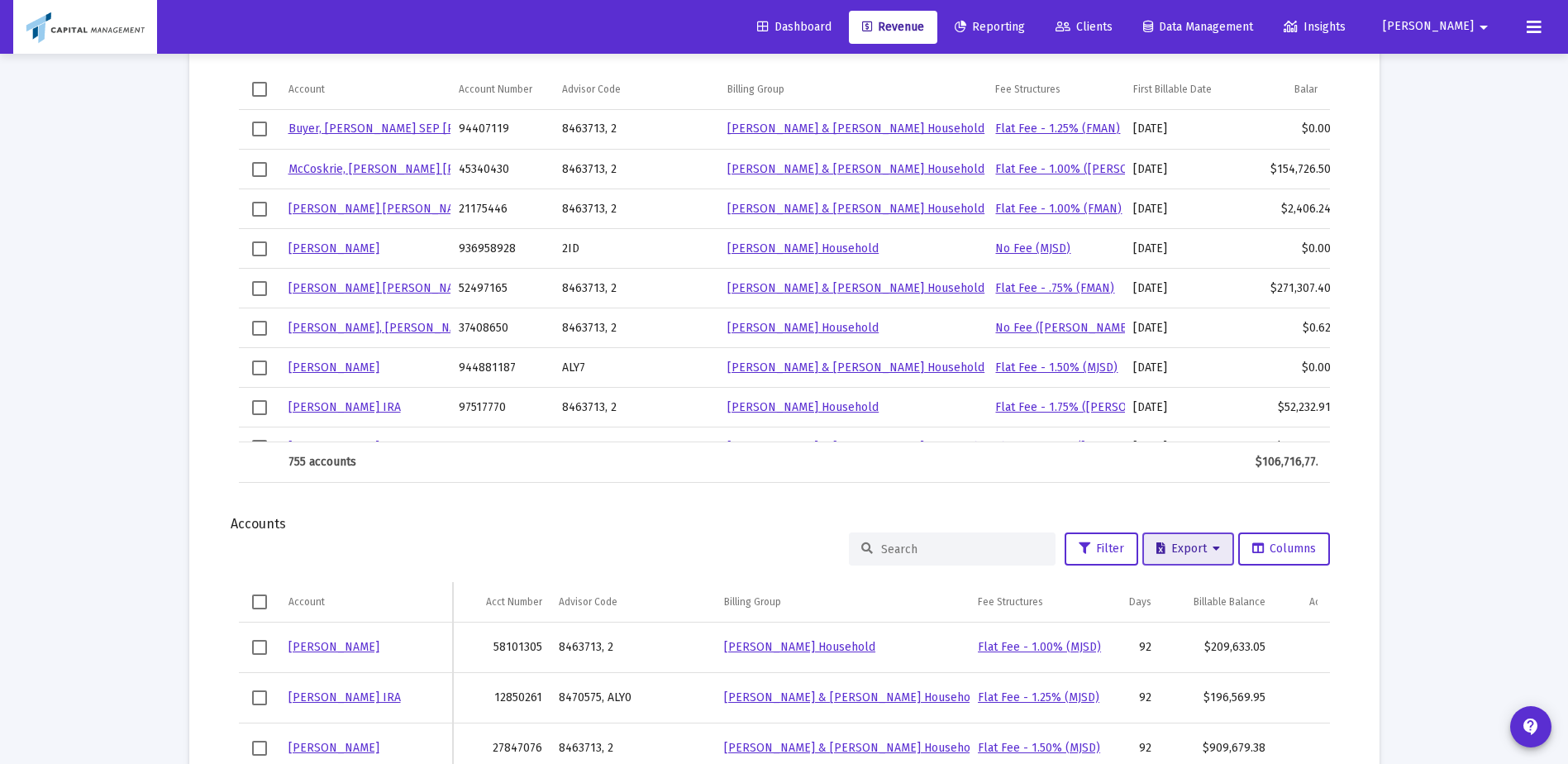 click on "Export" 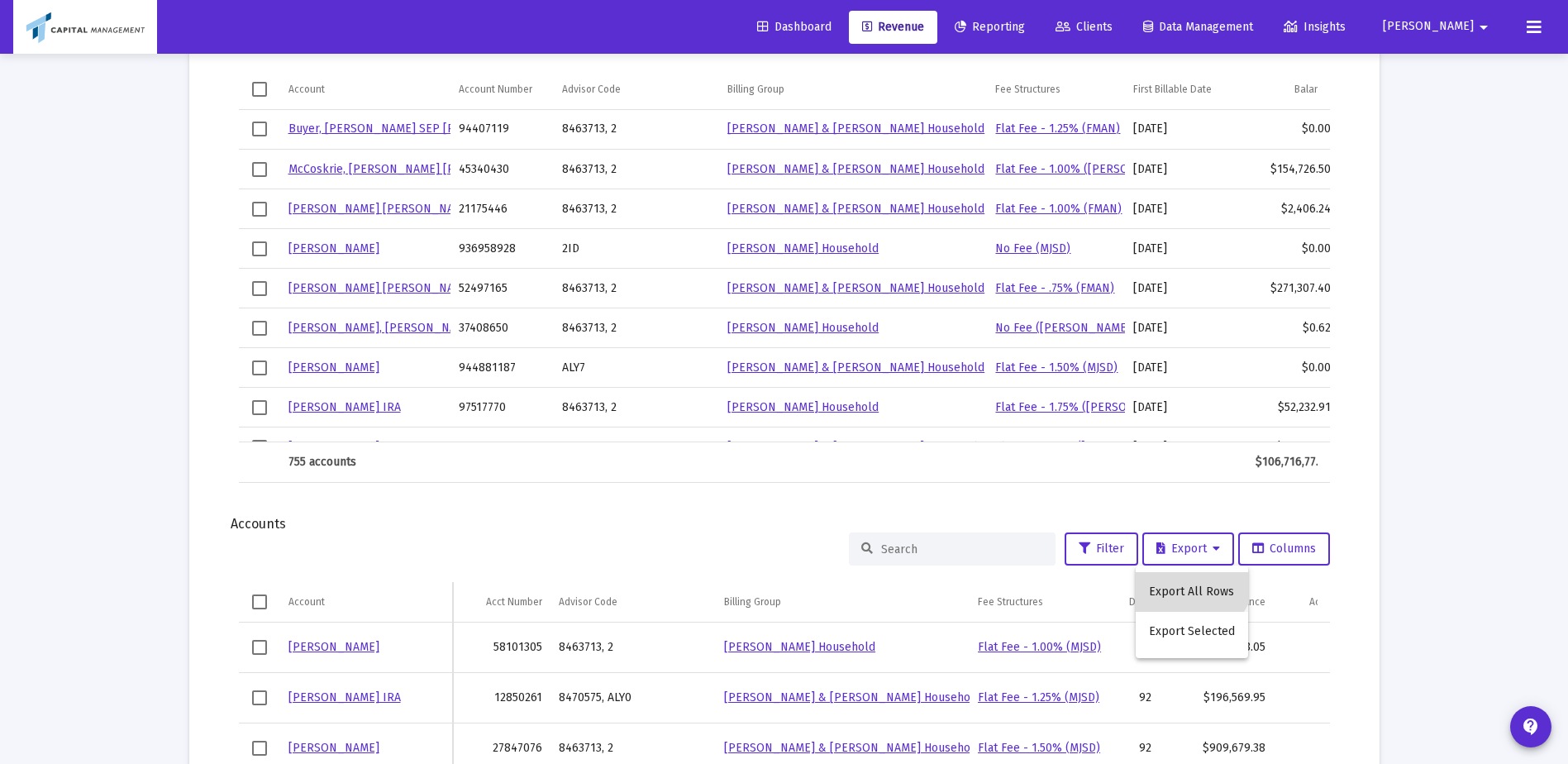 click on "Export All Rows" at bounding box center (1192, 592) 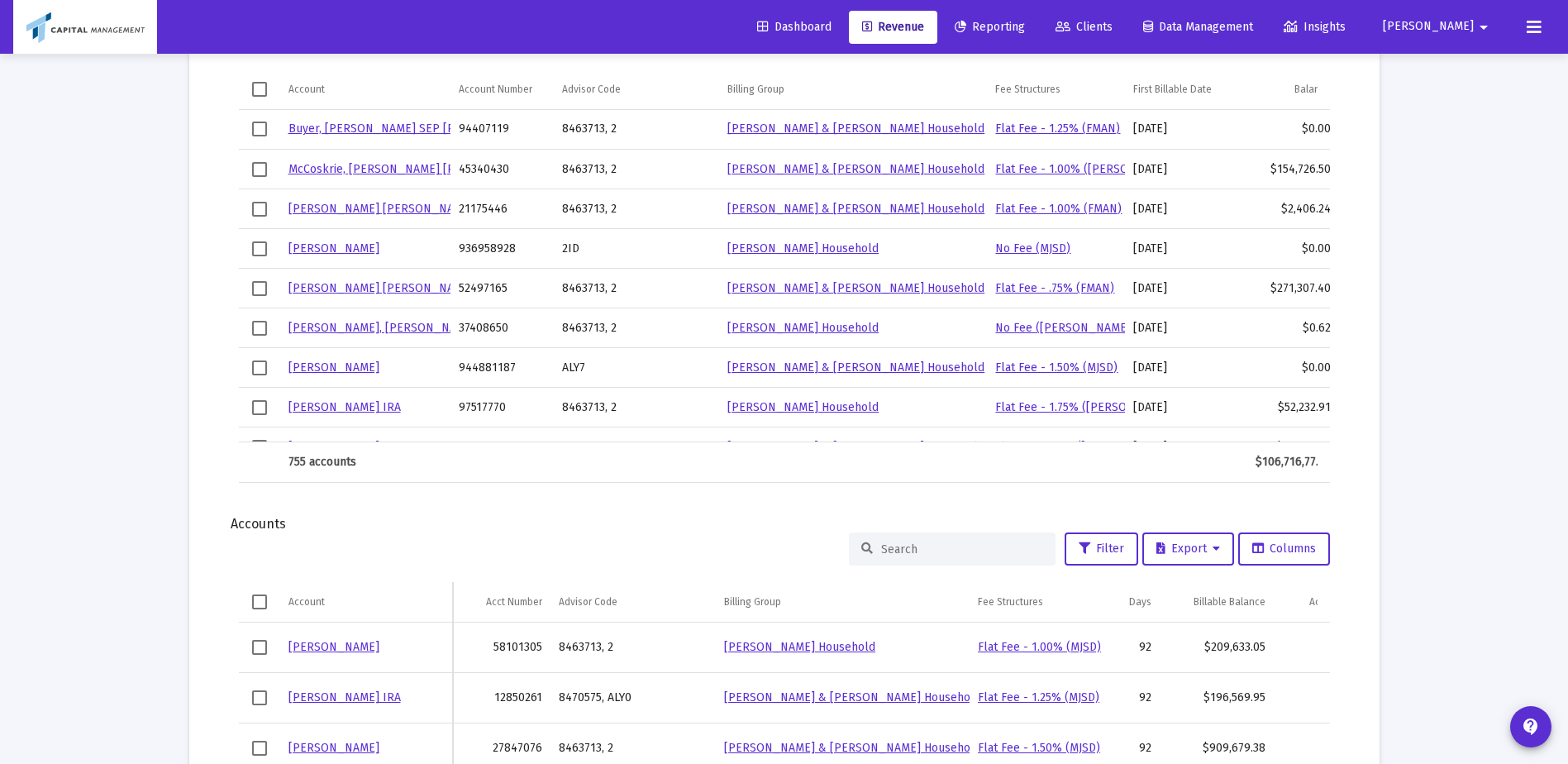 click on "Clients" 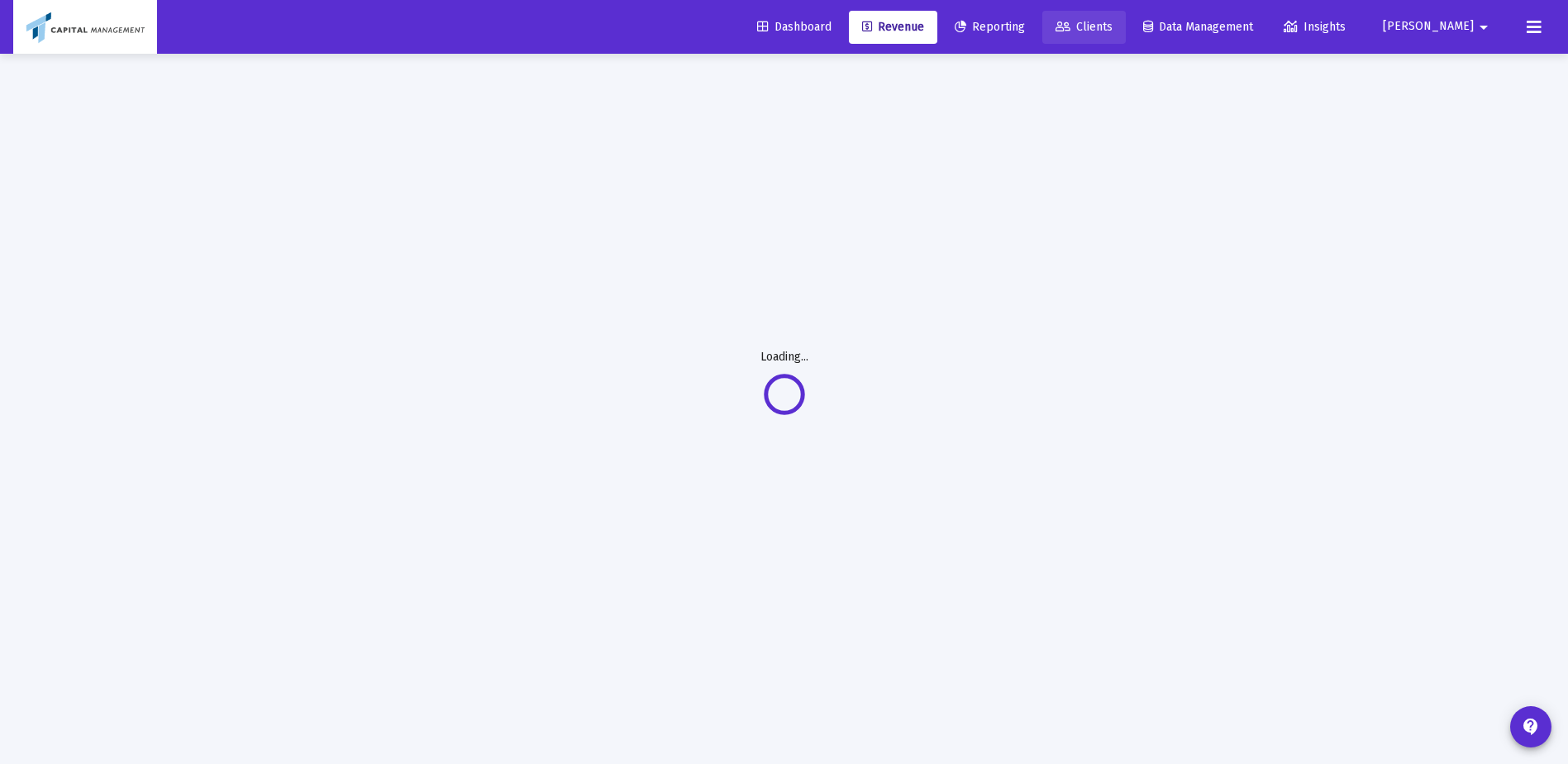scroll, scrollTop: 54, scrollLeft: 0, axis: vertical 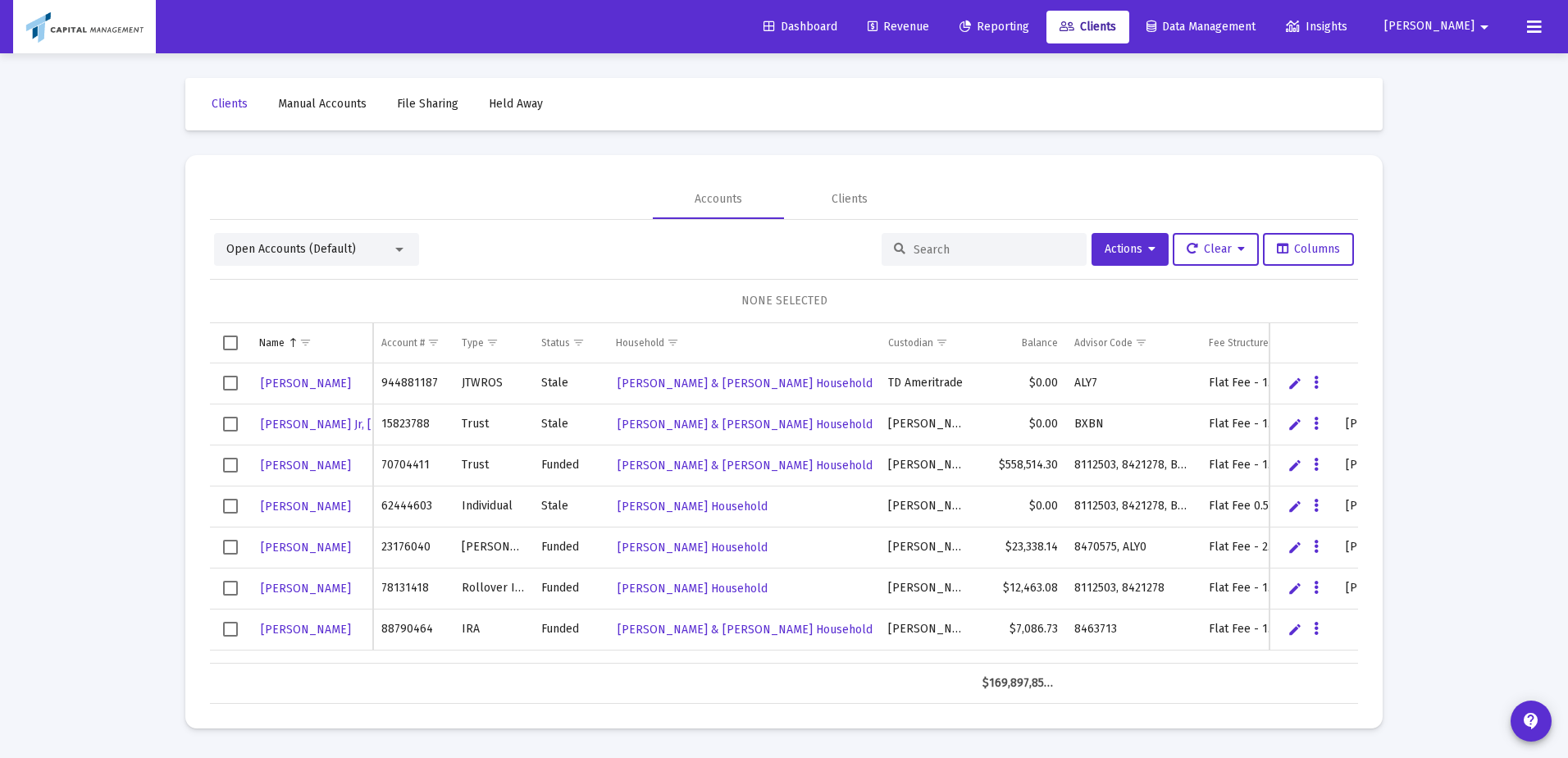 click at bounding box center (994, 249) 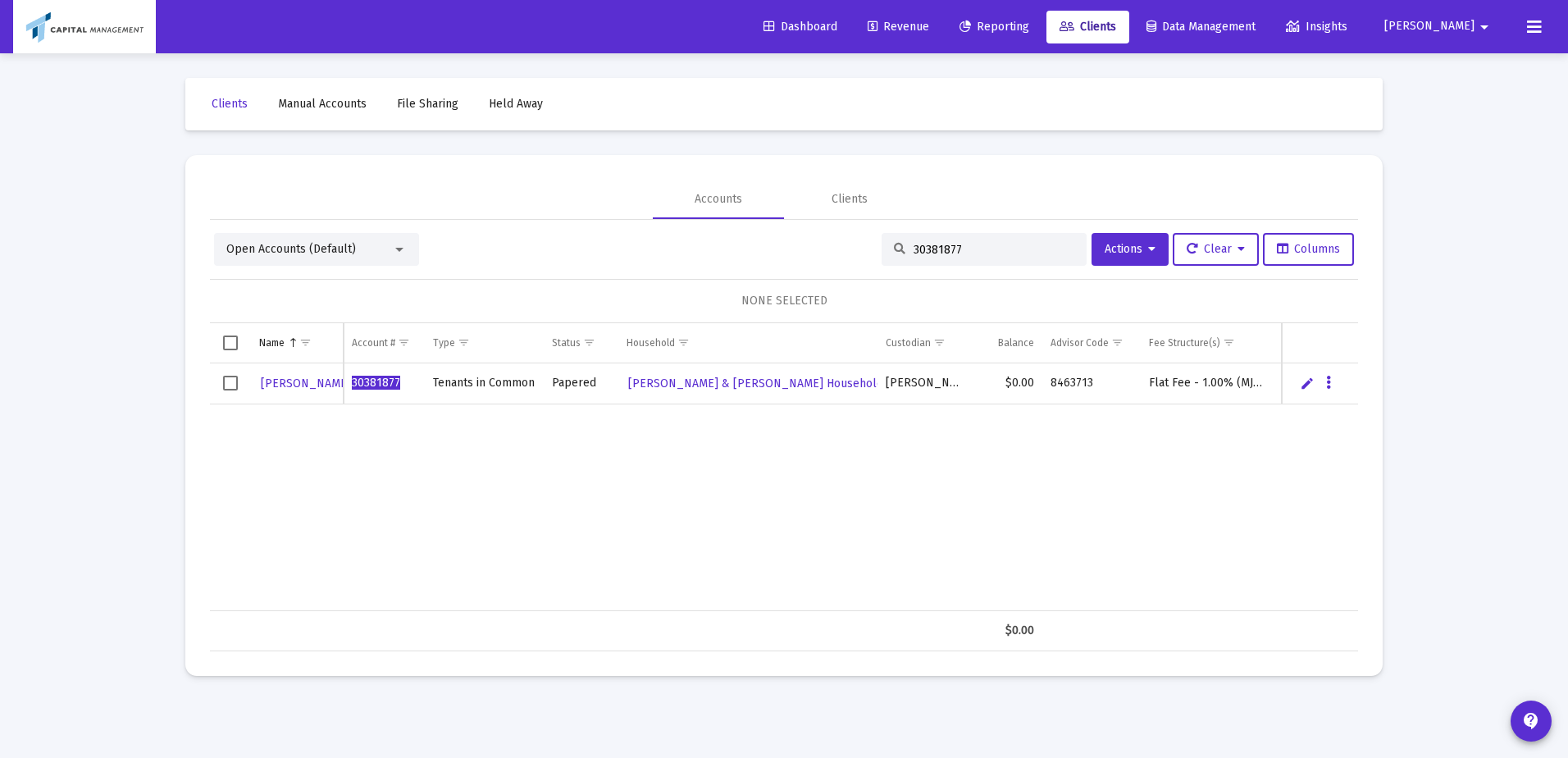 type on "30381877" 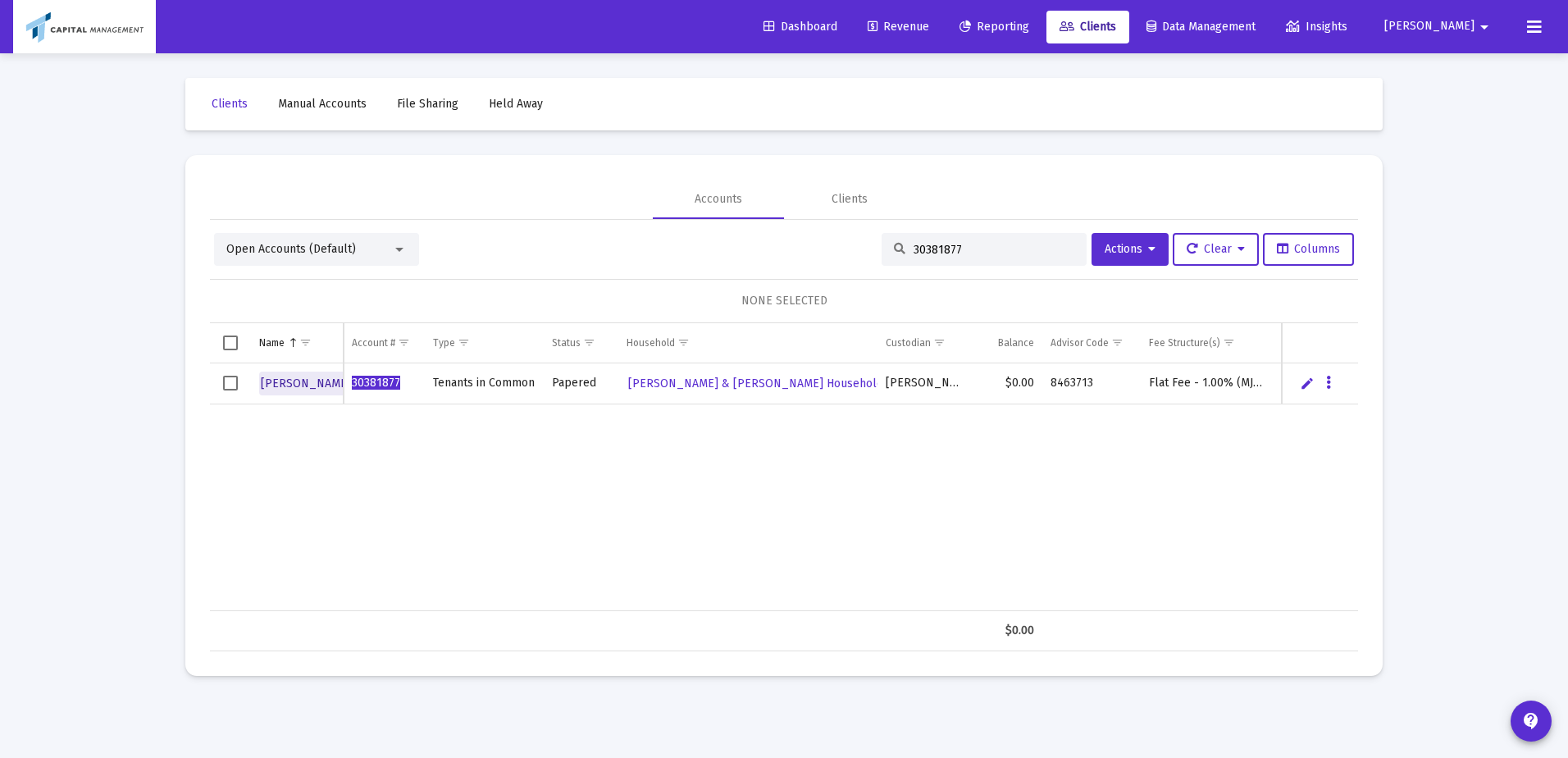 click on "Sara Johnson" at bounding box center (306, 383) 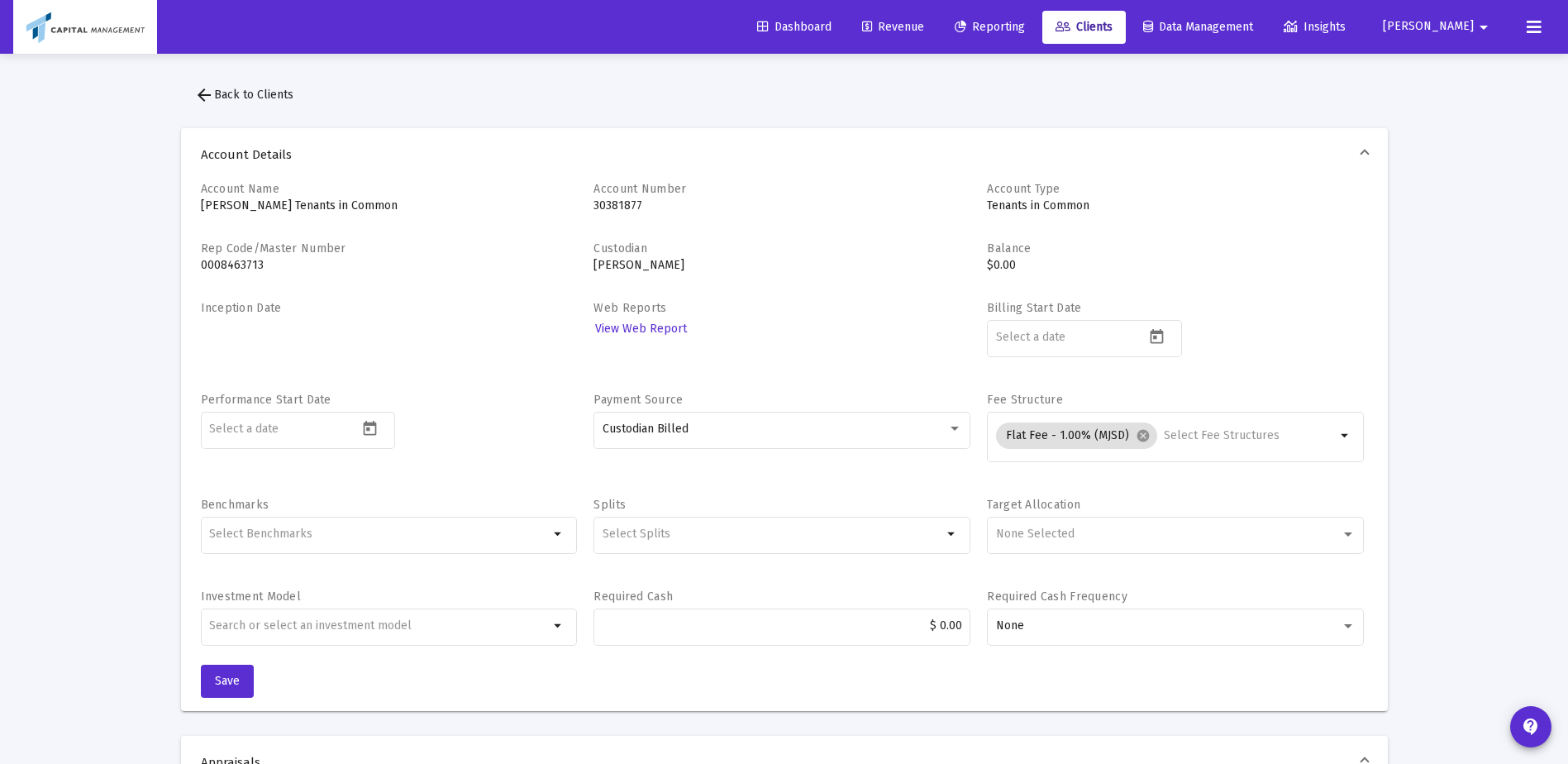 click on "Clients" 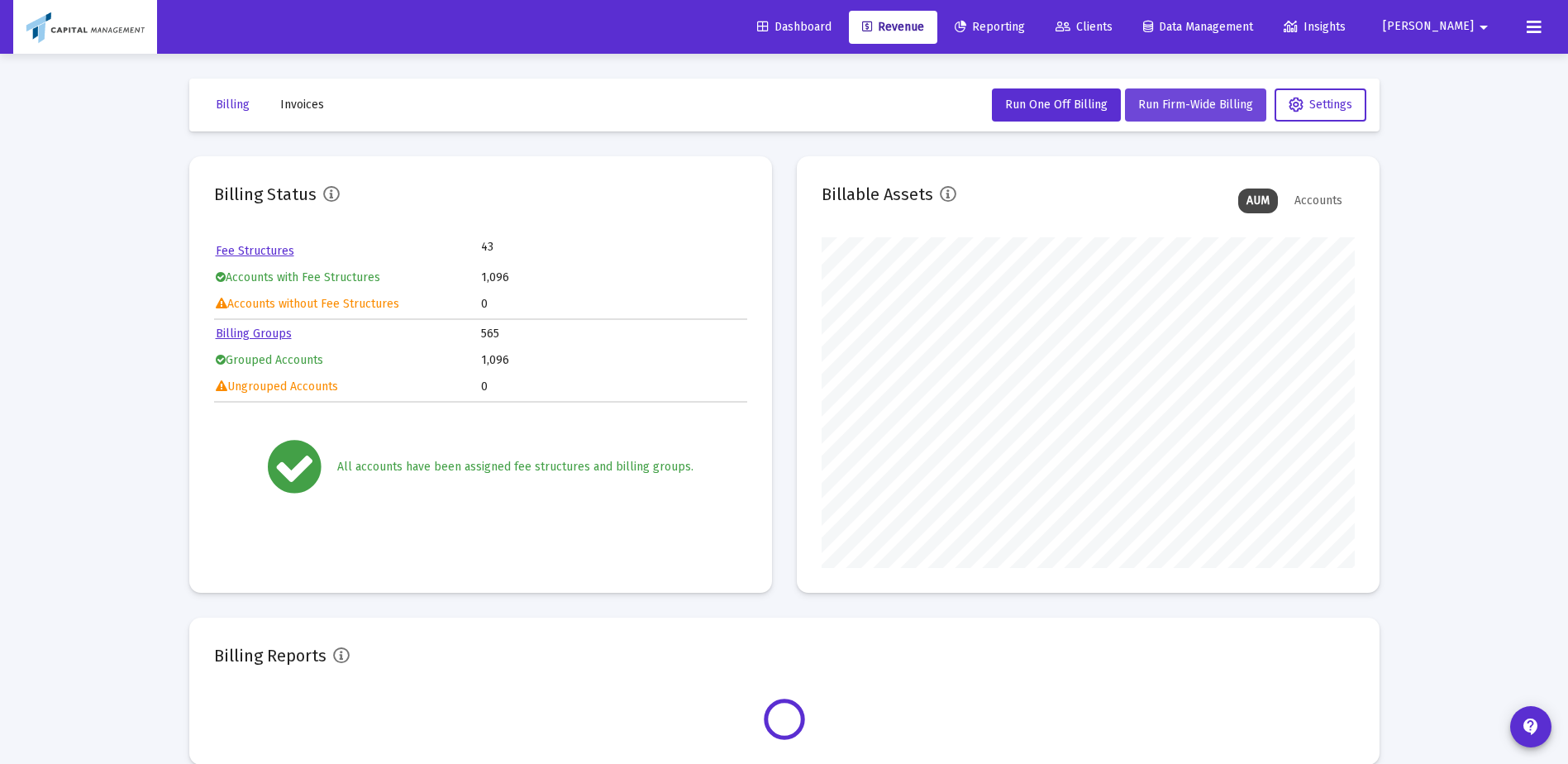 scroll, scrollTop: 826509, scrollLeft: 826035, axis: both 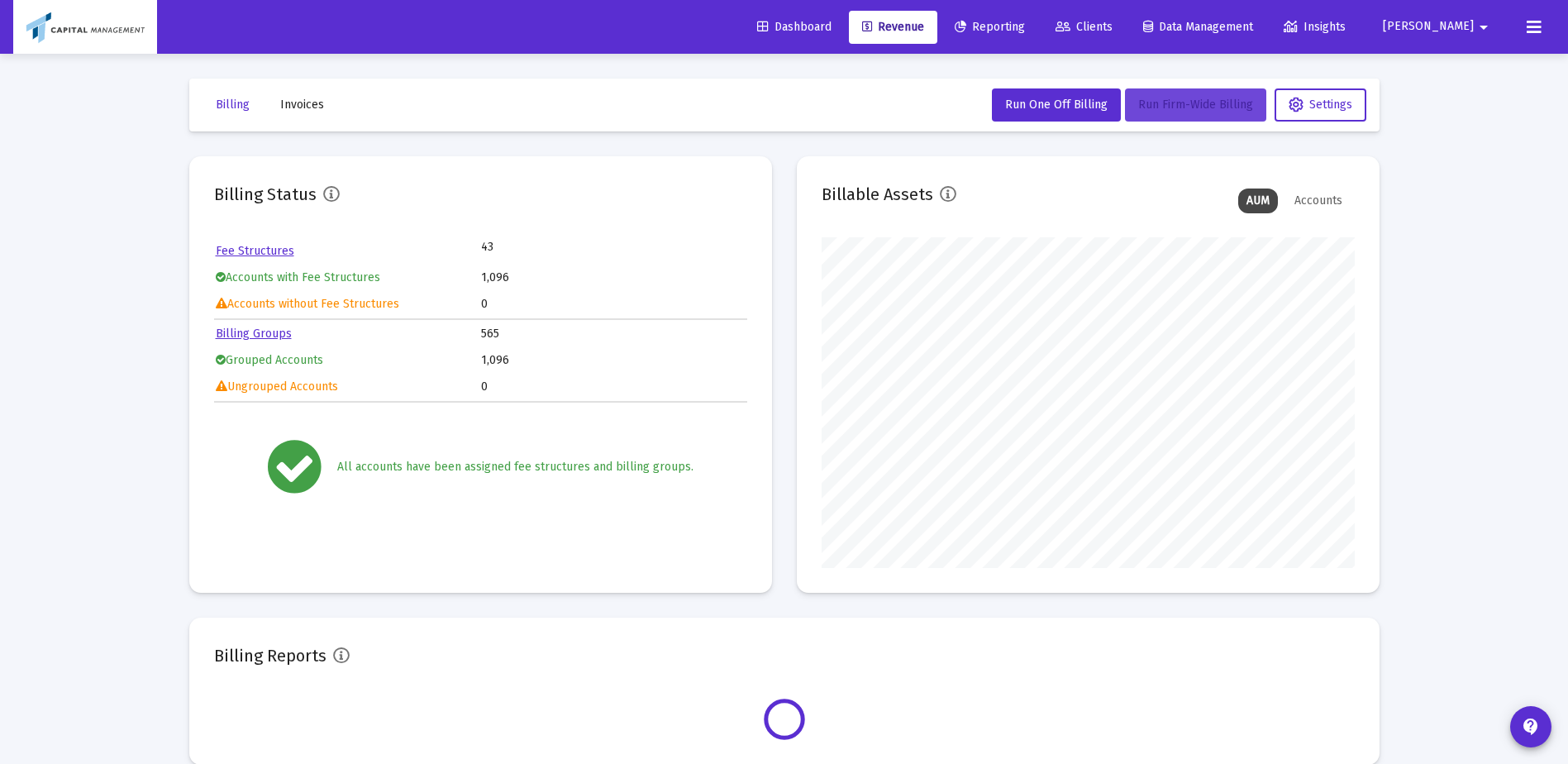 click on "Run Firm-Wide Billing" 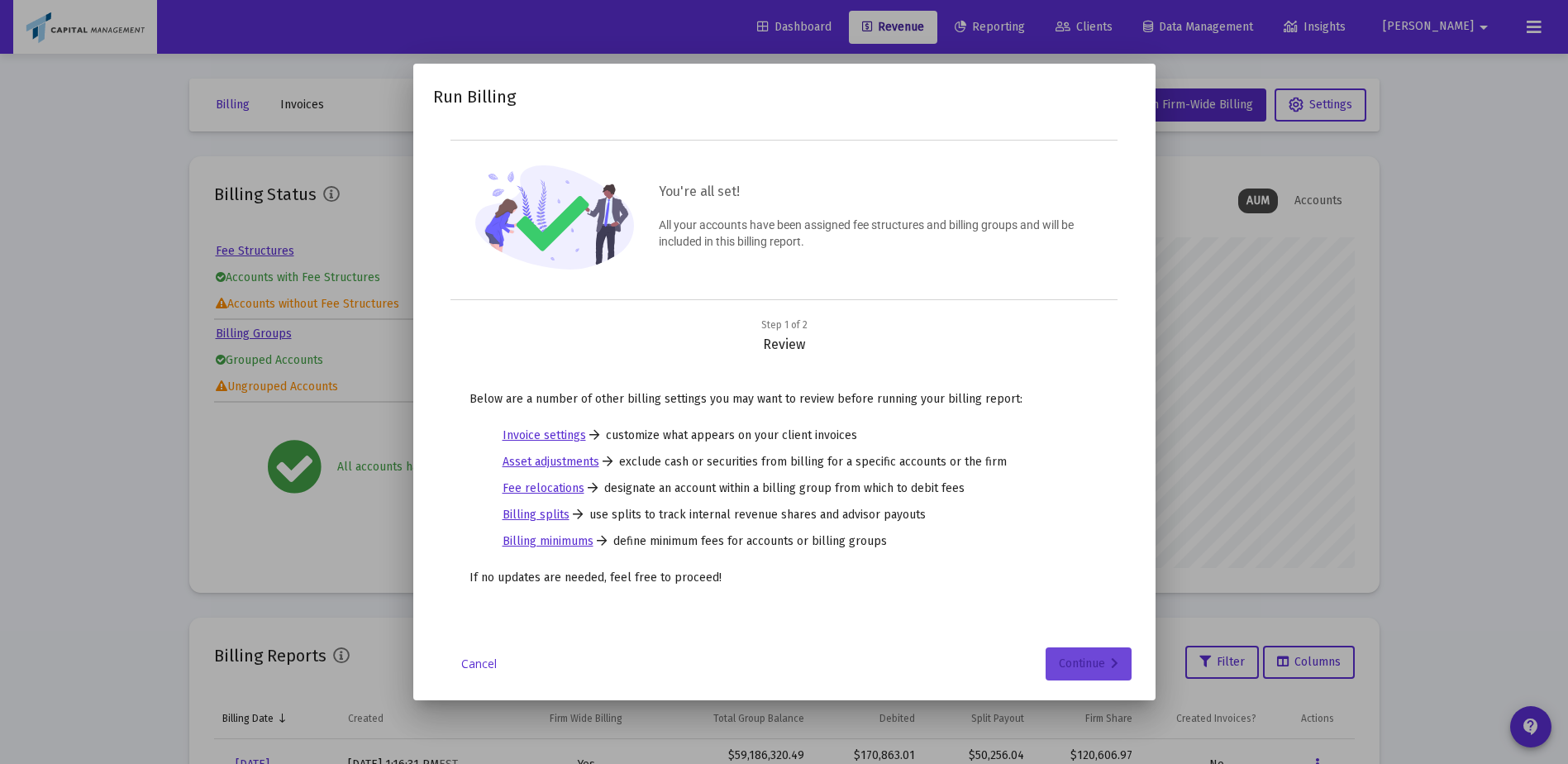click on "Continue" at bounding box center (1089, 664) 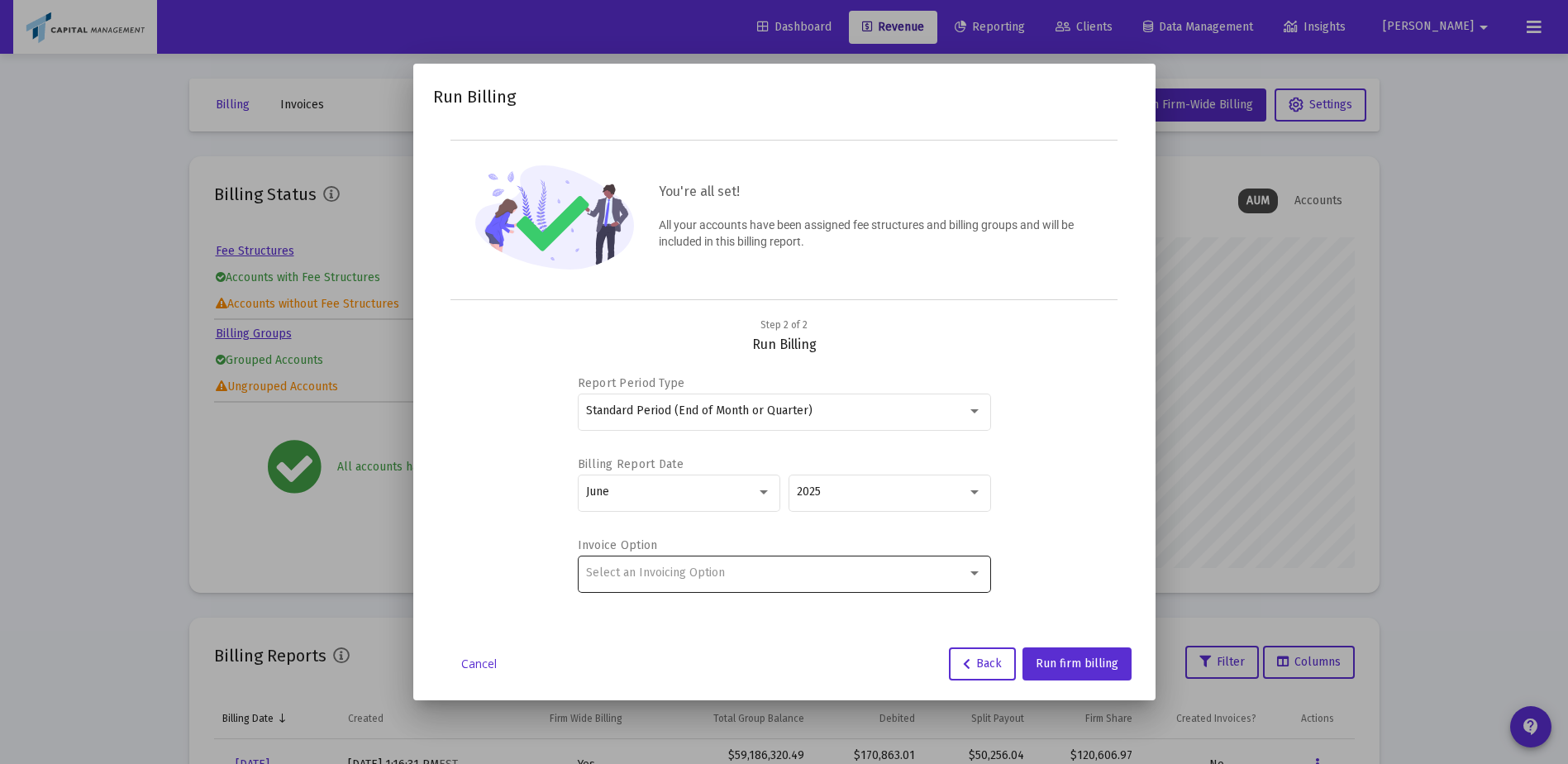 click on "Select an Invoicing Option" at bounding box center (784, 572) 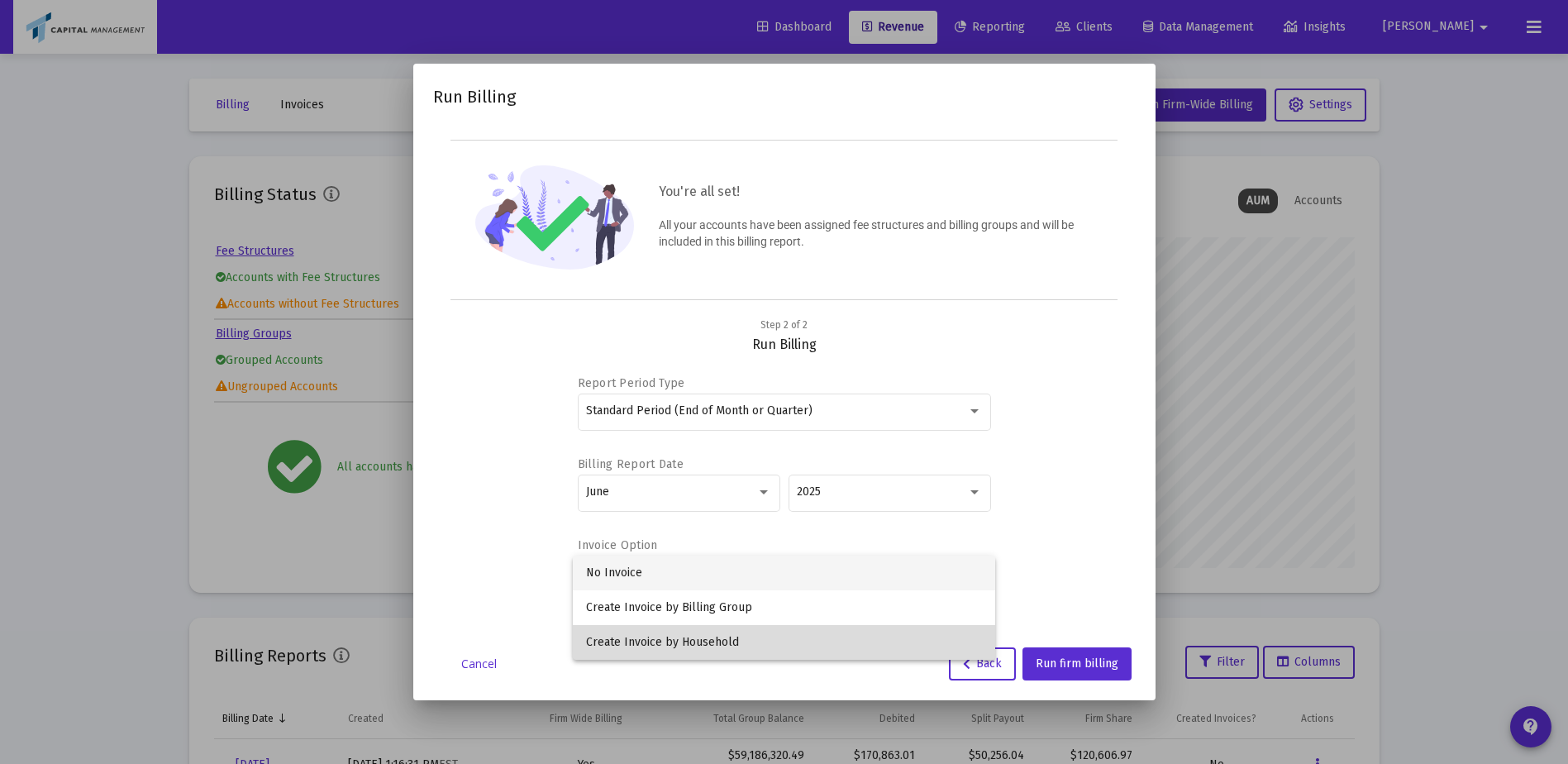 click on "Create Invoice by Household" at bounding box center (784, 642) 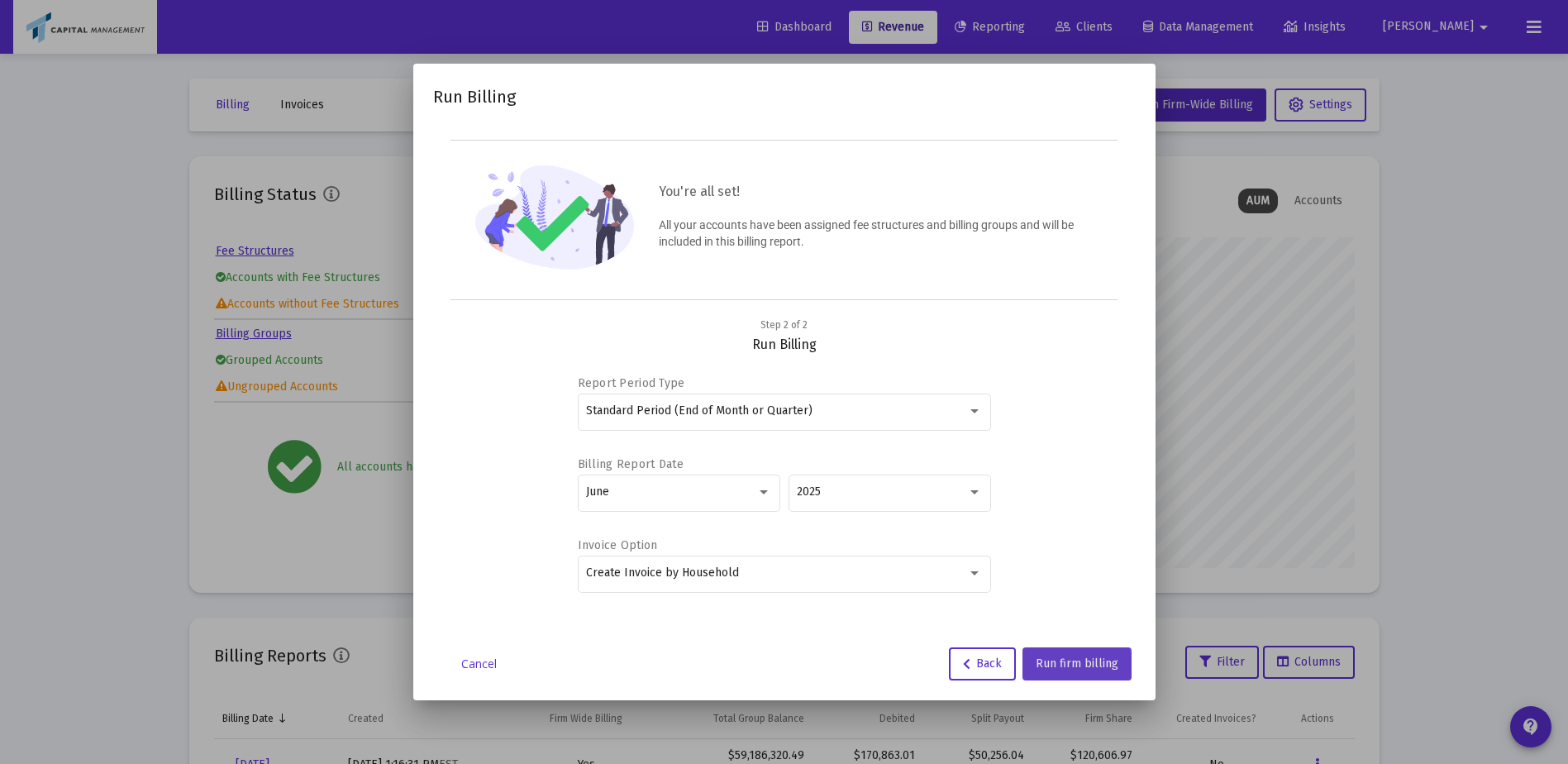 click on "Run firm billing" at bounding box center (1077, 663) 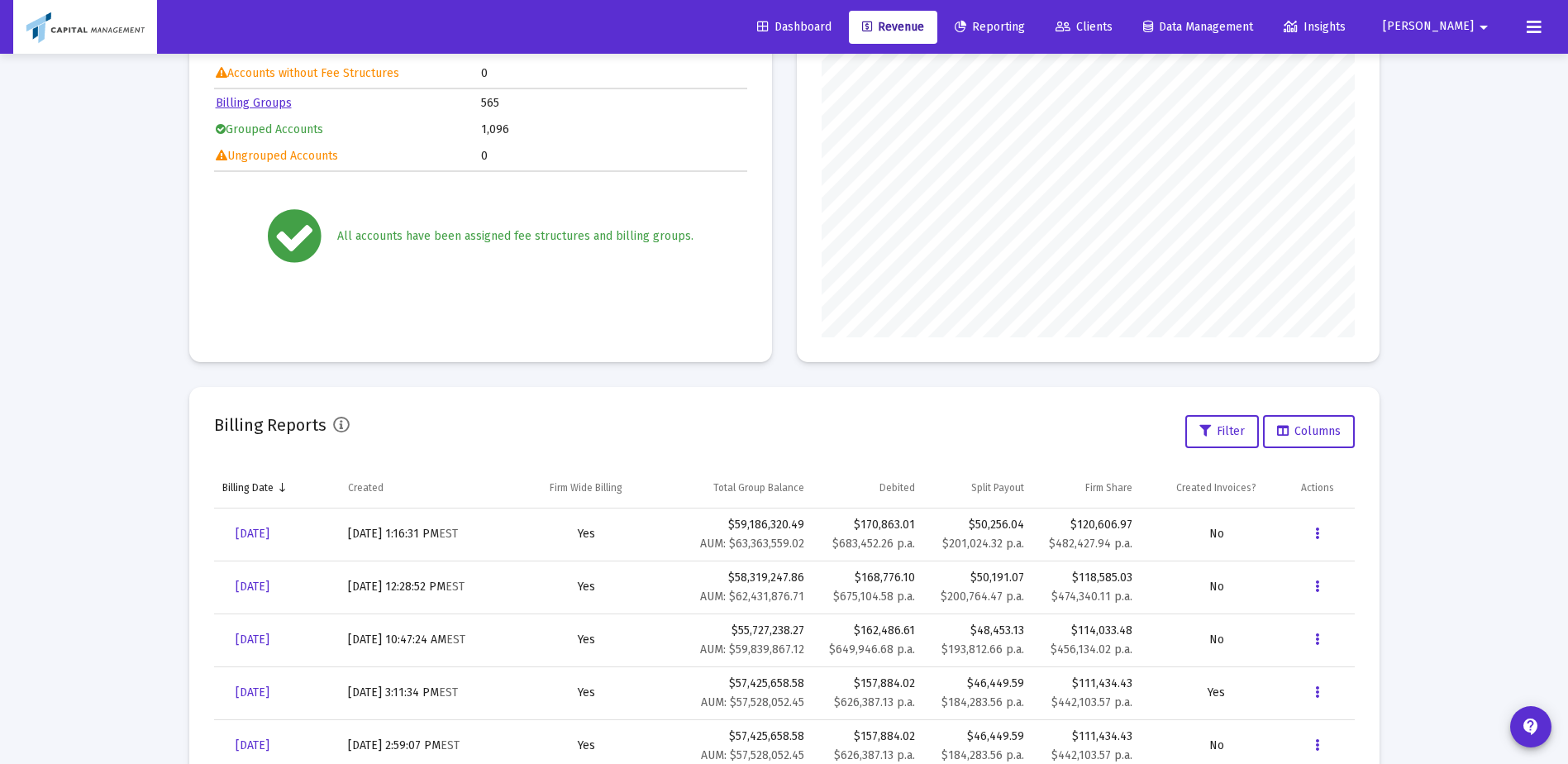 scroll, scrollTop: 198, scrollLeft: 0, axis: vertical 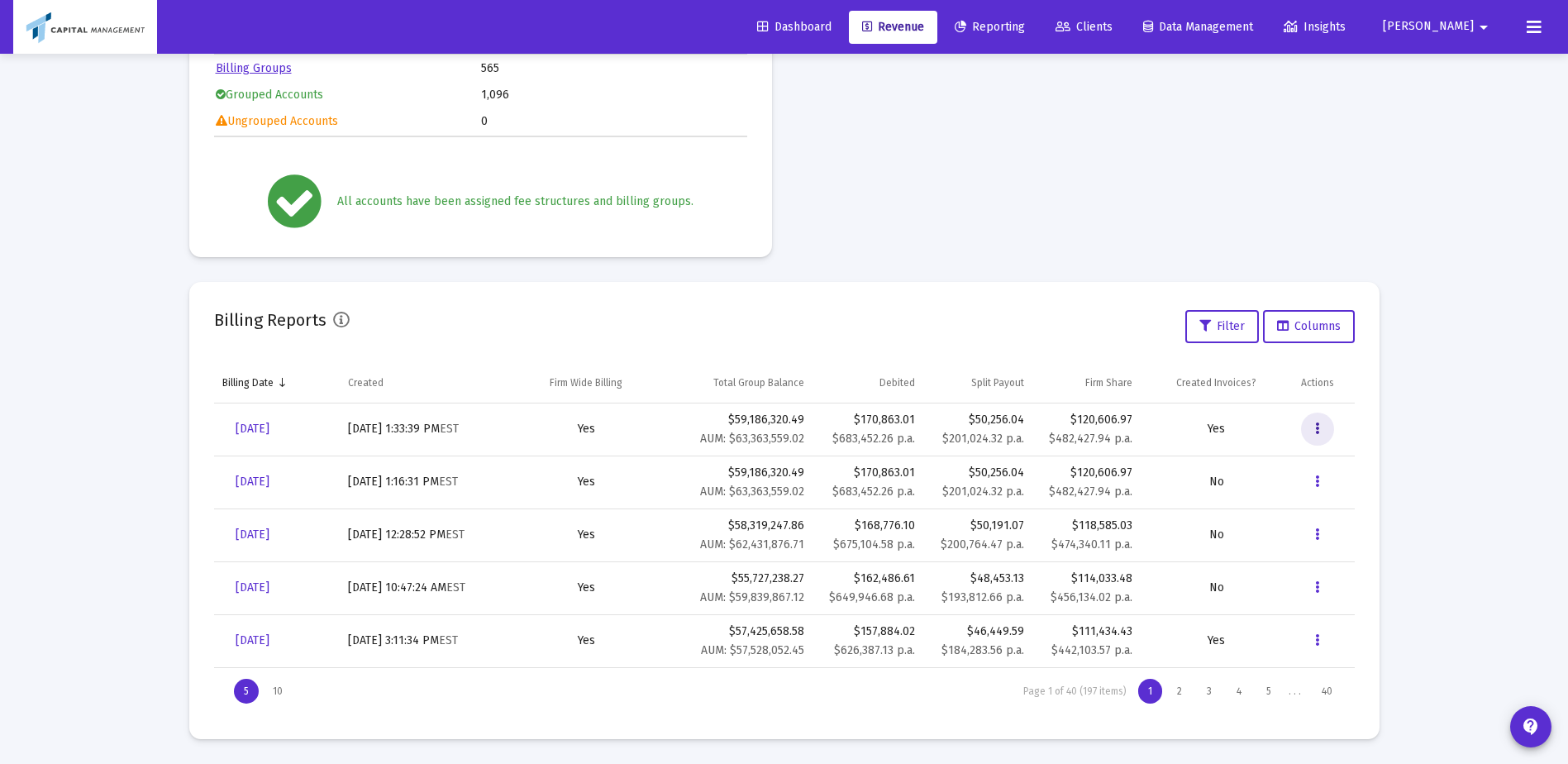 click at bounding box center [1318, 429] 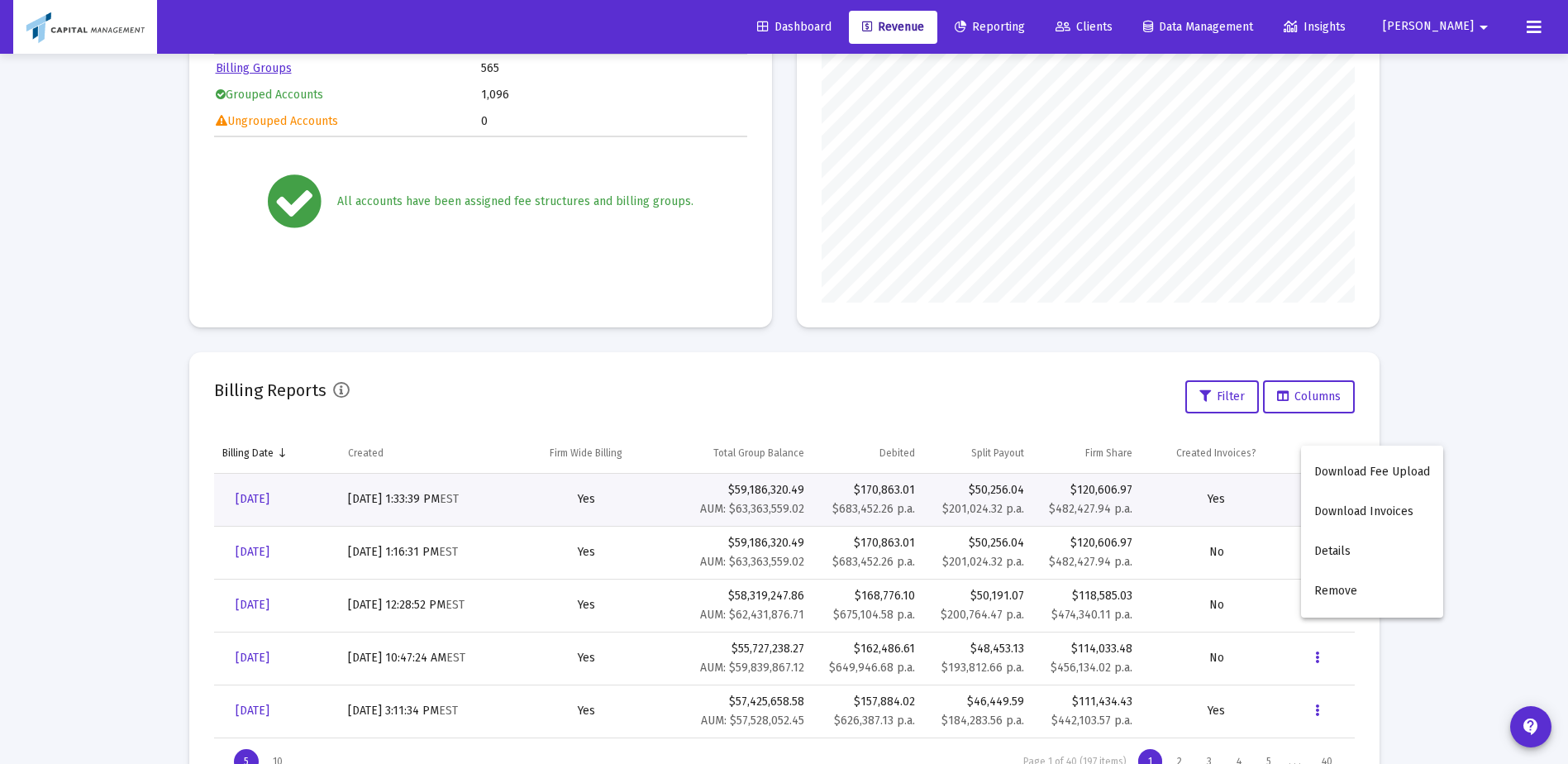 scroll, scrollTop: 826509, scrollLeft: 826035, axis: both 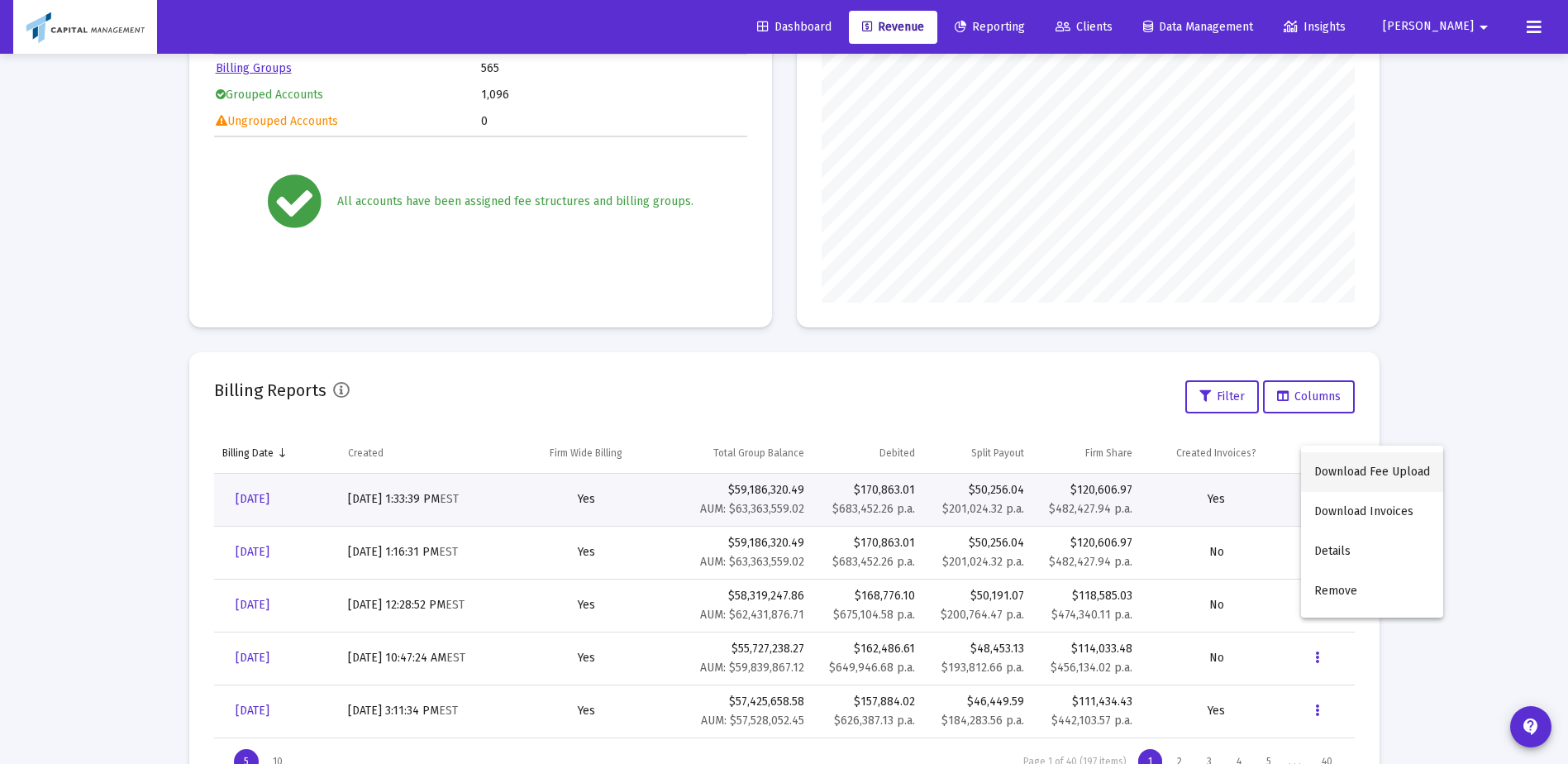 click on "Download Fee Upload" at bounding box center (1372, 472) 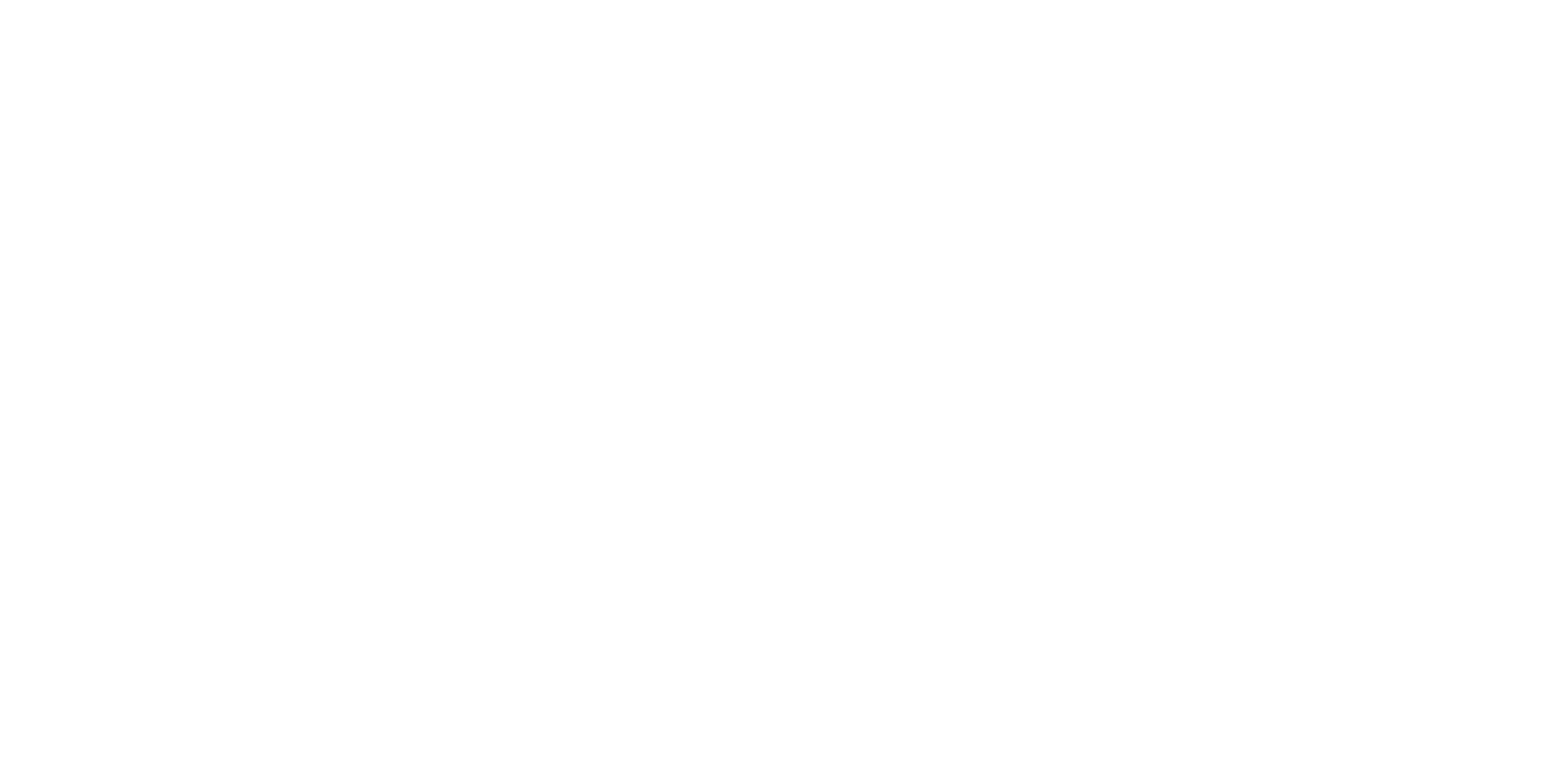 scroll, scrollTop: 0, scrollLeft: 0, axis: both 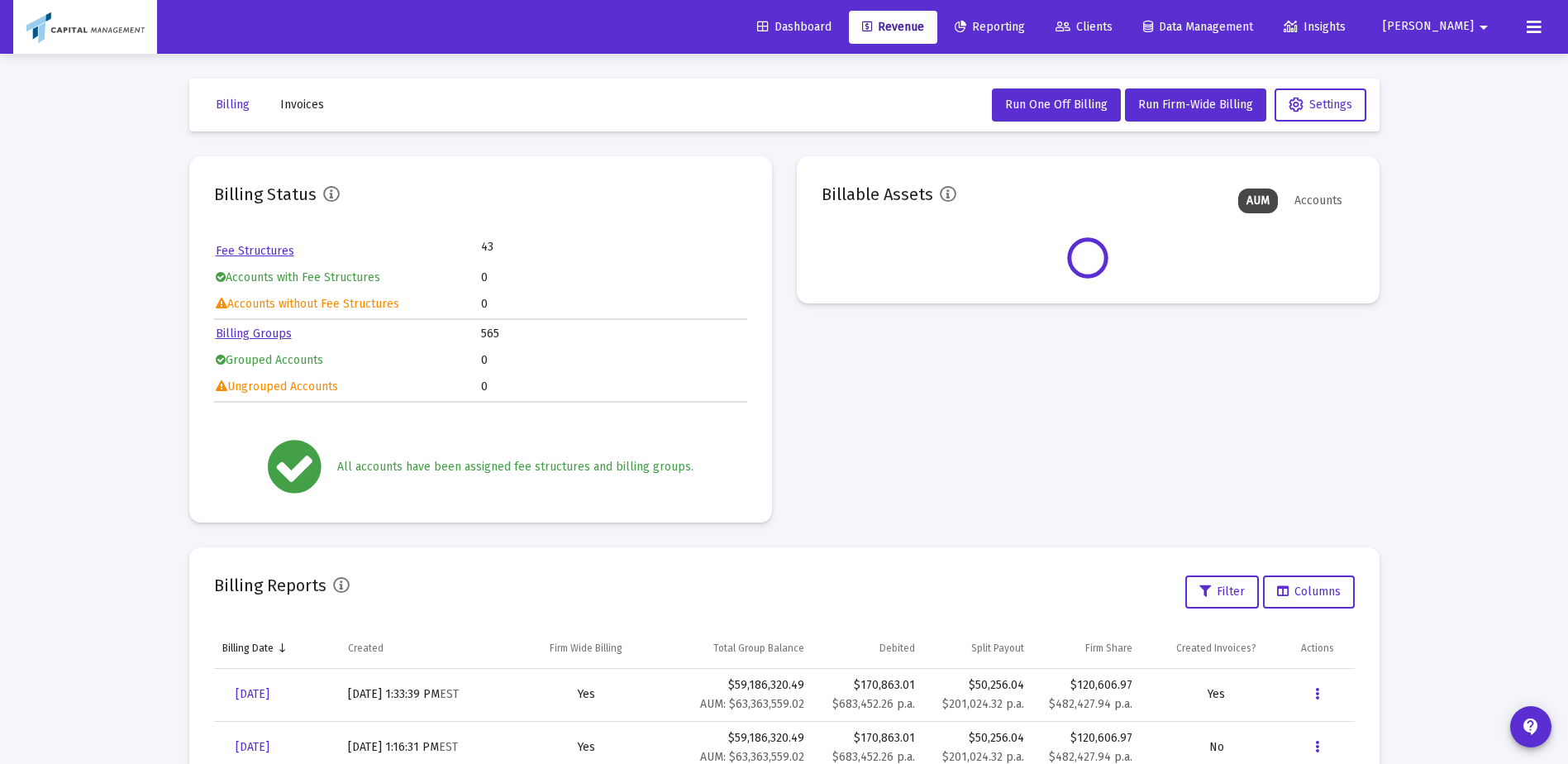 click on "Clients" 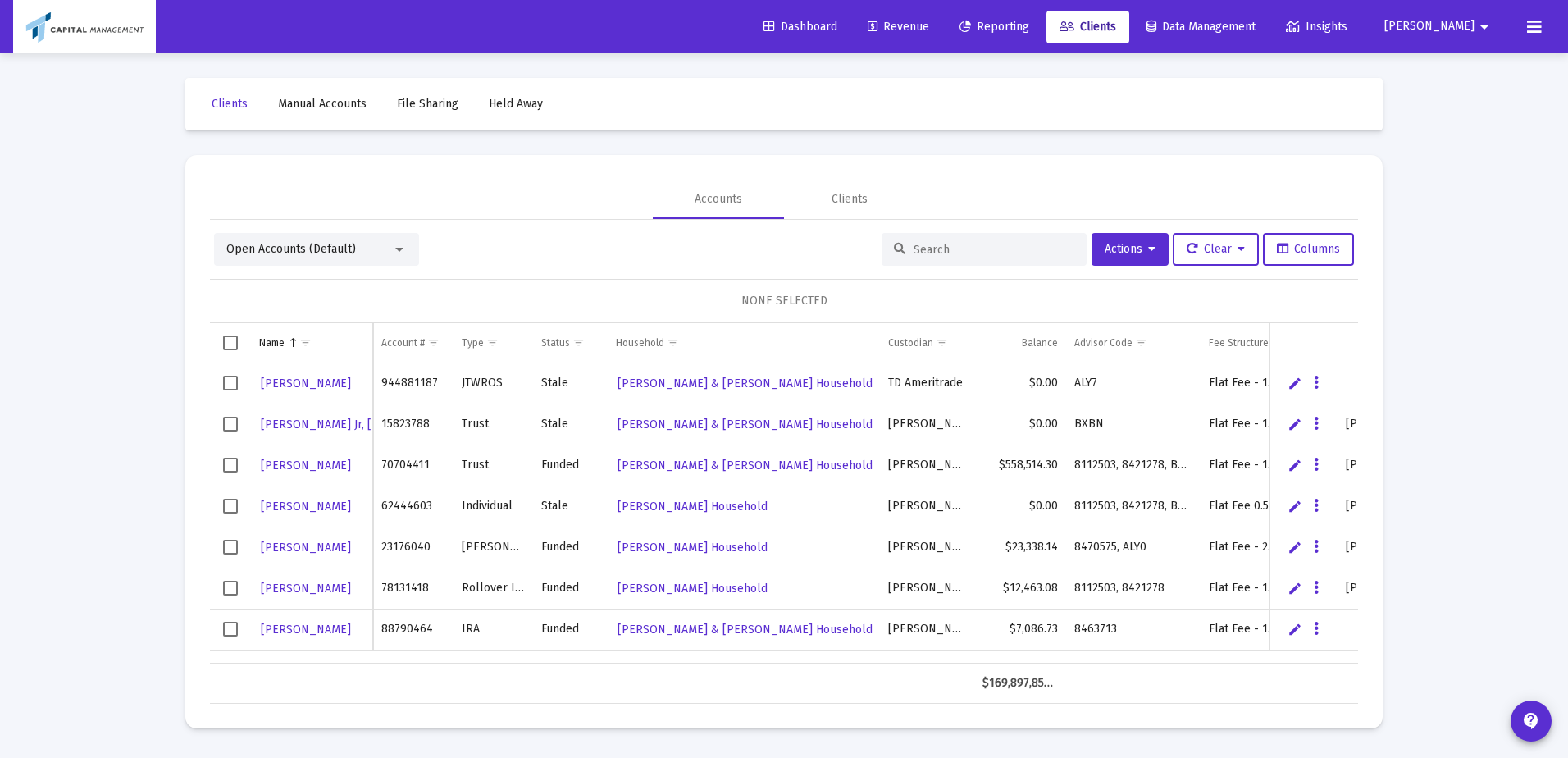 click at bounding box center (984, 249) 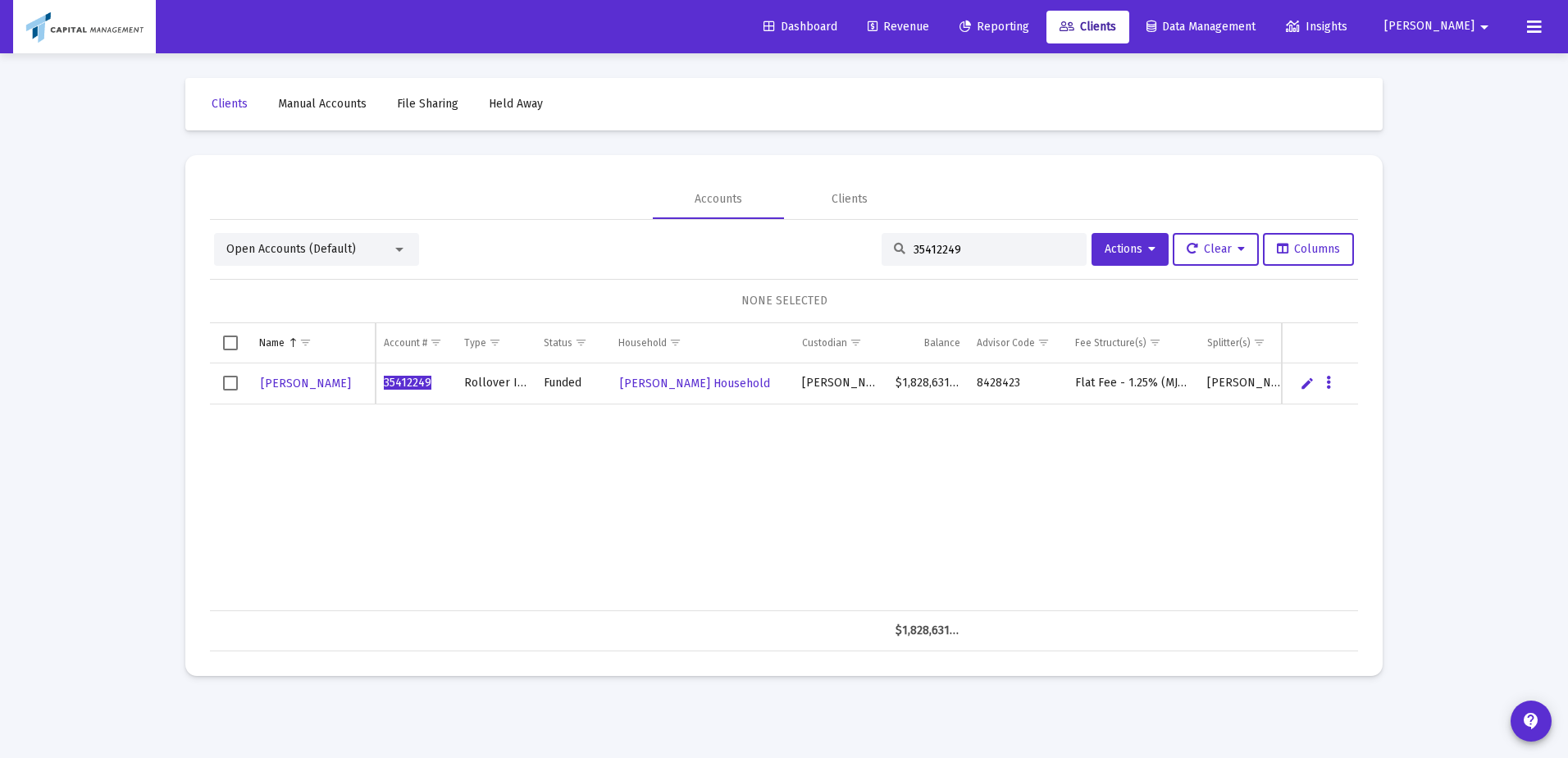 type on "35412249" 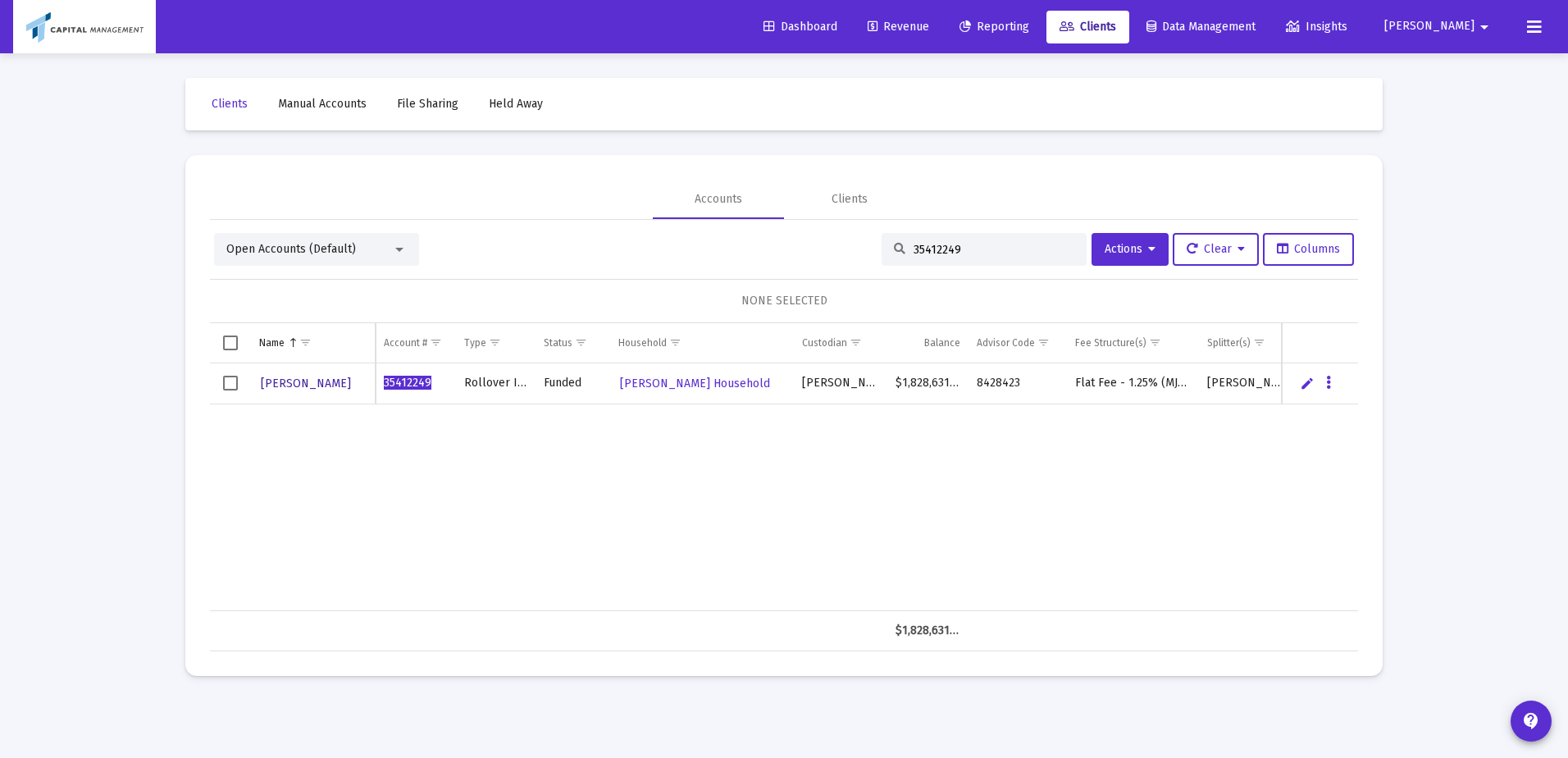 click on "Christopher Harper" at bounding box center [306, 383] 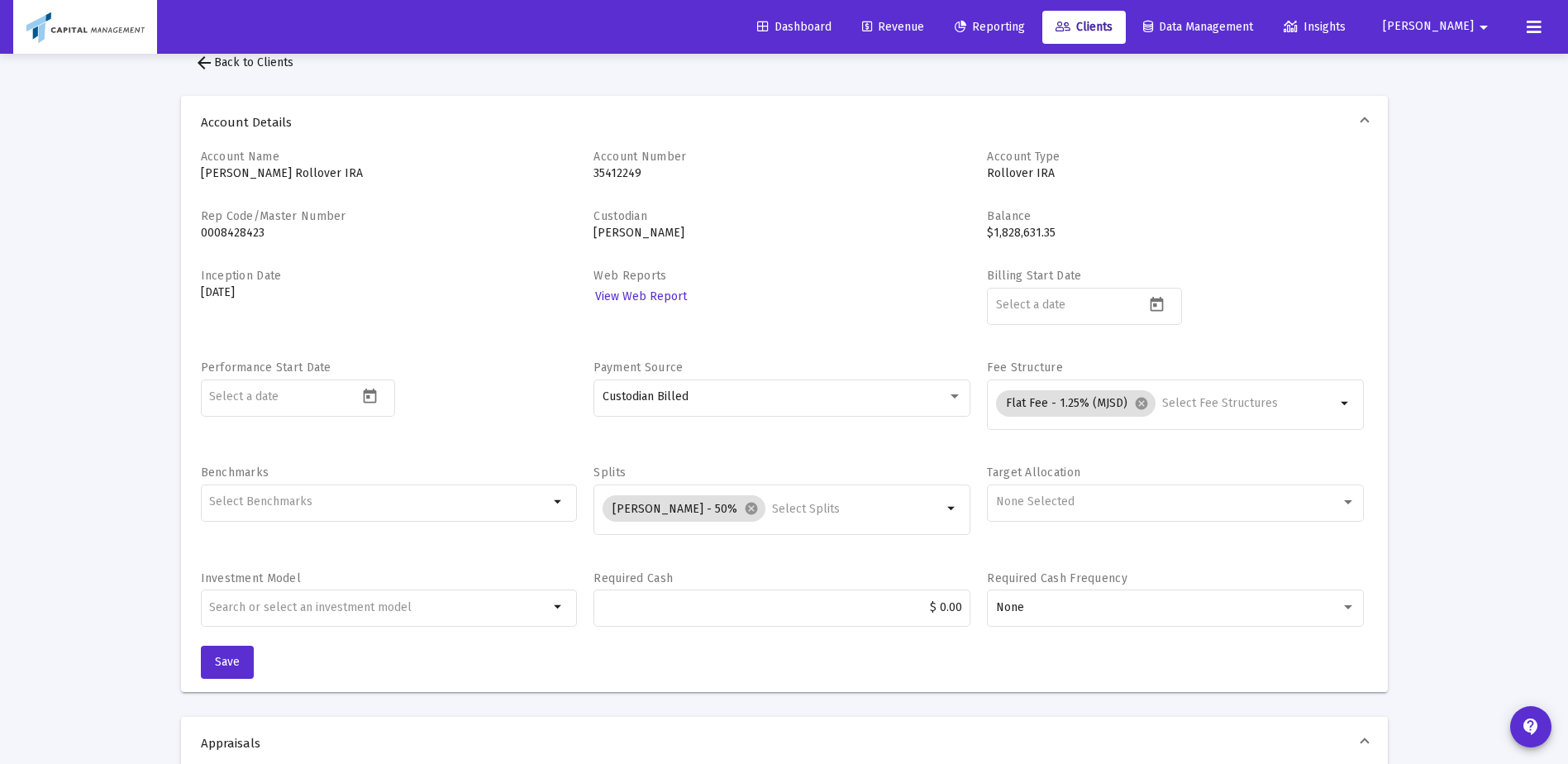 scroll, scrollTop: 0, scrollLeft: 0, axis: both 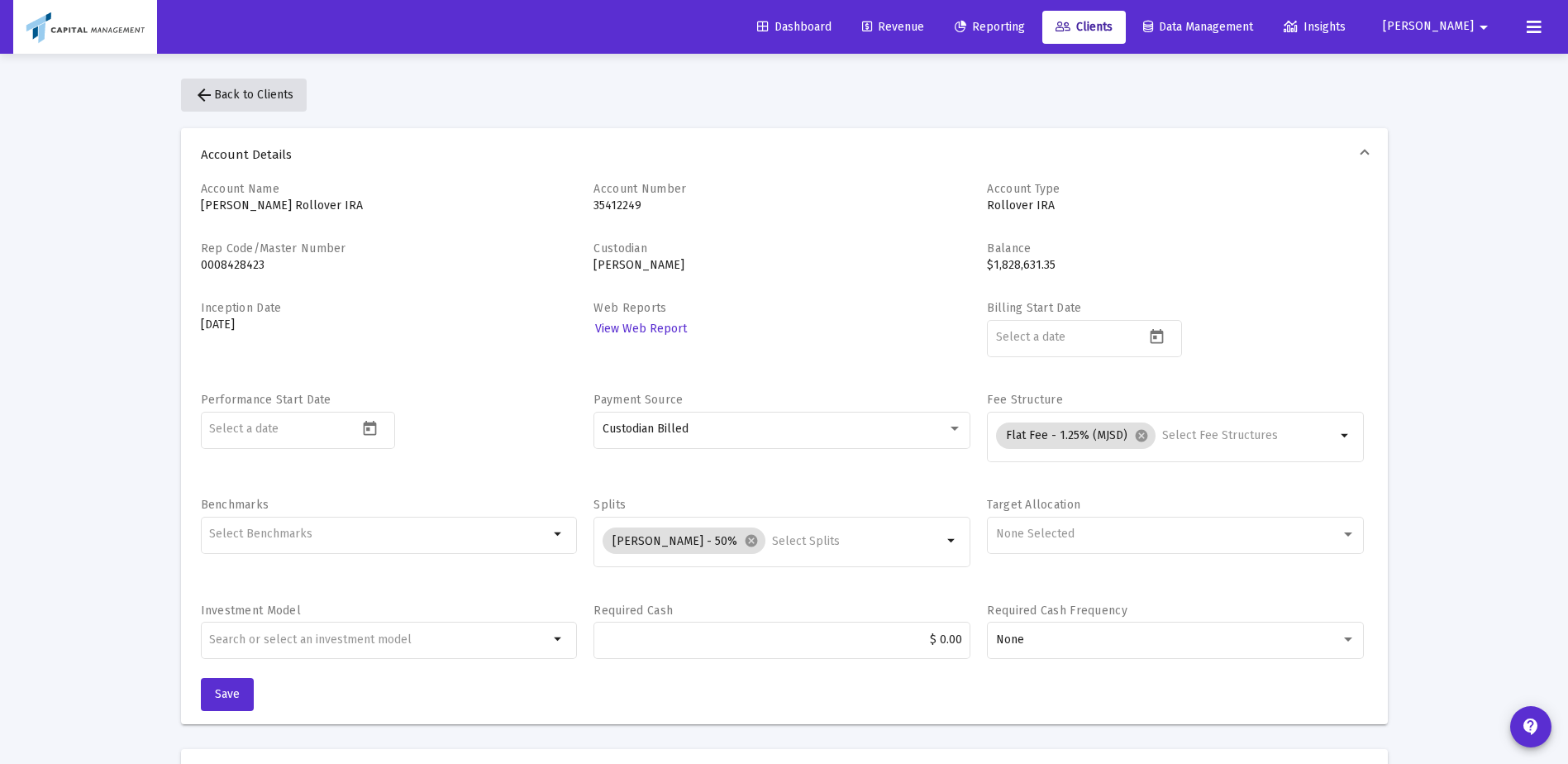 click on "arrow_back" 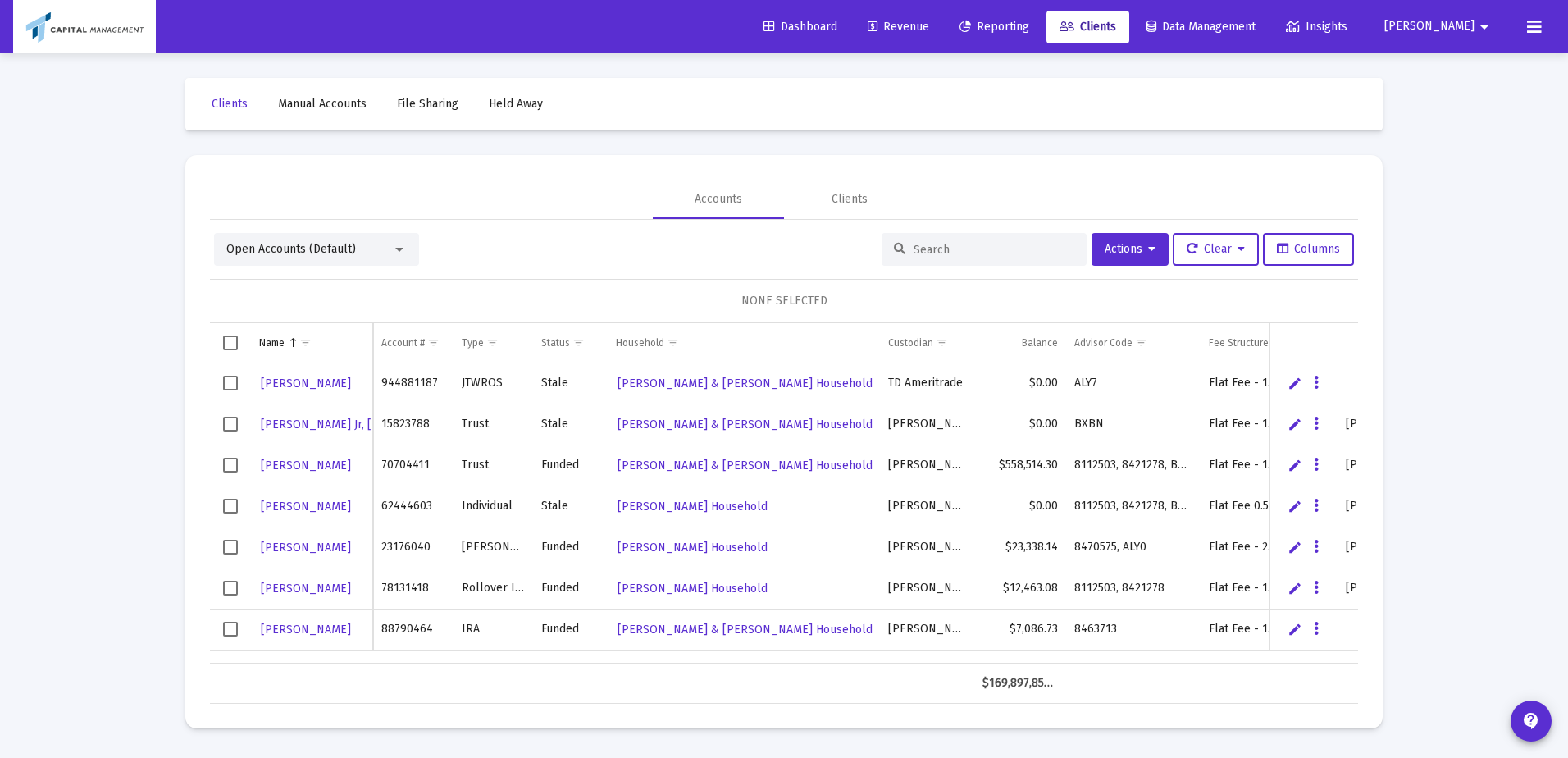 click at bounding box center (994, 249) 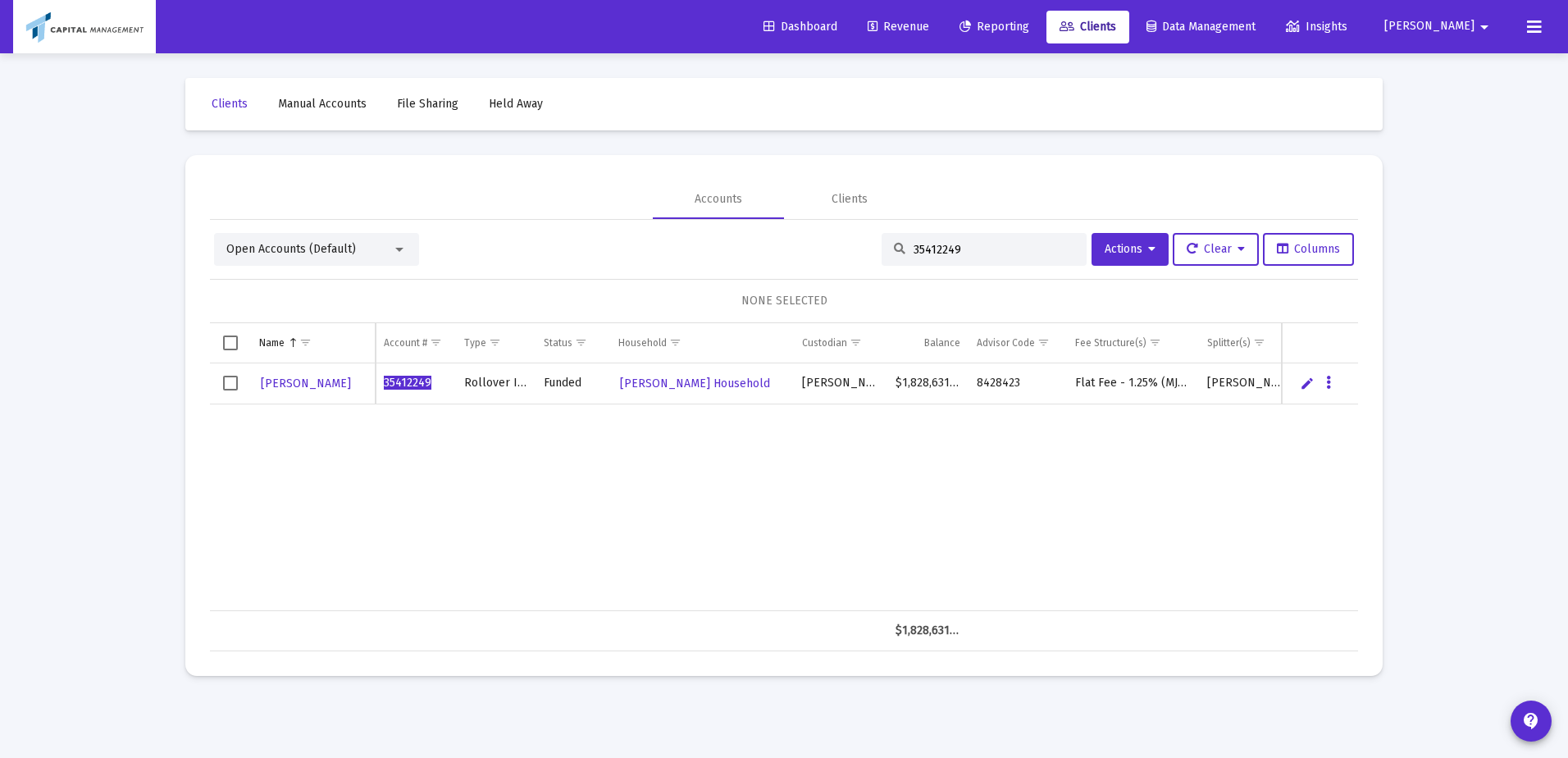 type on "35412249" 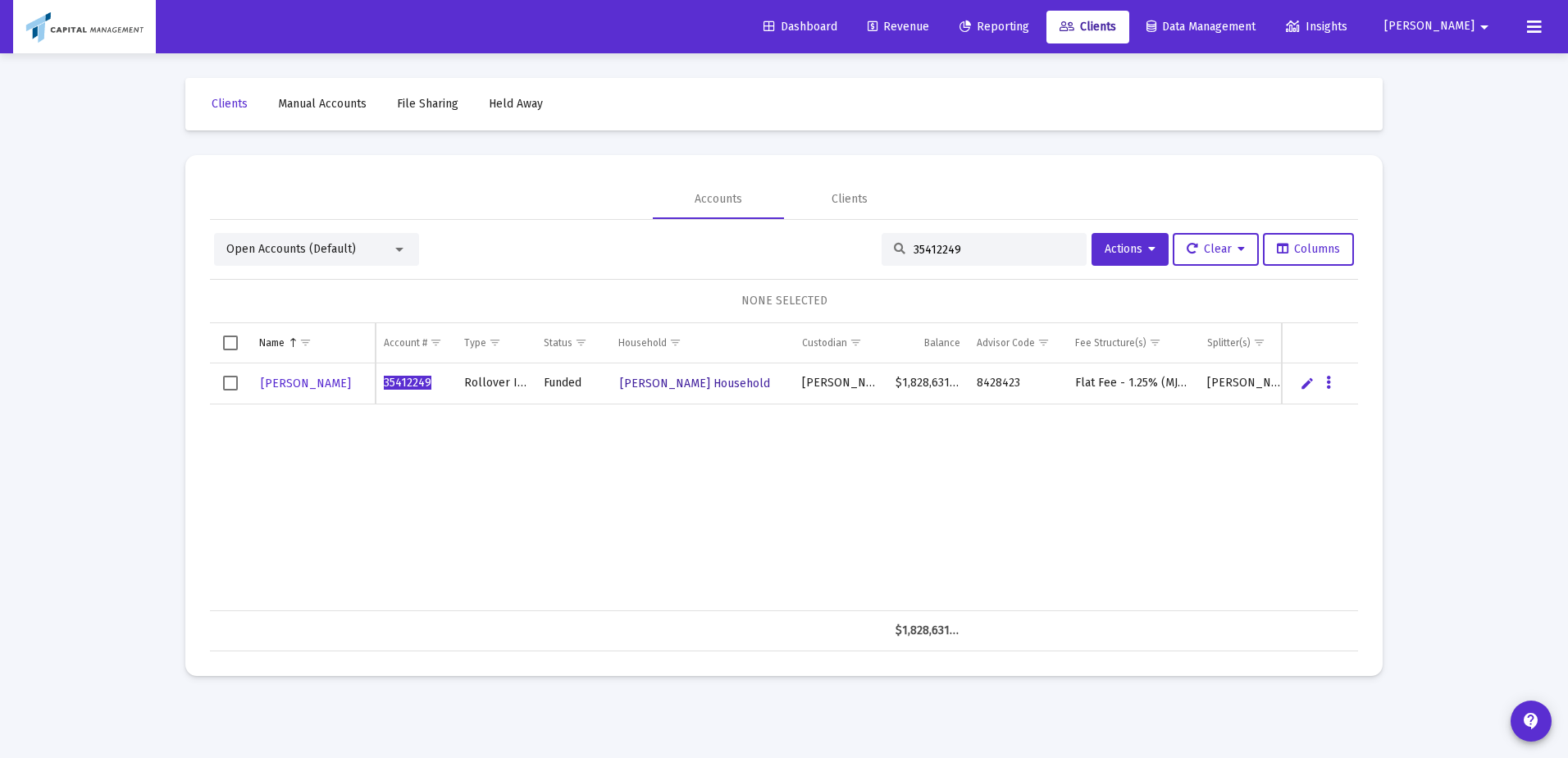 click on "Christopher Harper Household" at bounding box center [695, 383] 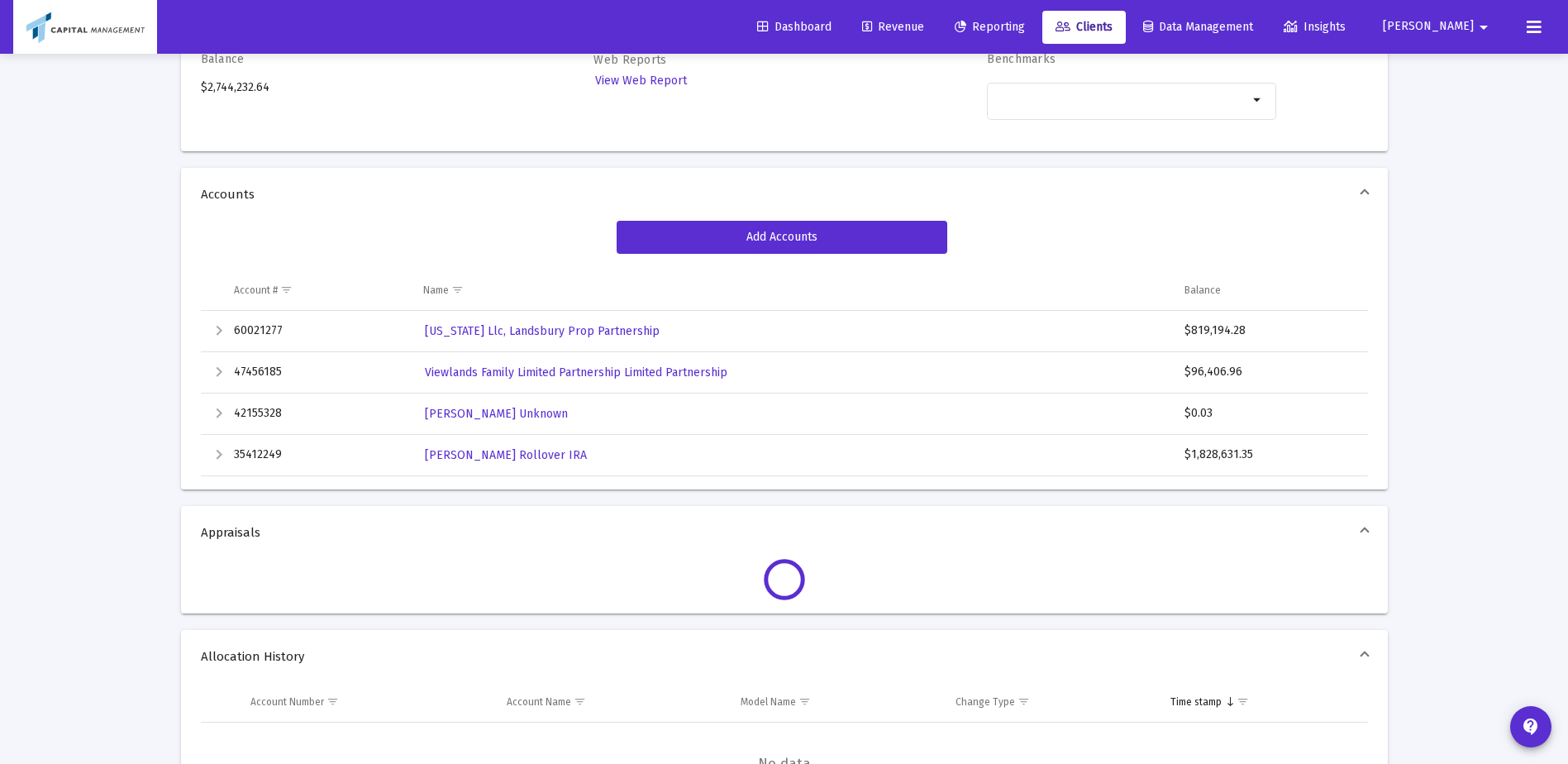 scroll, scrollTop: 275, scrollLeft: 0, axis: vertical 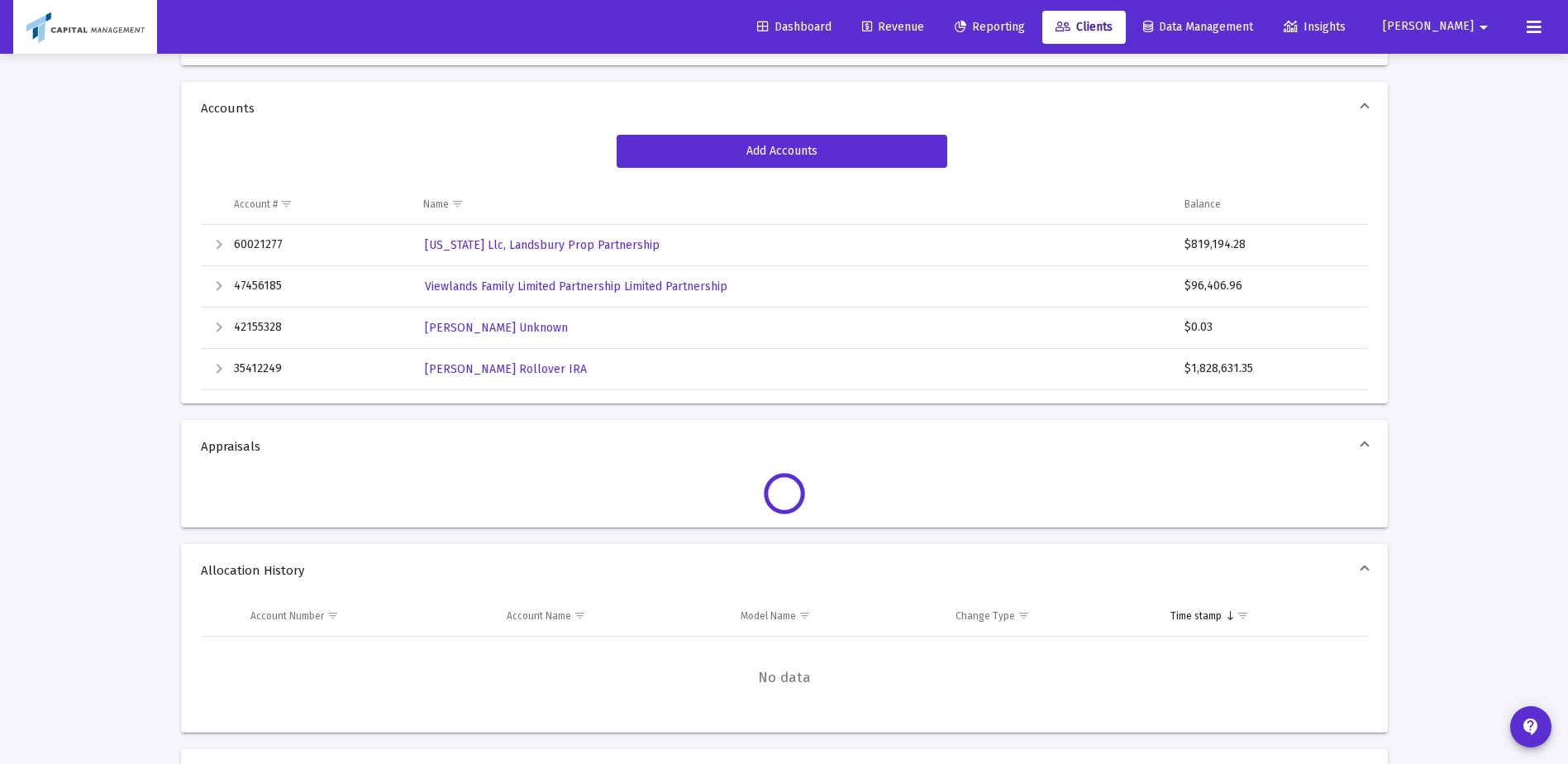 click on "35412249" at bounding box center [321, 369] 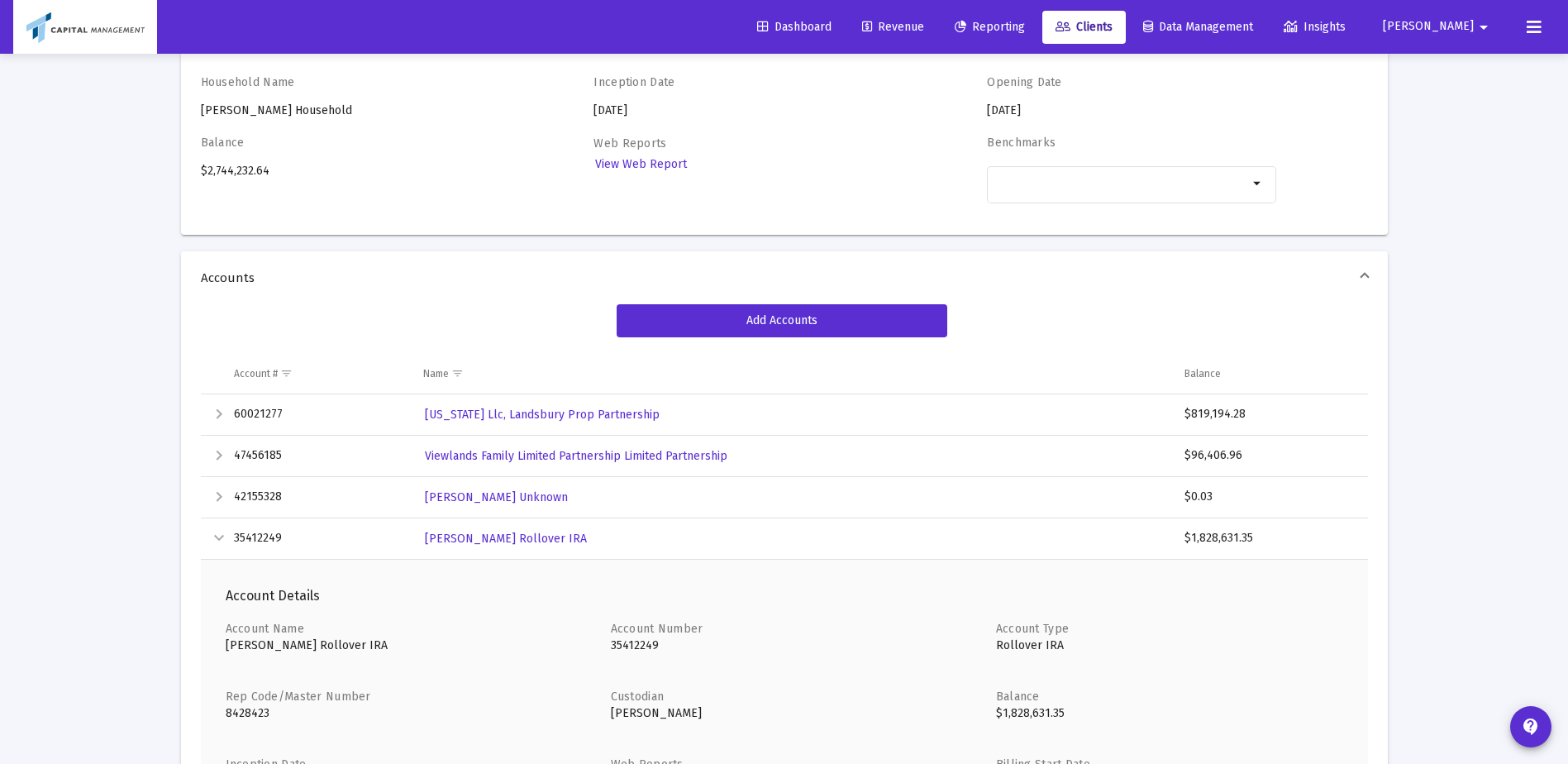 scroll, scrollTop: 0, scrollLeft: 0, axis: both 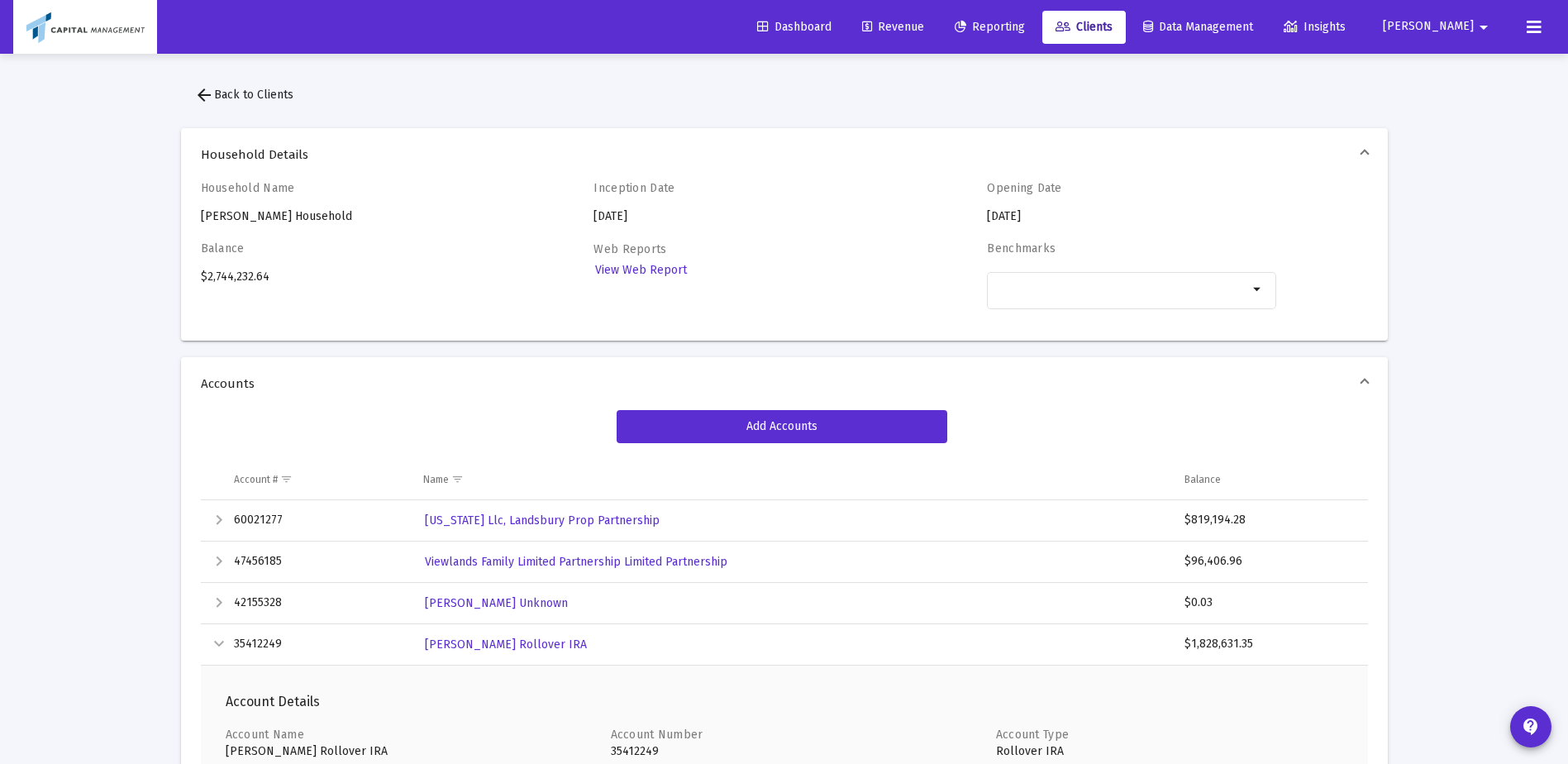 click on "Dashboard   Revenue   Reporting   Clients   Data Management   Insights  Peter arrow_drop_down" 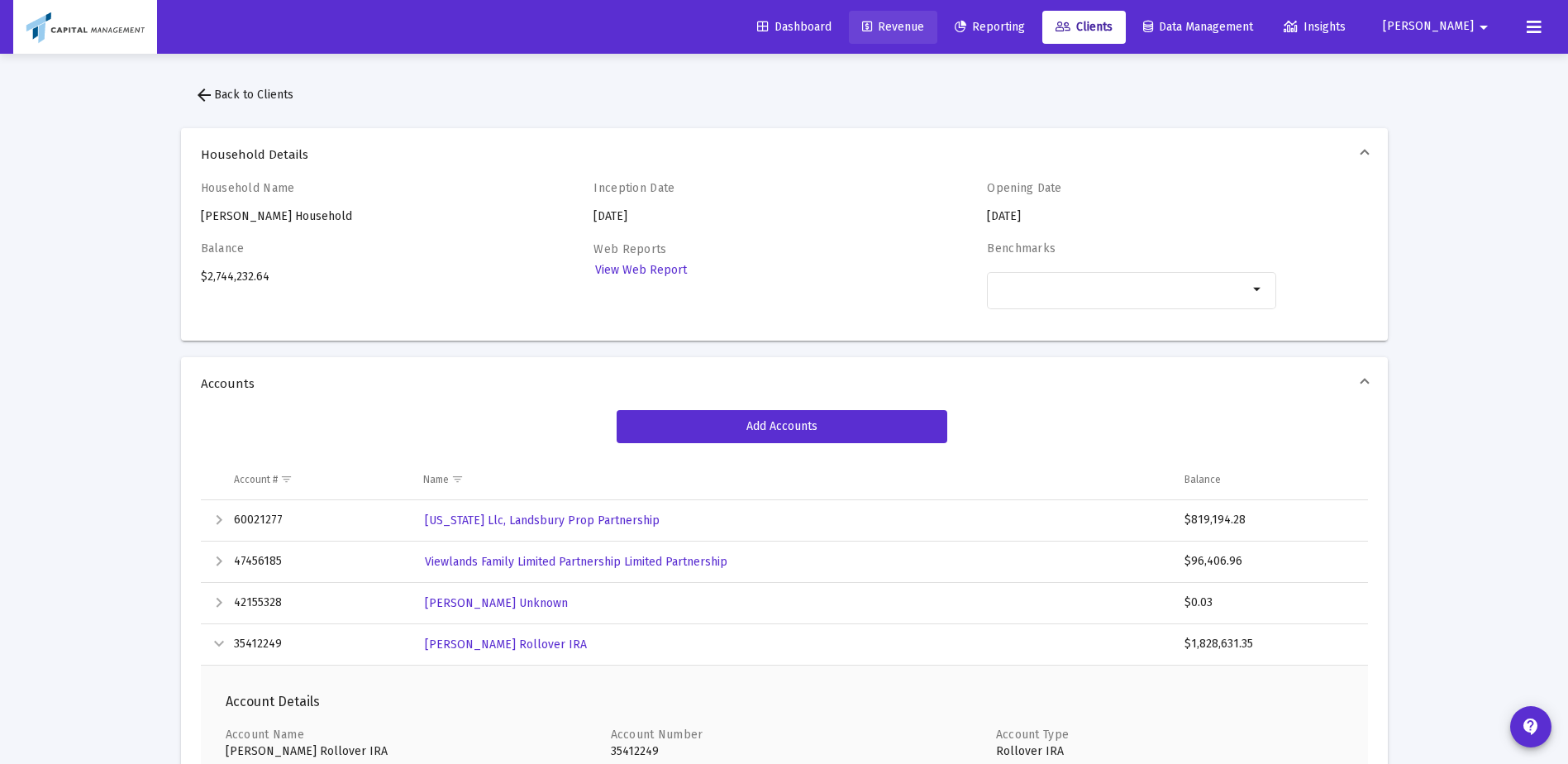 click on "Revenue" 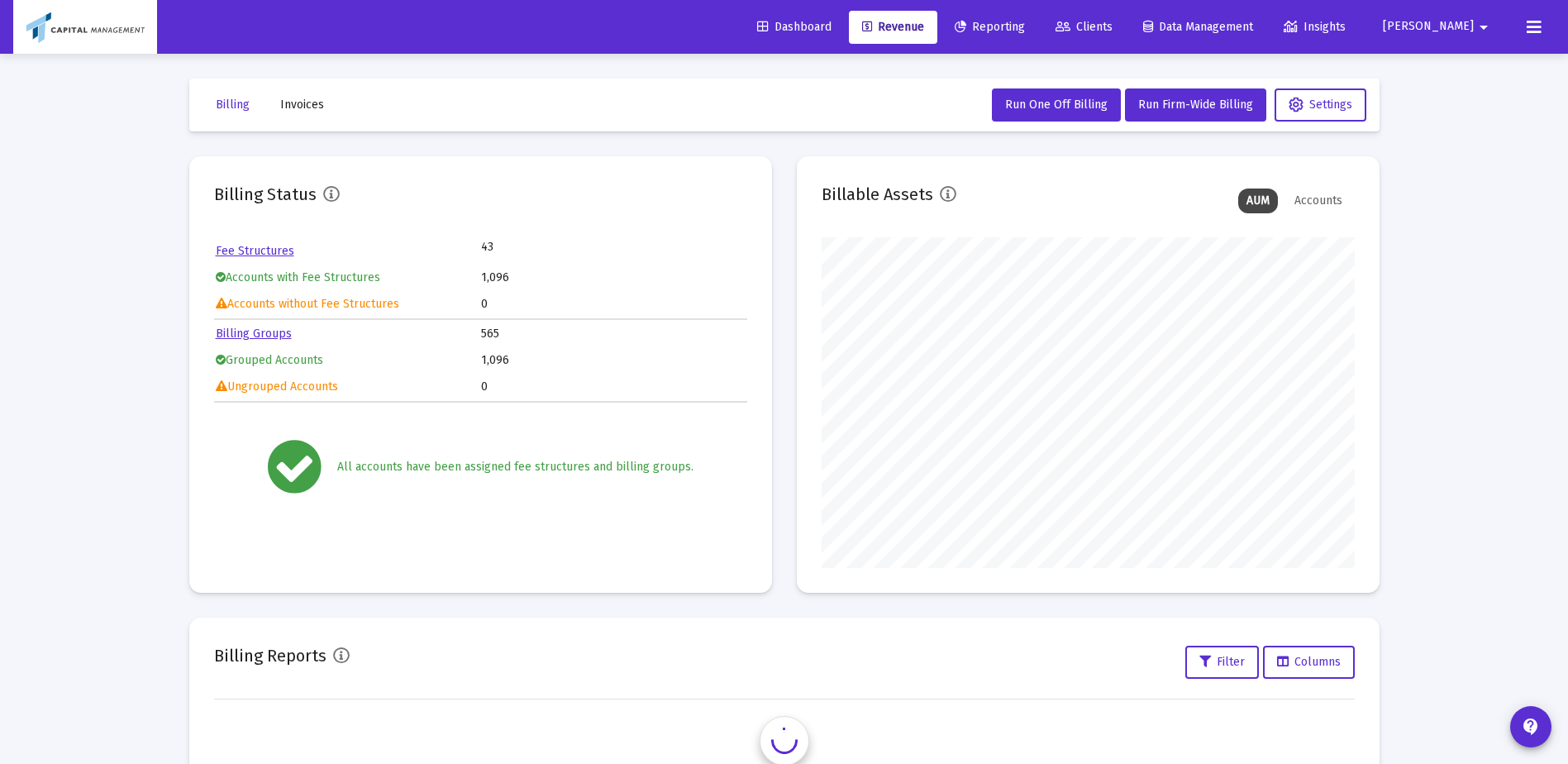 scroll, scrollTop: 826509, scrollLeft: 826035, axis: both 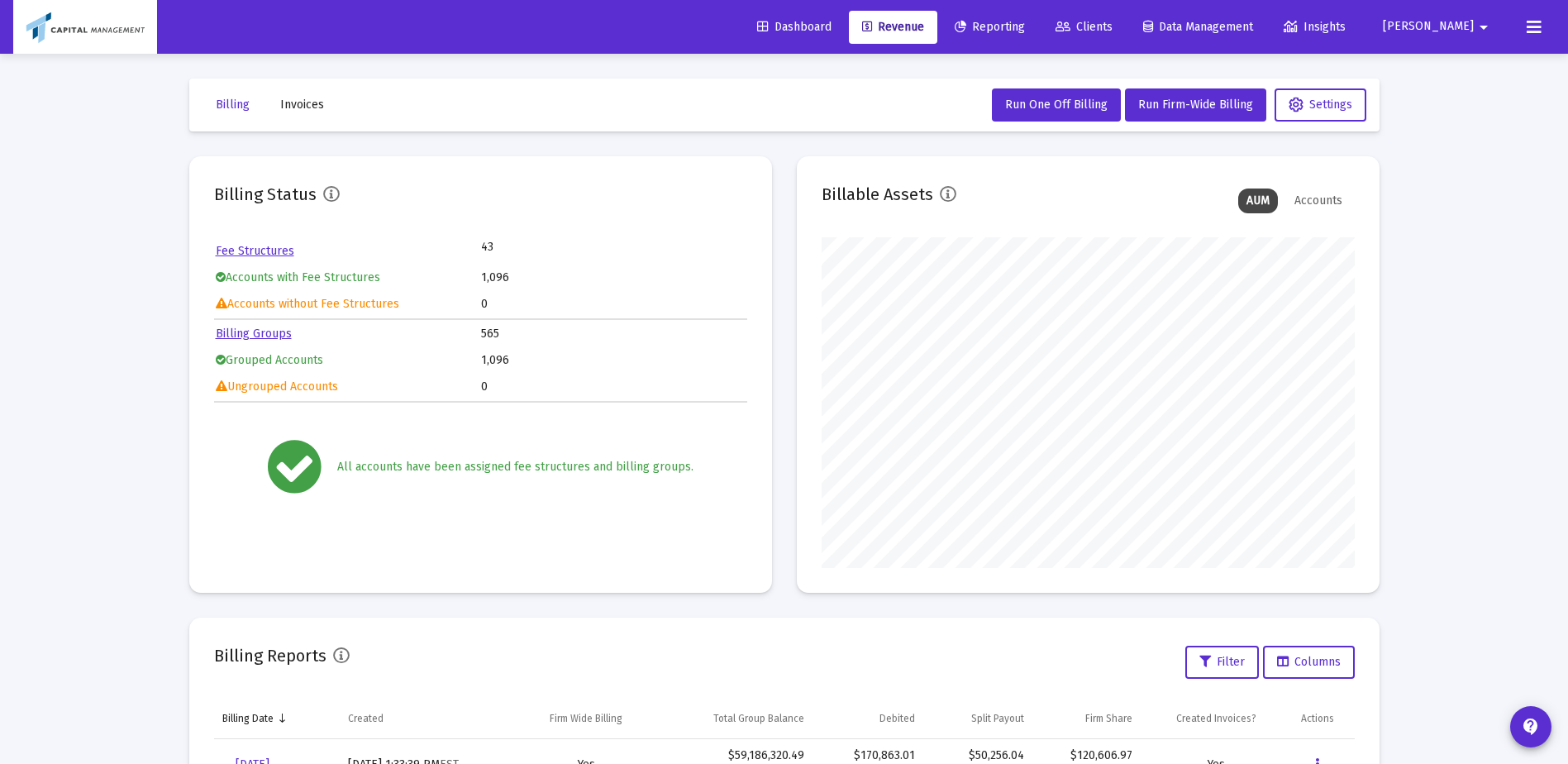 click on "Dashboard" 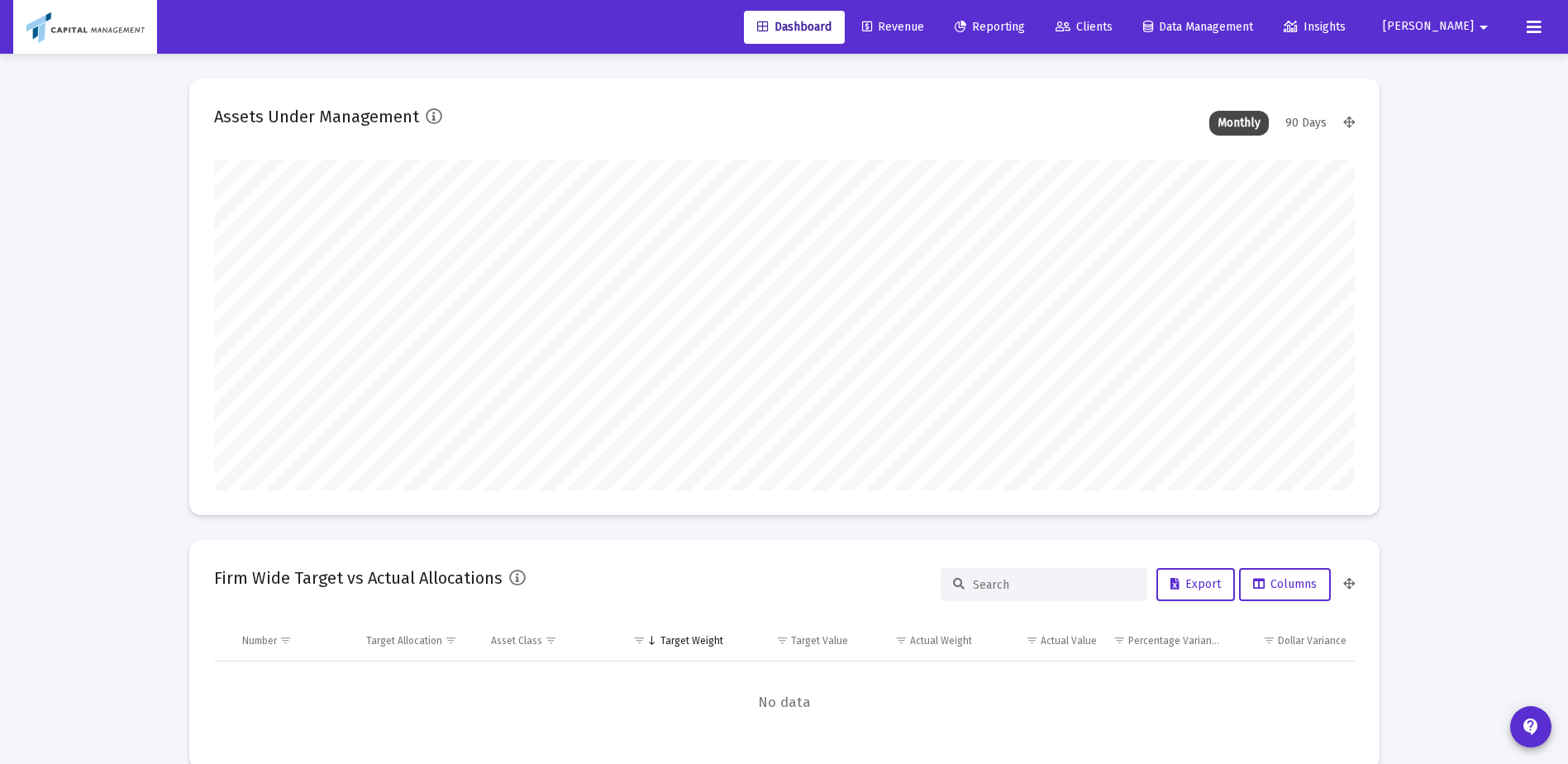 scroll, scrollTop: 826509, scrollLeft: 825428, axis: both 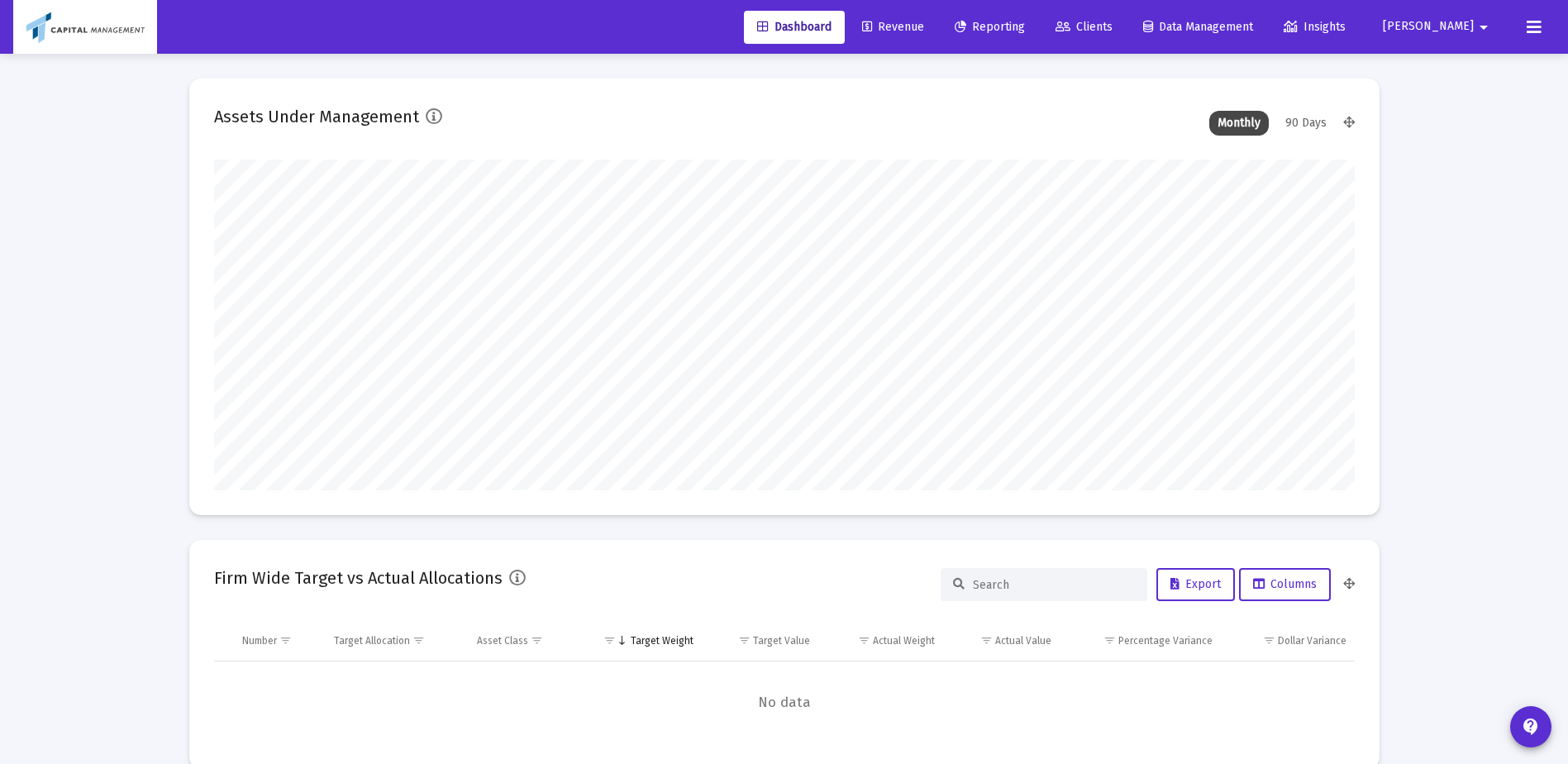 click on "Reporting" 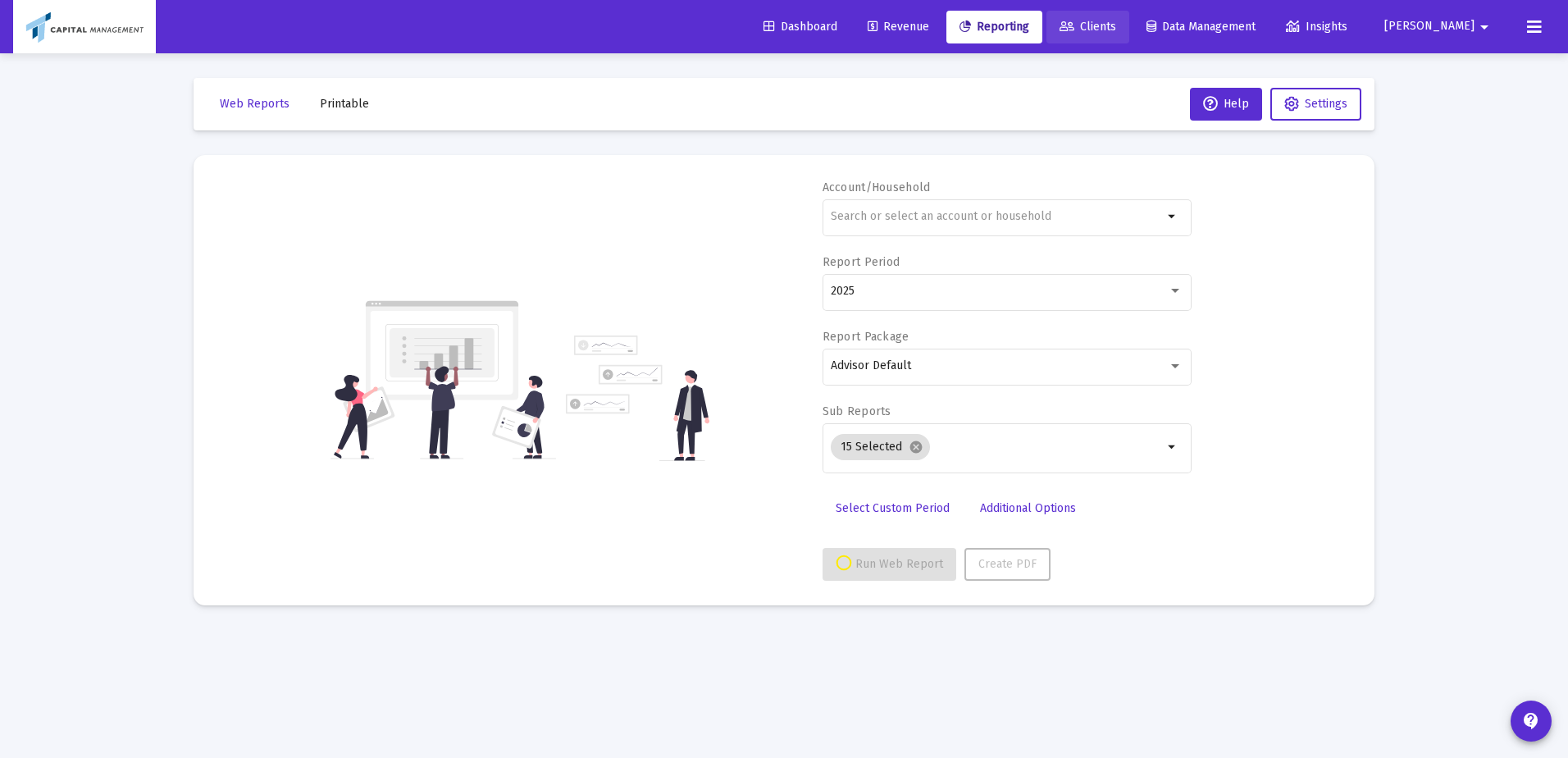 click on "Clients" 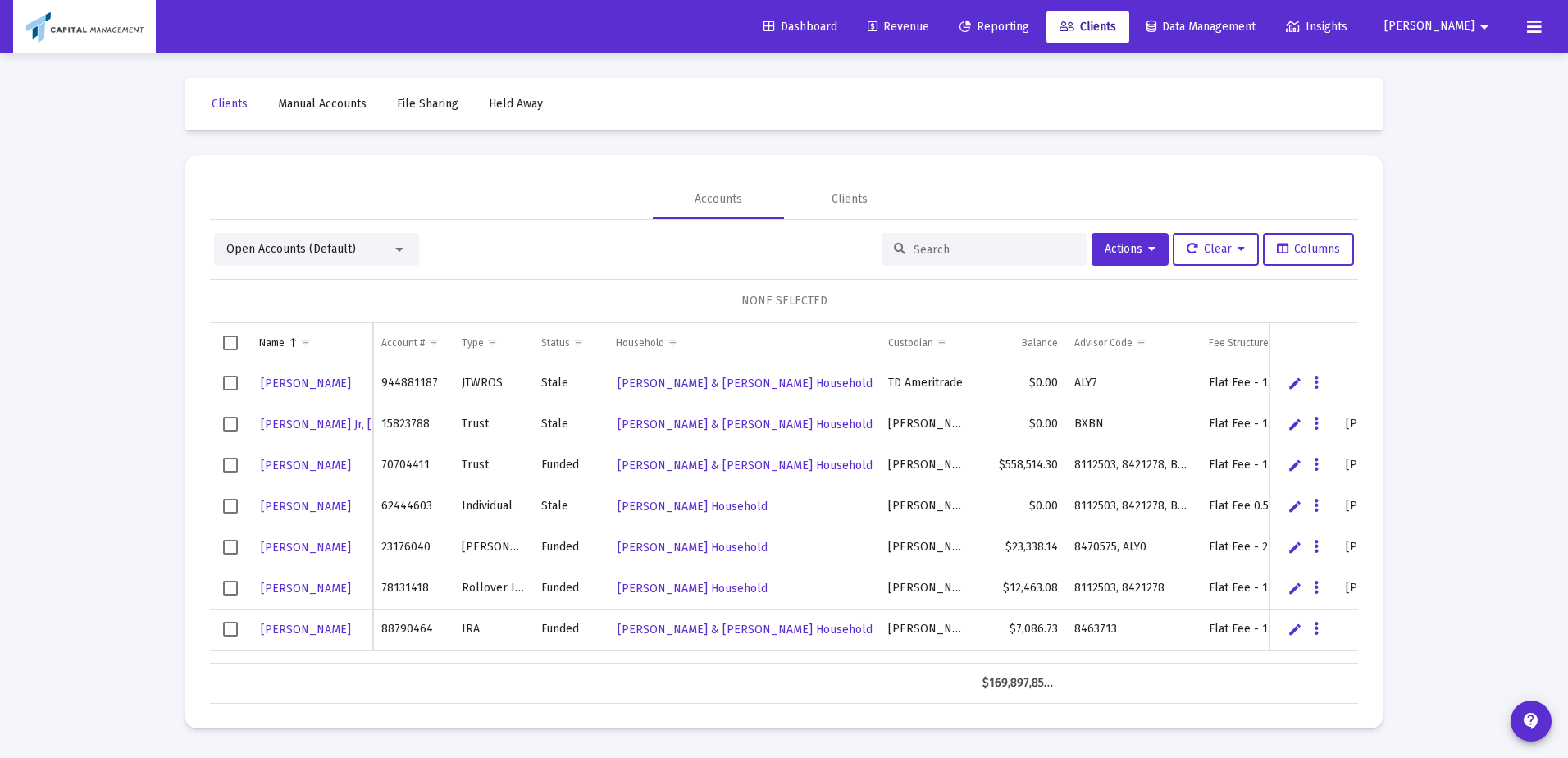 click at bounding box center [994, 249] 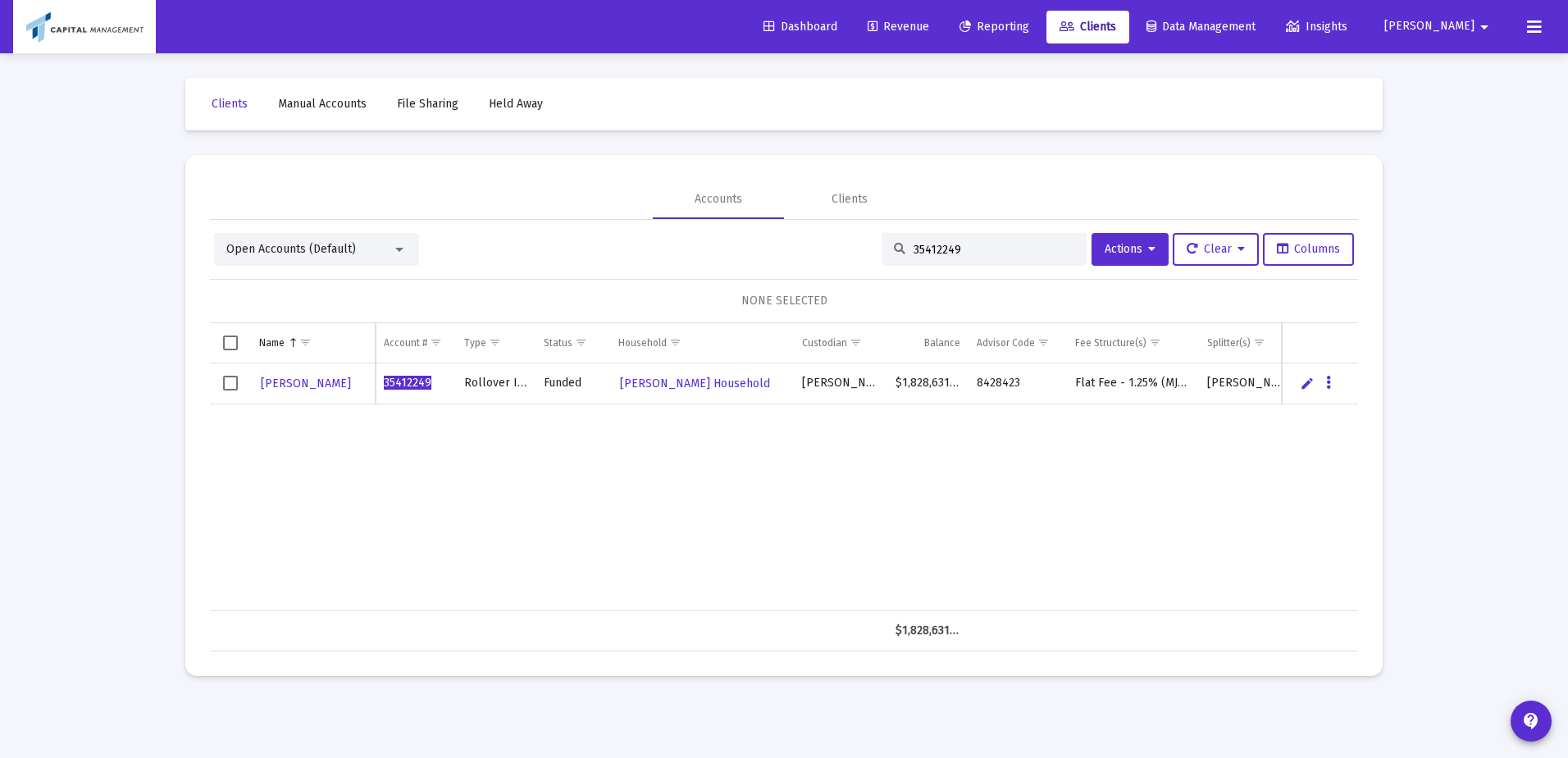 type on "35412249" 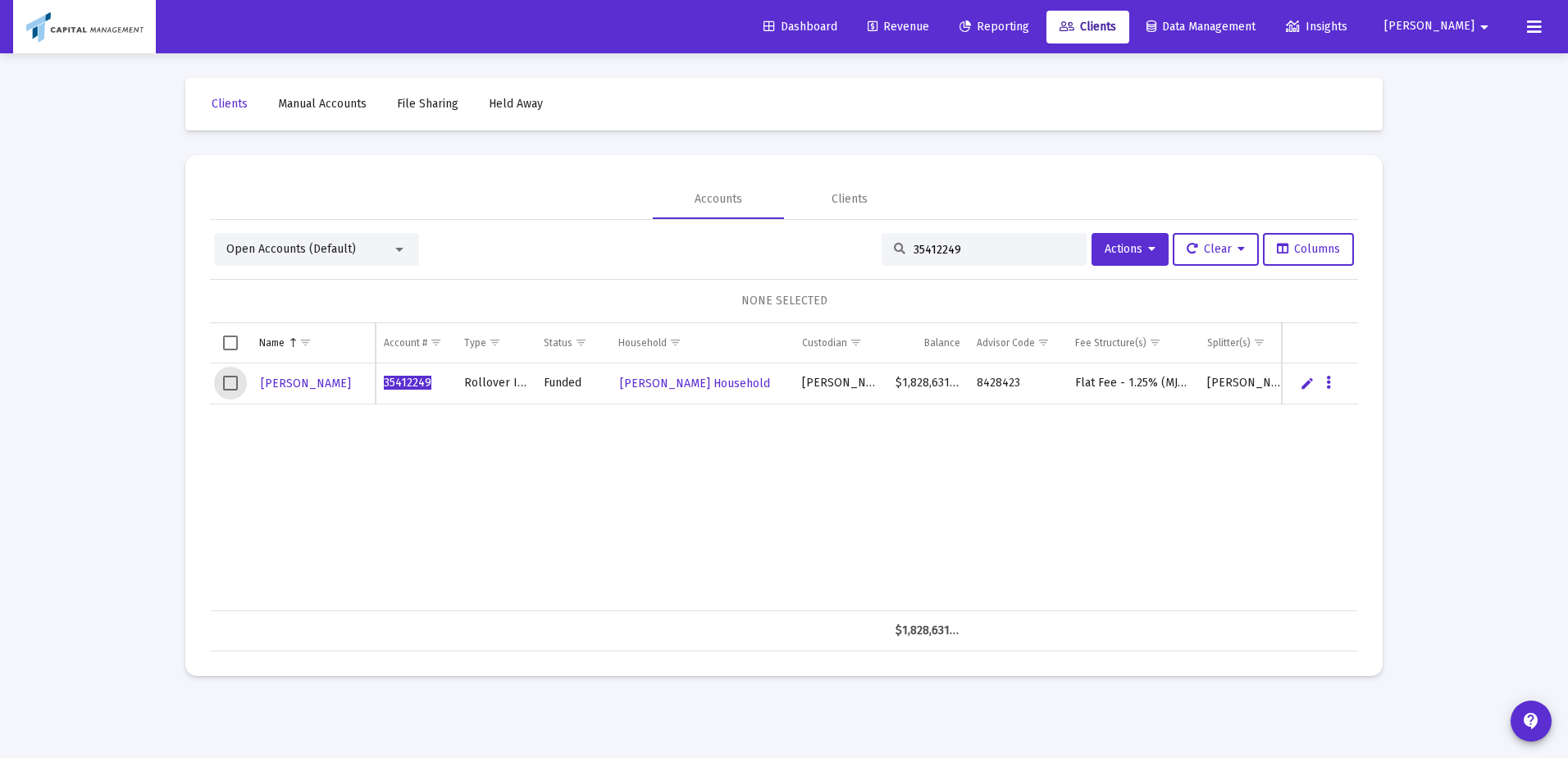 click at bounding box center (230, 383) 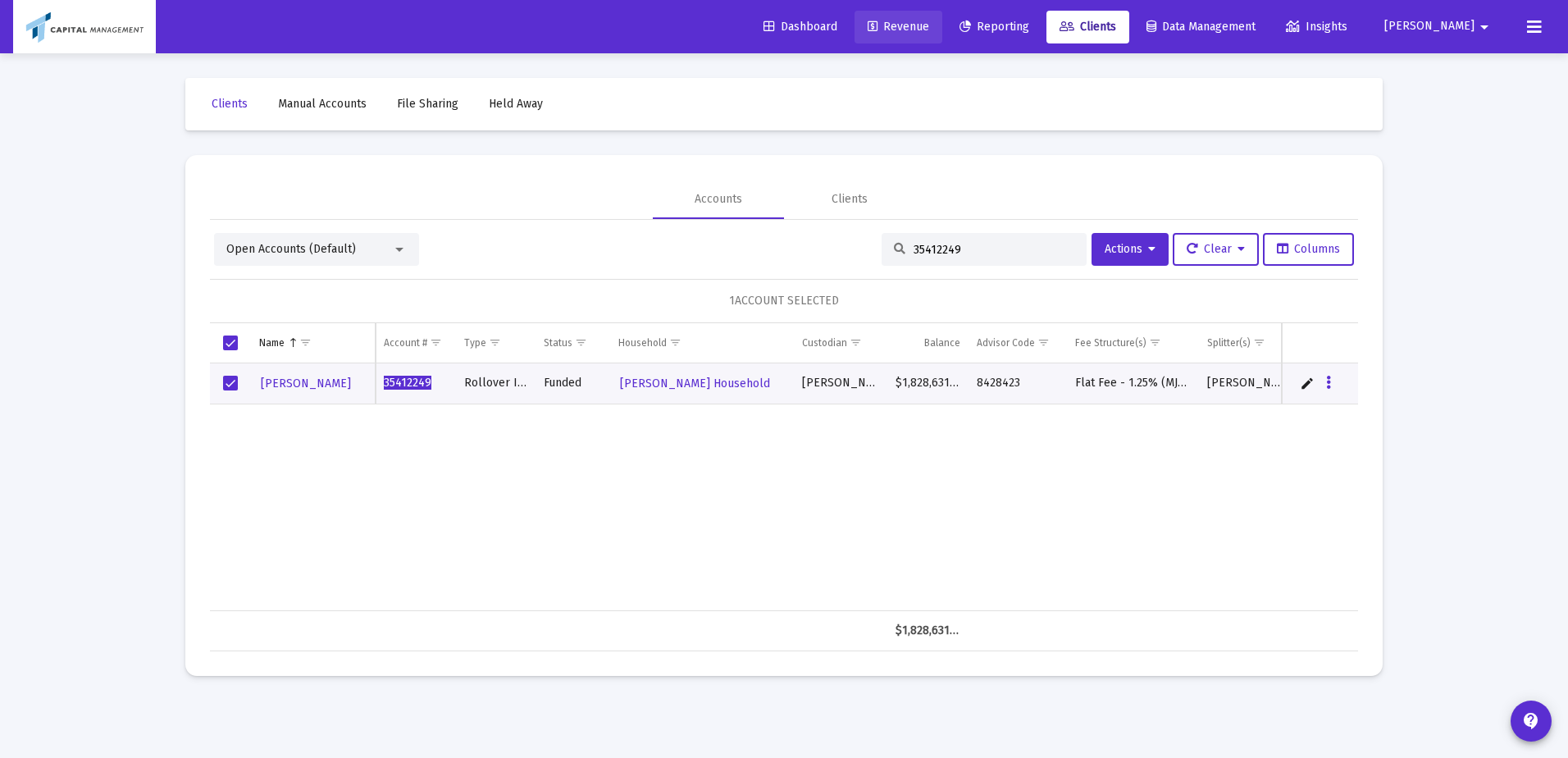 click on "Revenue" 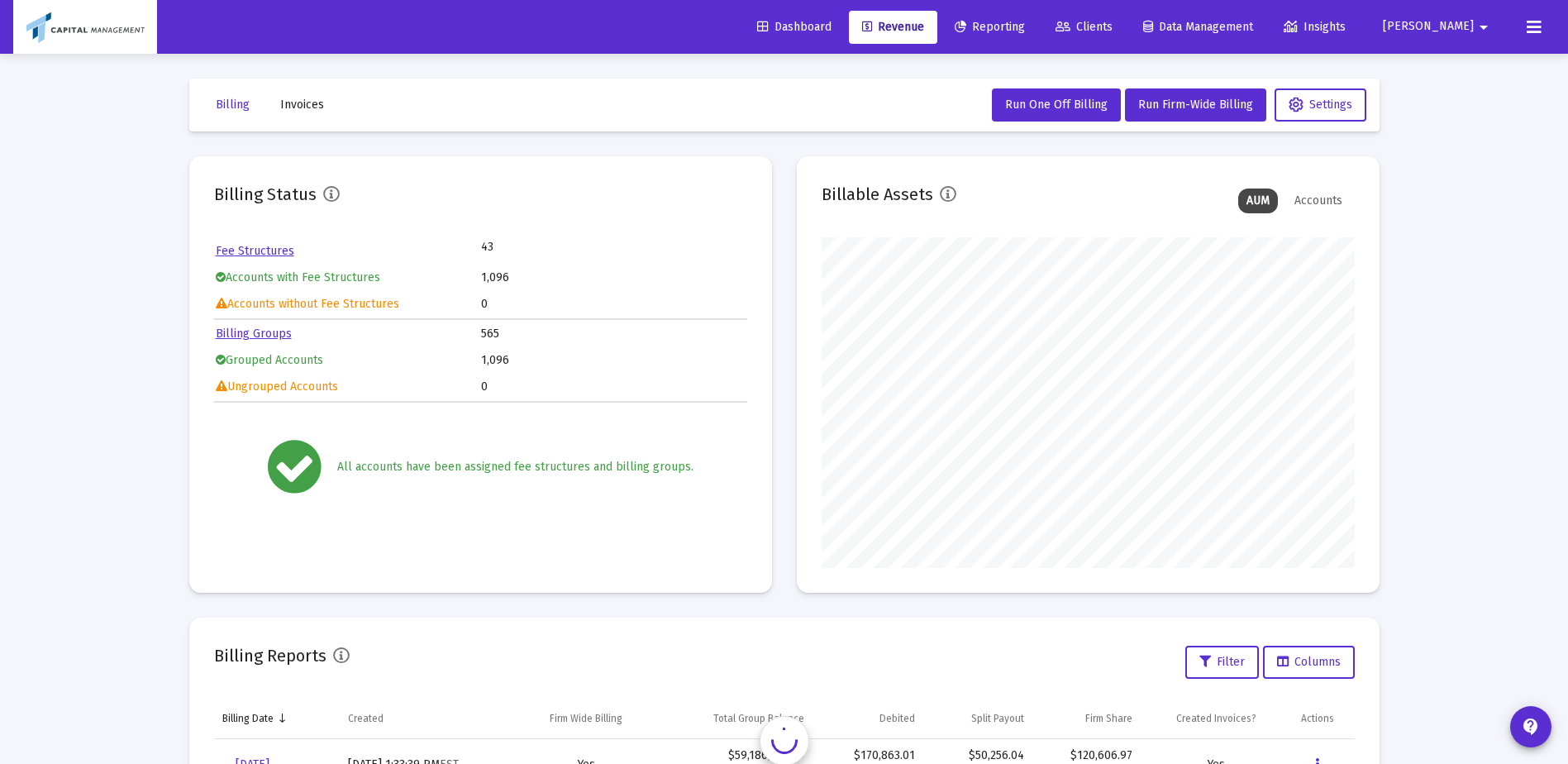 scroll, scrollTop: 826509, scrollLeft: 826035, axis: both 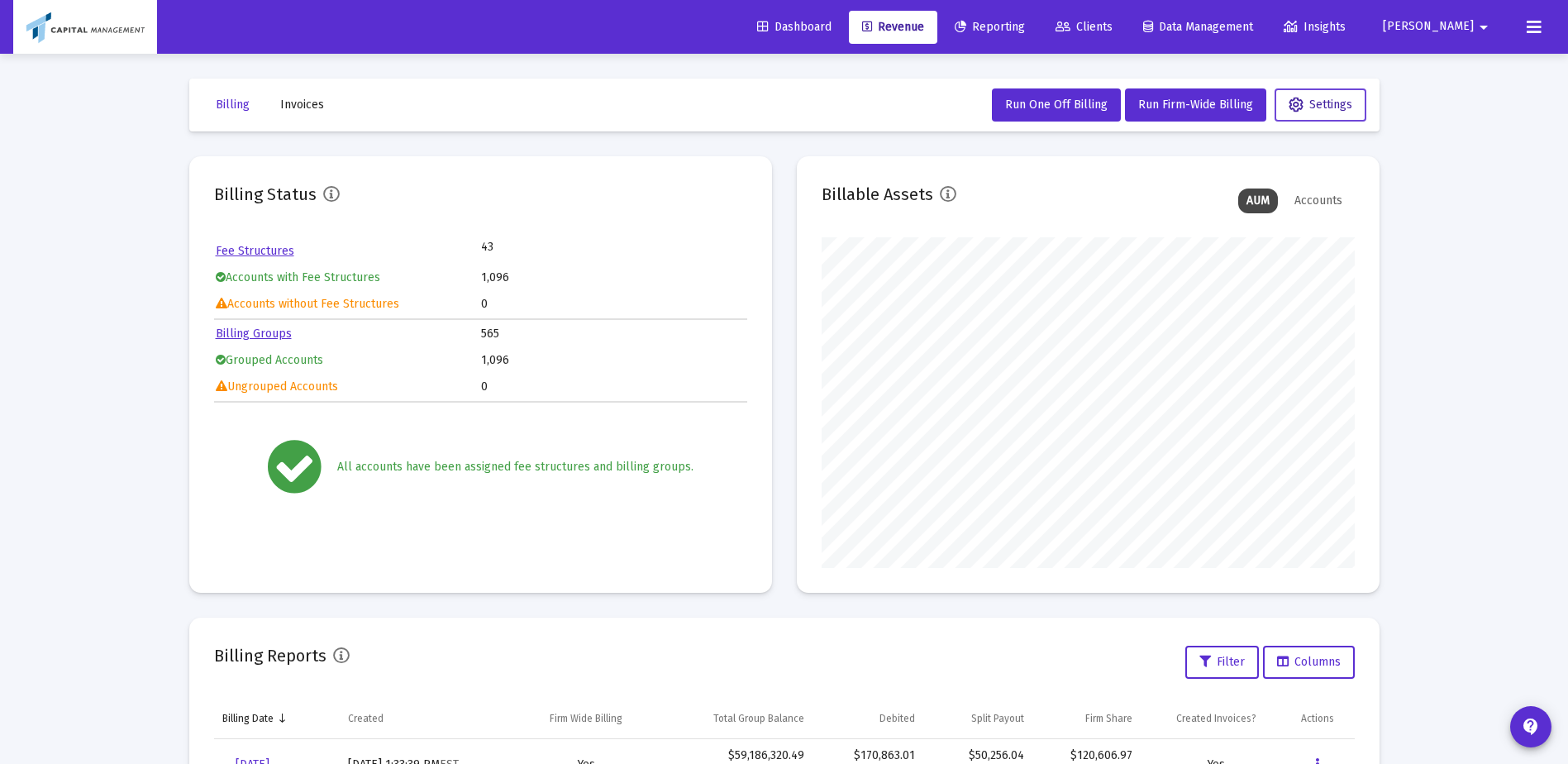 click on "Settings" 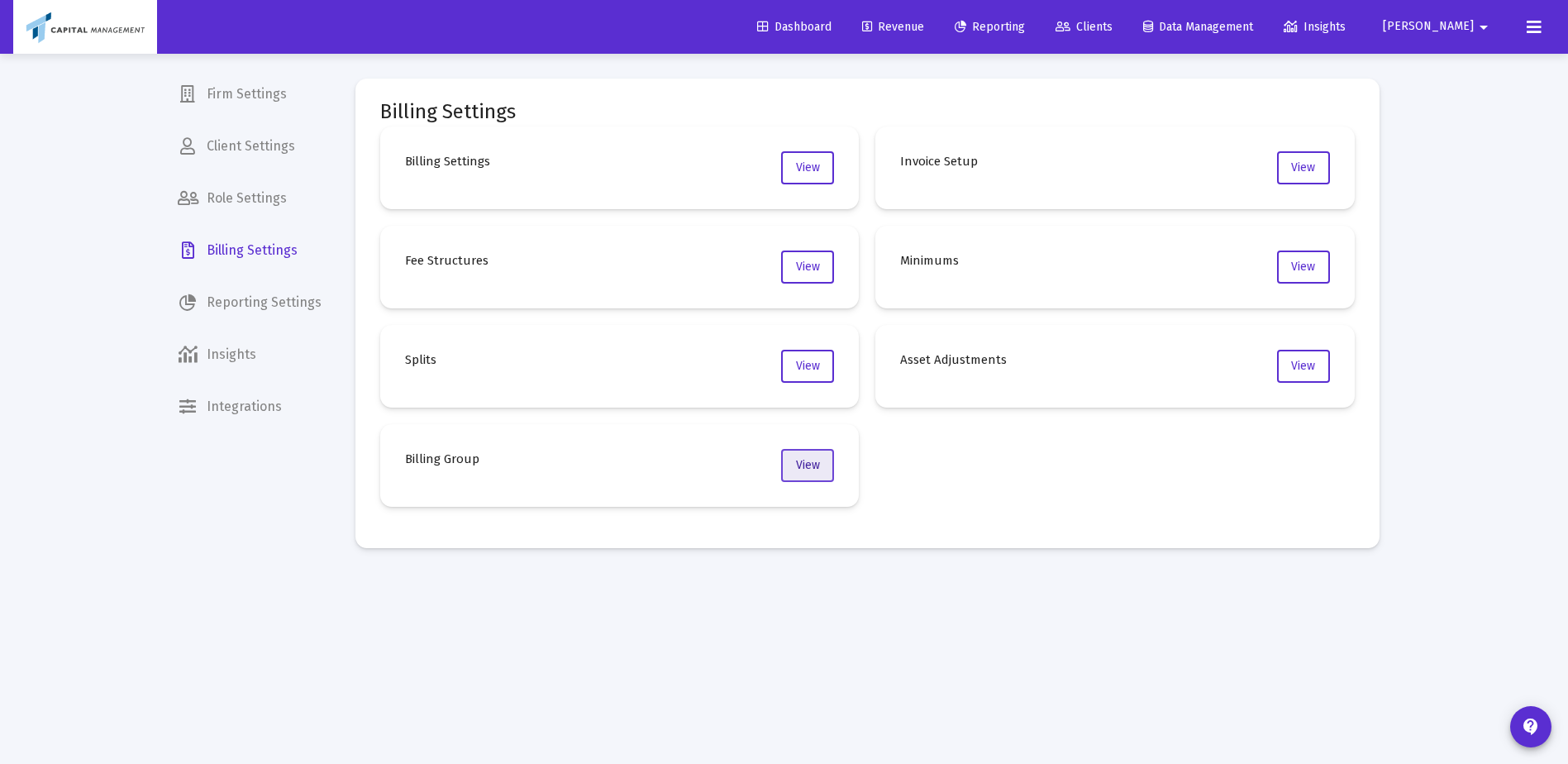 click on "View" 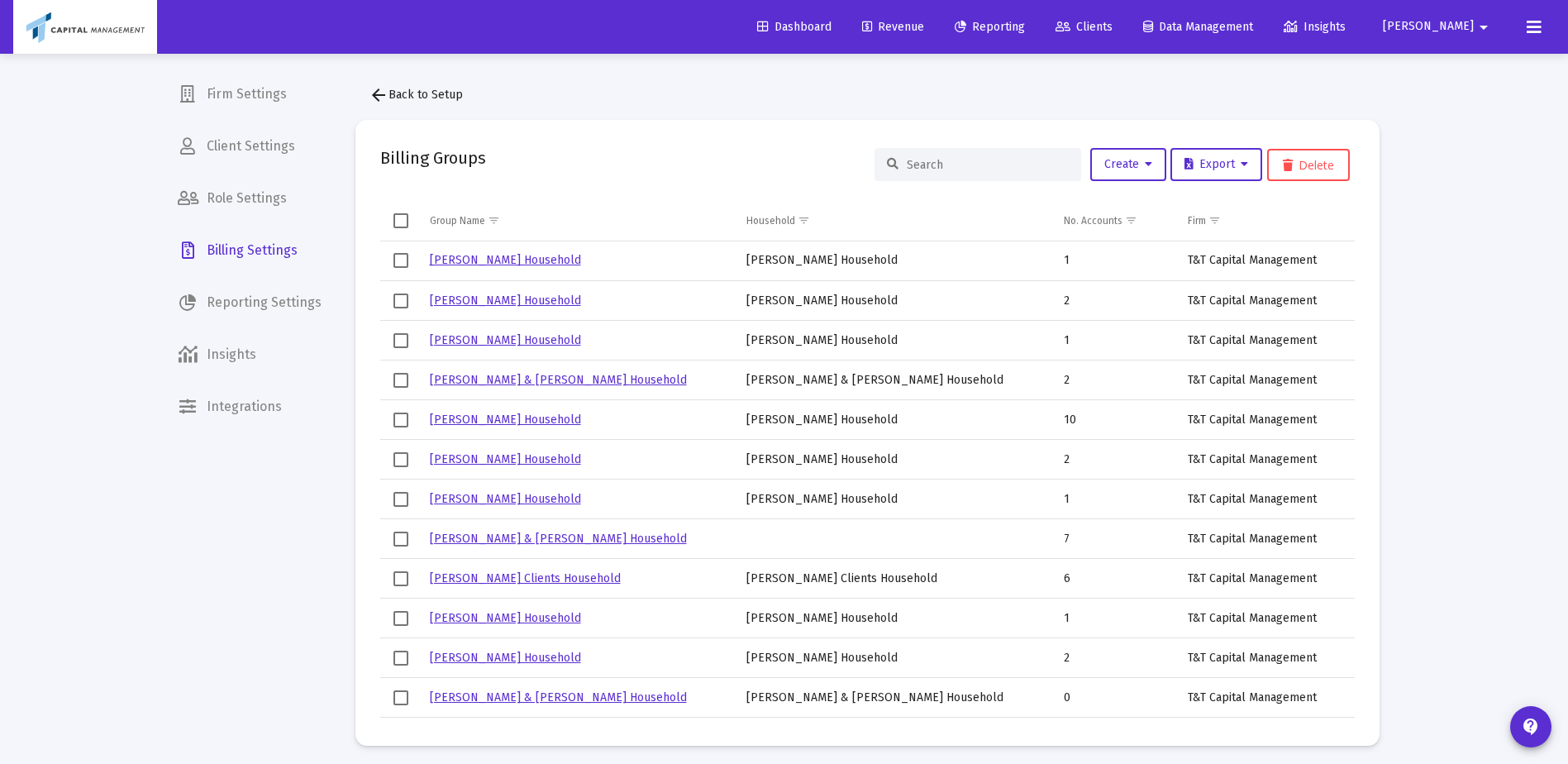 click 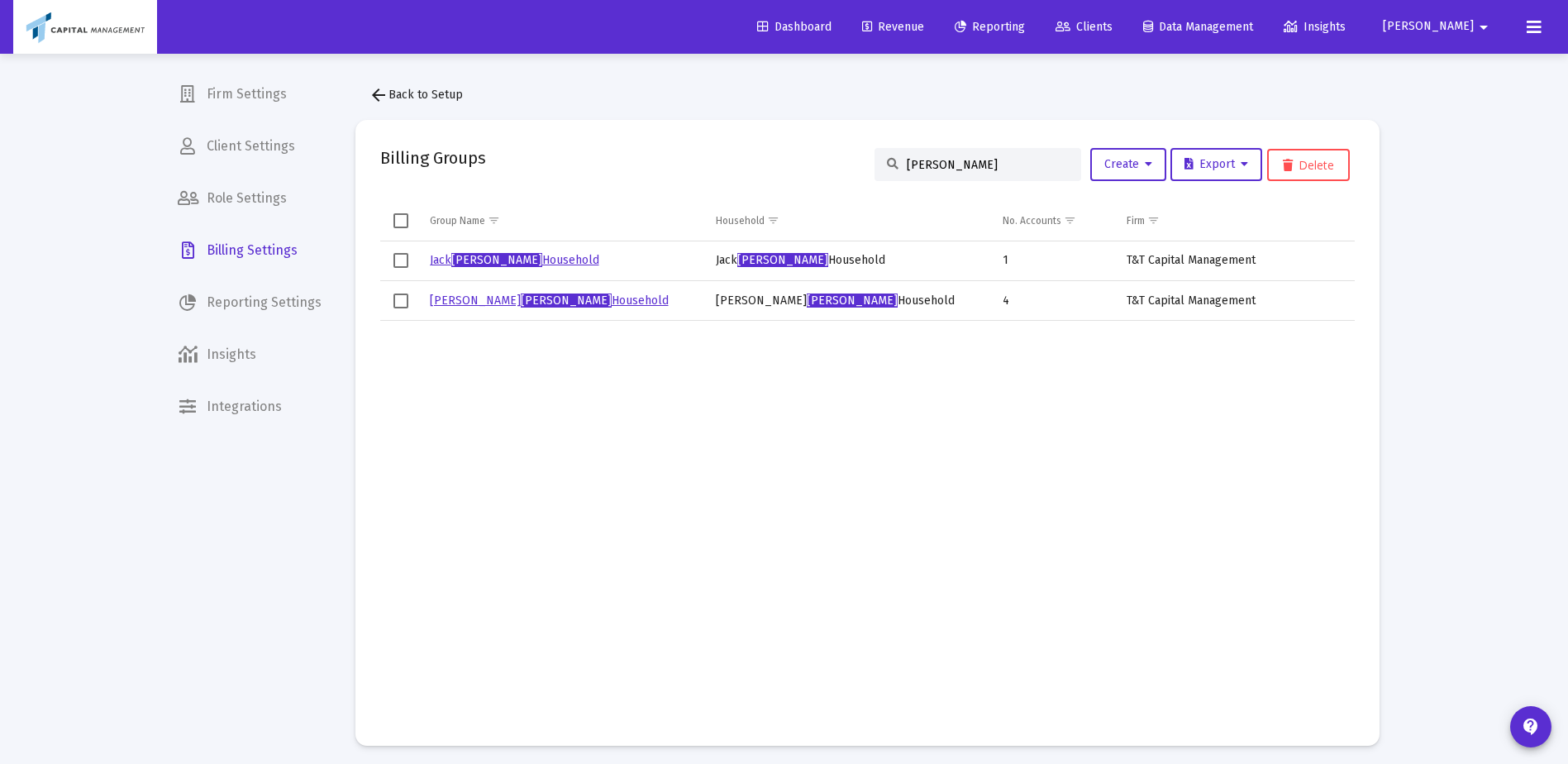 type on "harper" 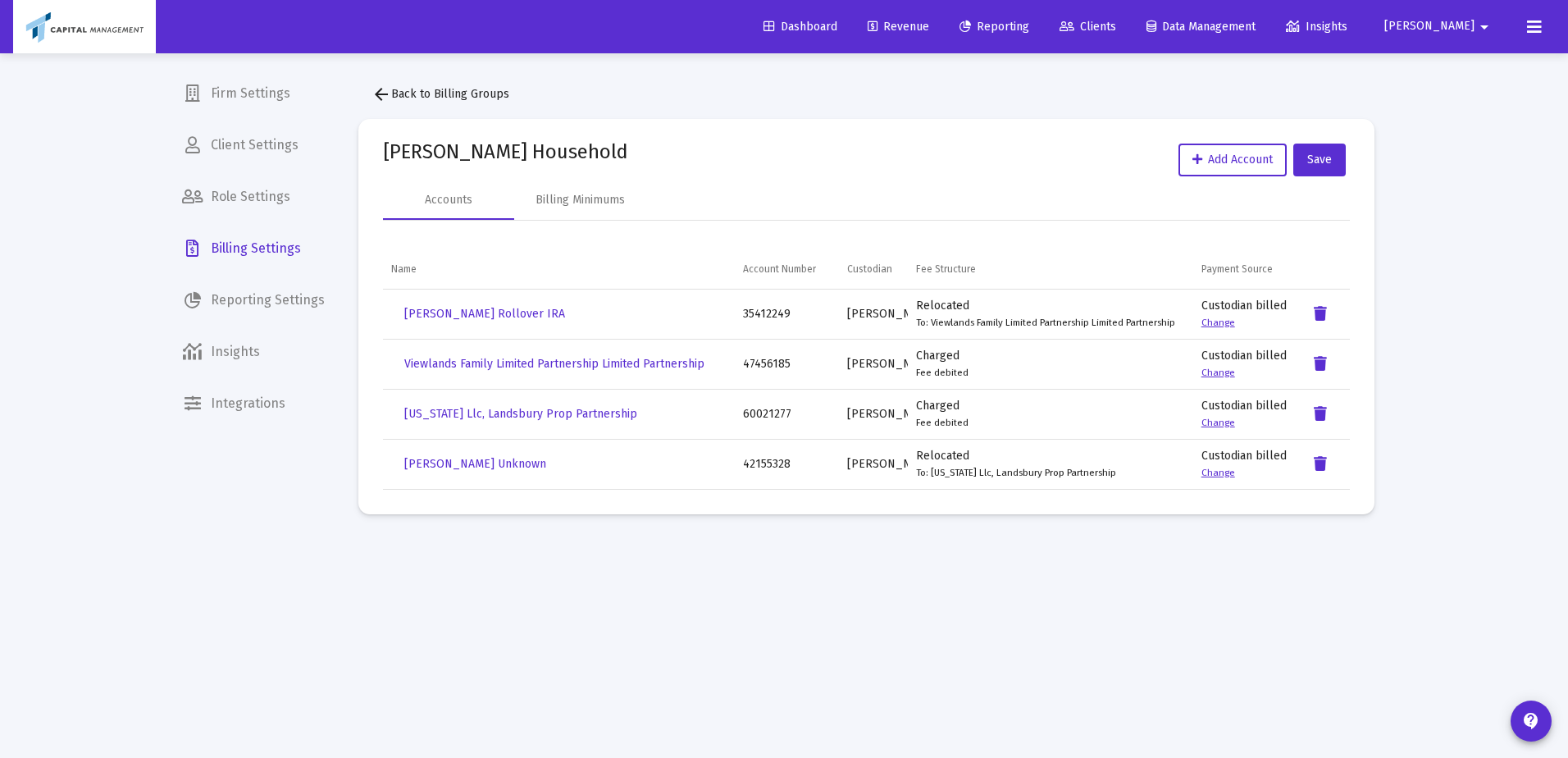 click on "Relocated   To: Viewlands Family Limited Partnership Limited Partnership" at bounding box center [1050, 314] 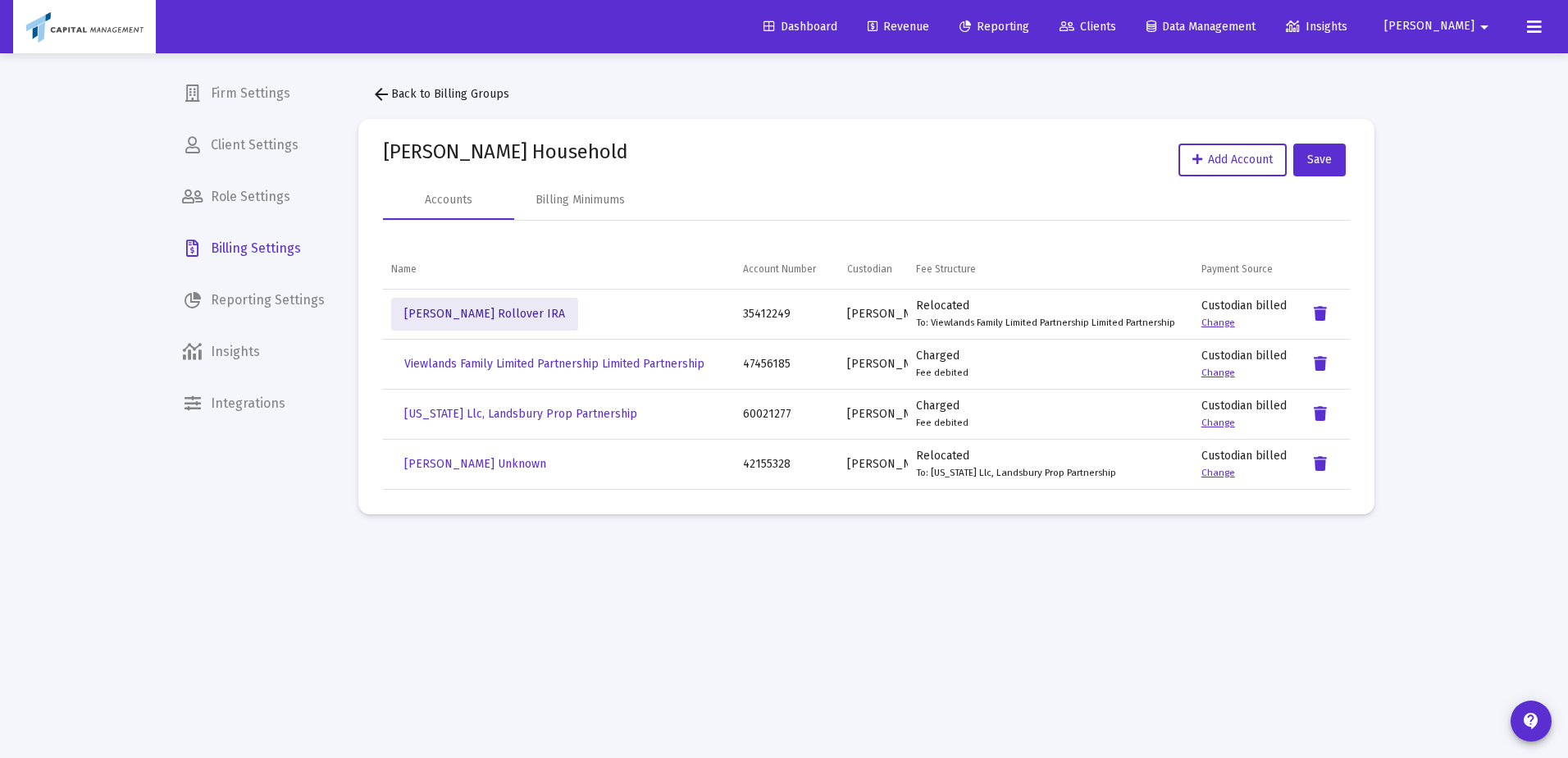 click on "Christopher Harper Rollover IRA" at bounding box center (485, 313) 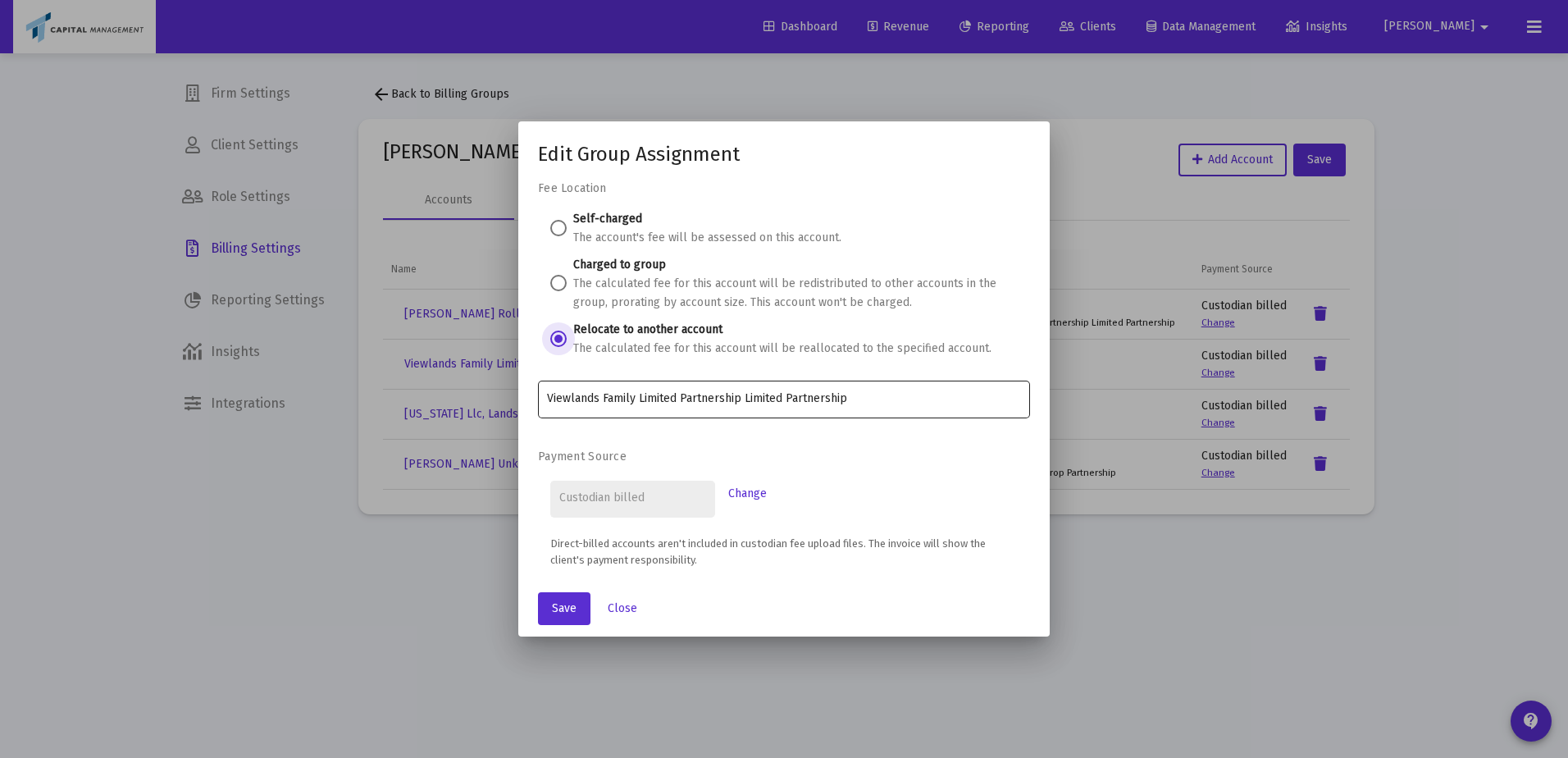 click on "Viewlands Family Limited Partnership Limited Partnership" at bounding box center (784, 399) 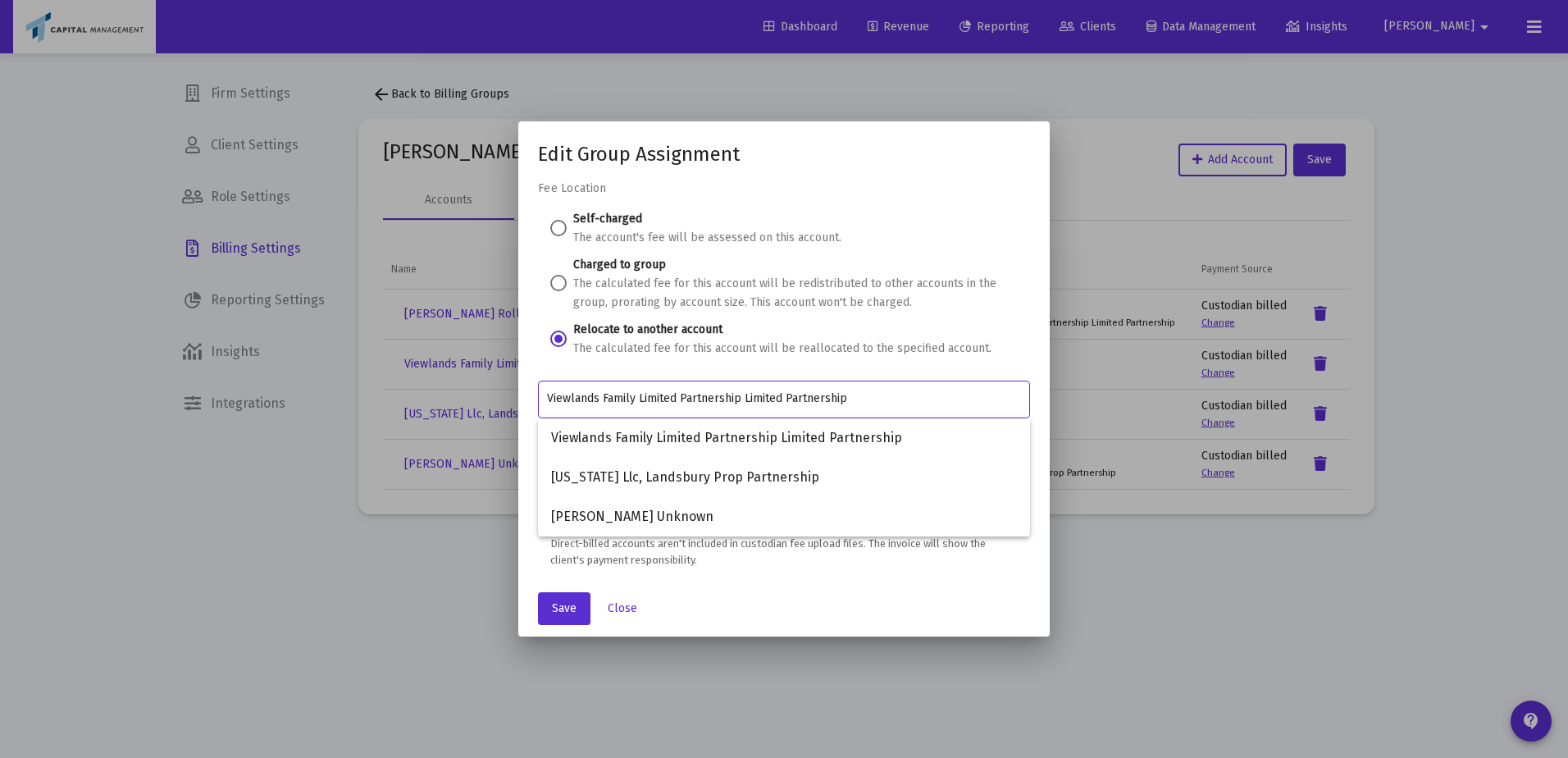 drag, startPoint x: 860, startPoint y: 395, endPoint x: 405, endPoint y: 407, distance: 455.15821 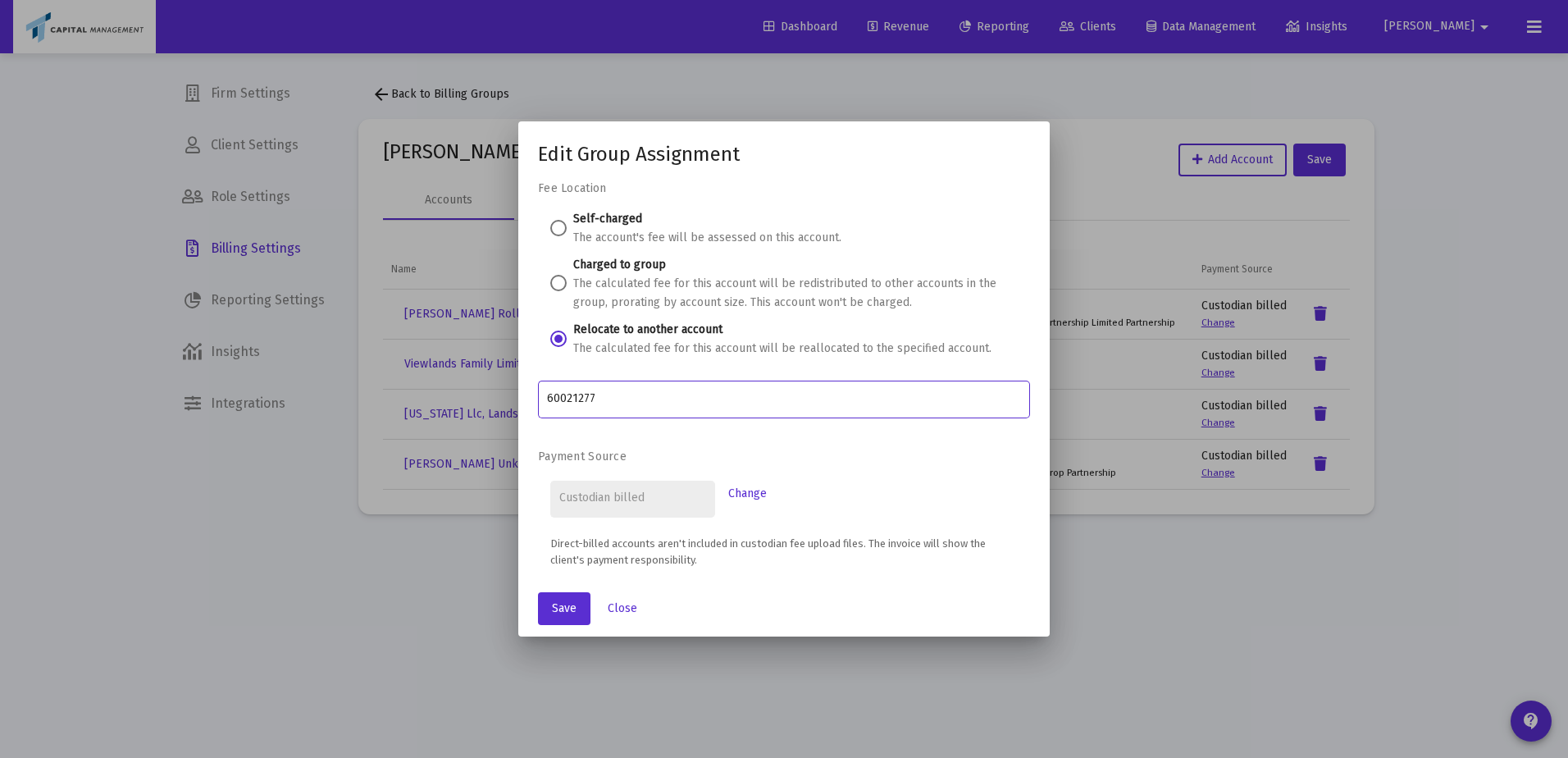 type on "60021277" 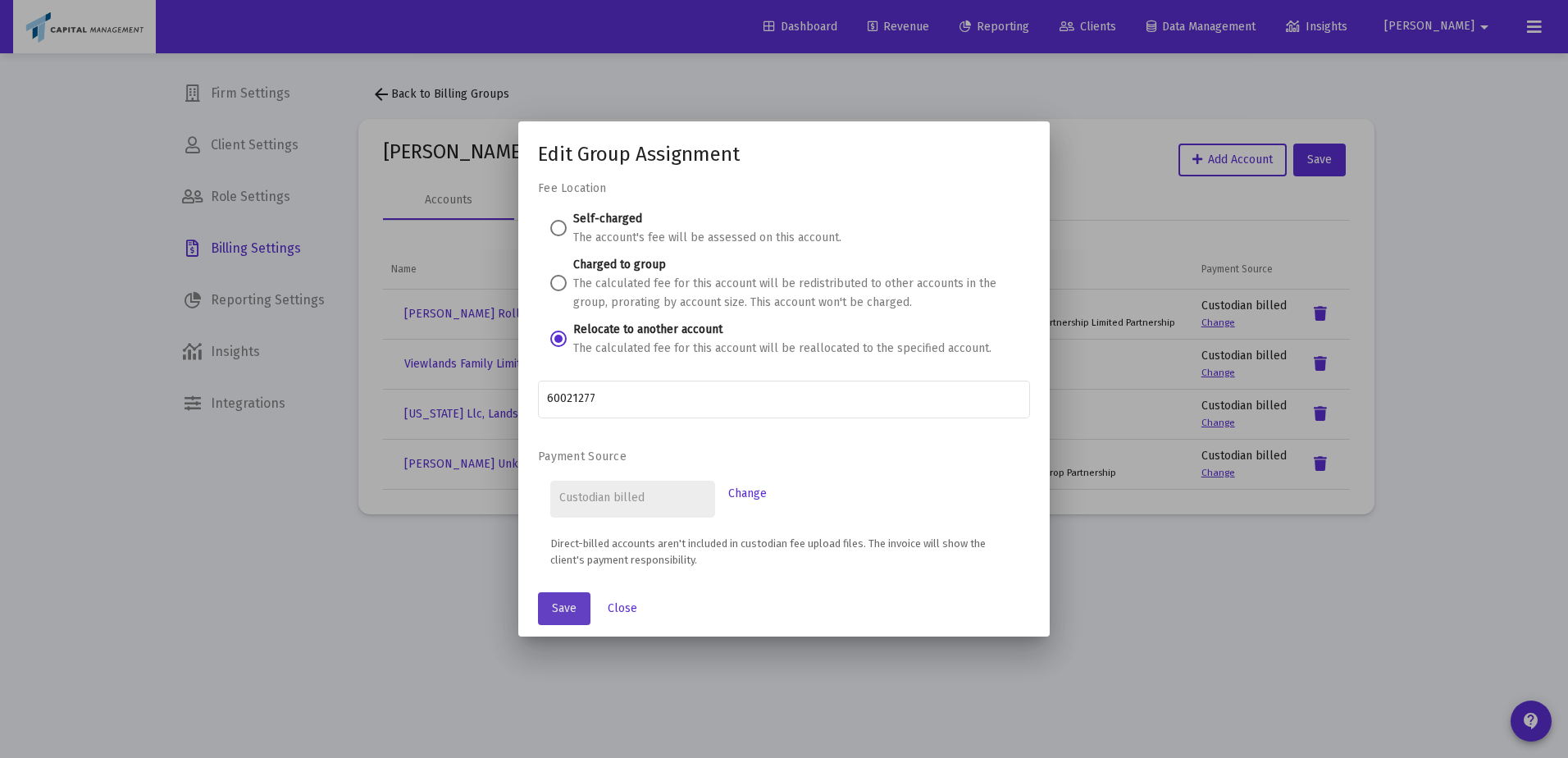 click on "Save" at bounding box center (564, 609) 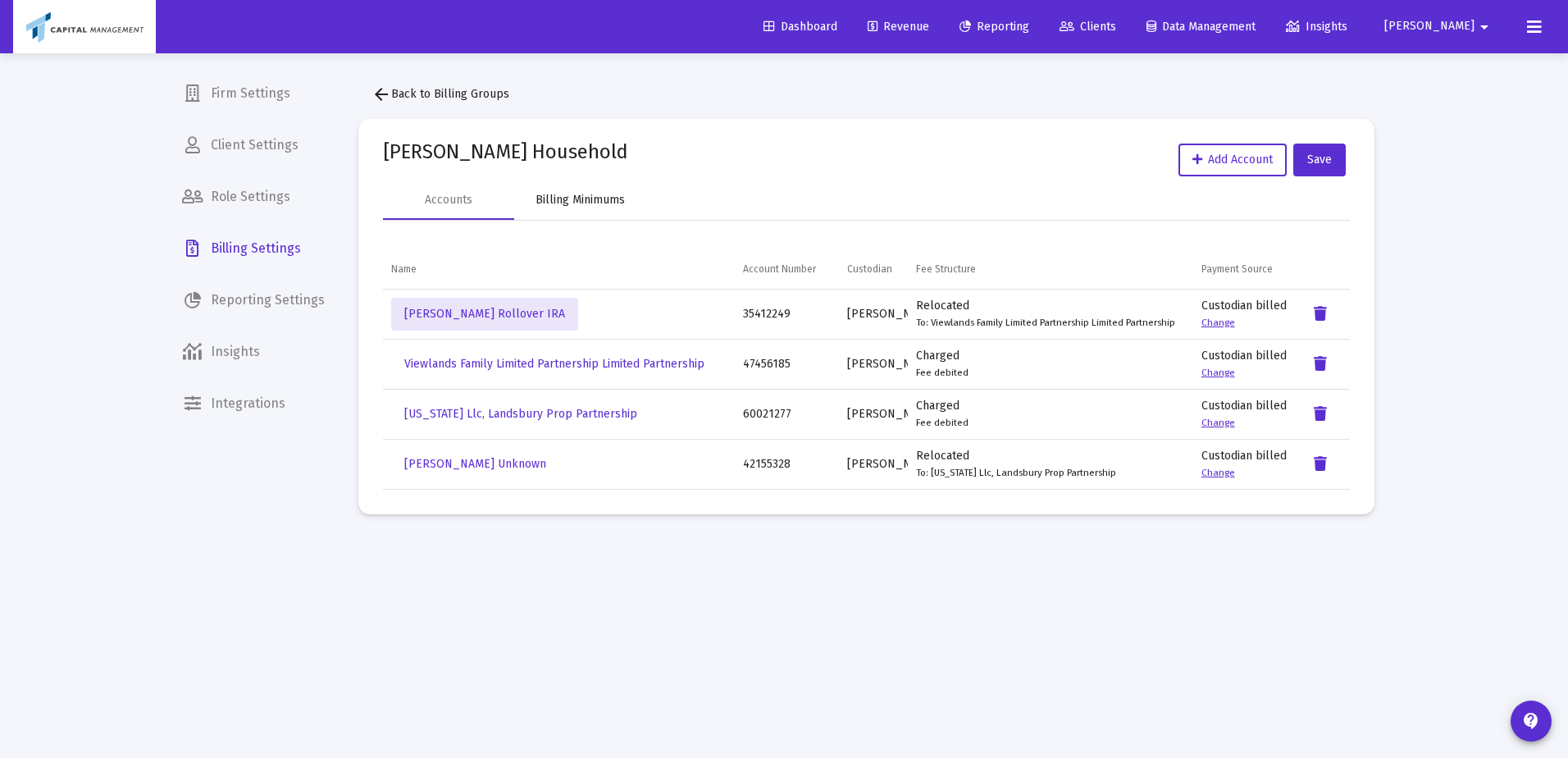 click on "Billing Minimums" at bounding box center [580, 200] 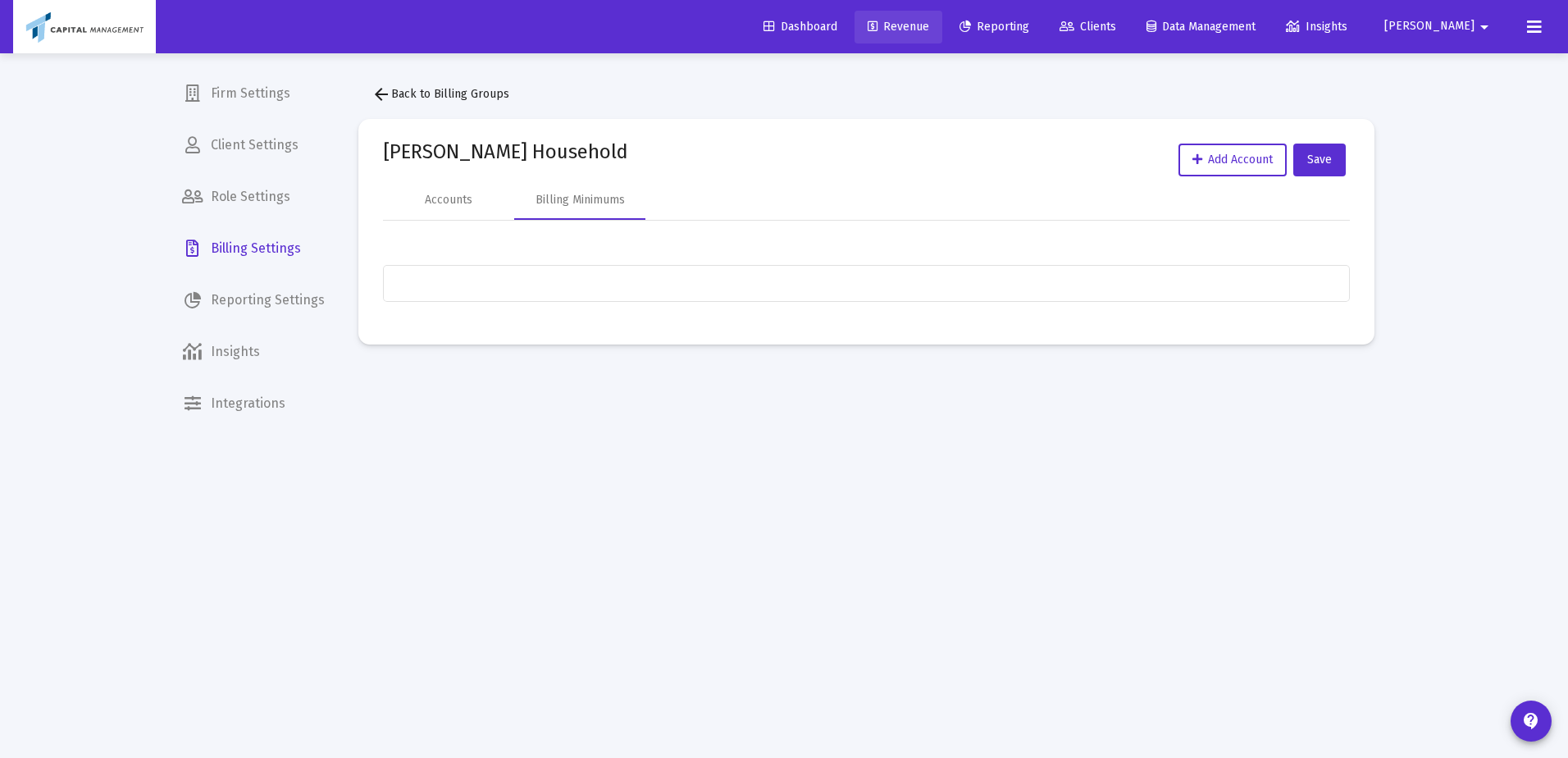 click on "Revenue" 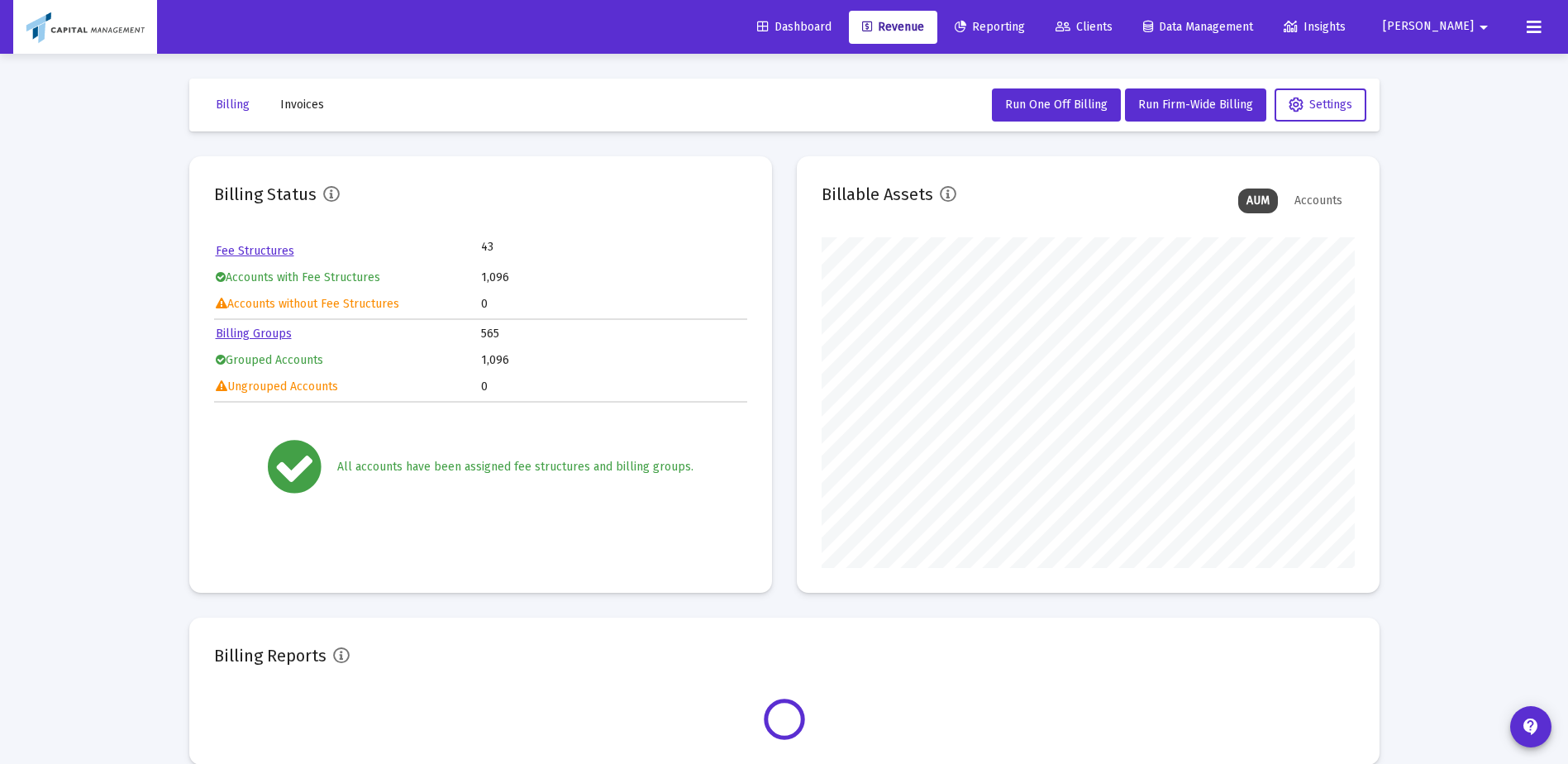scroll, scrollTop: 826509, scrollLeft: 826035, axis: both 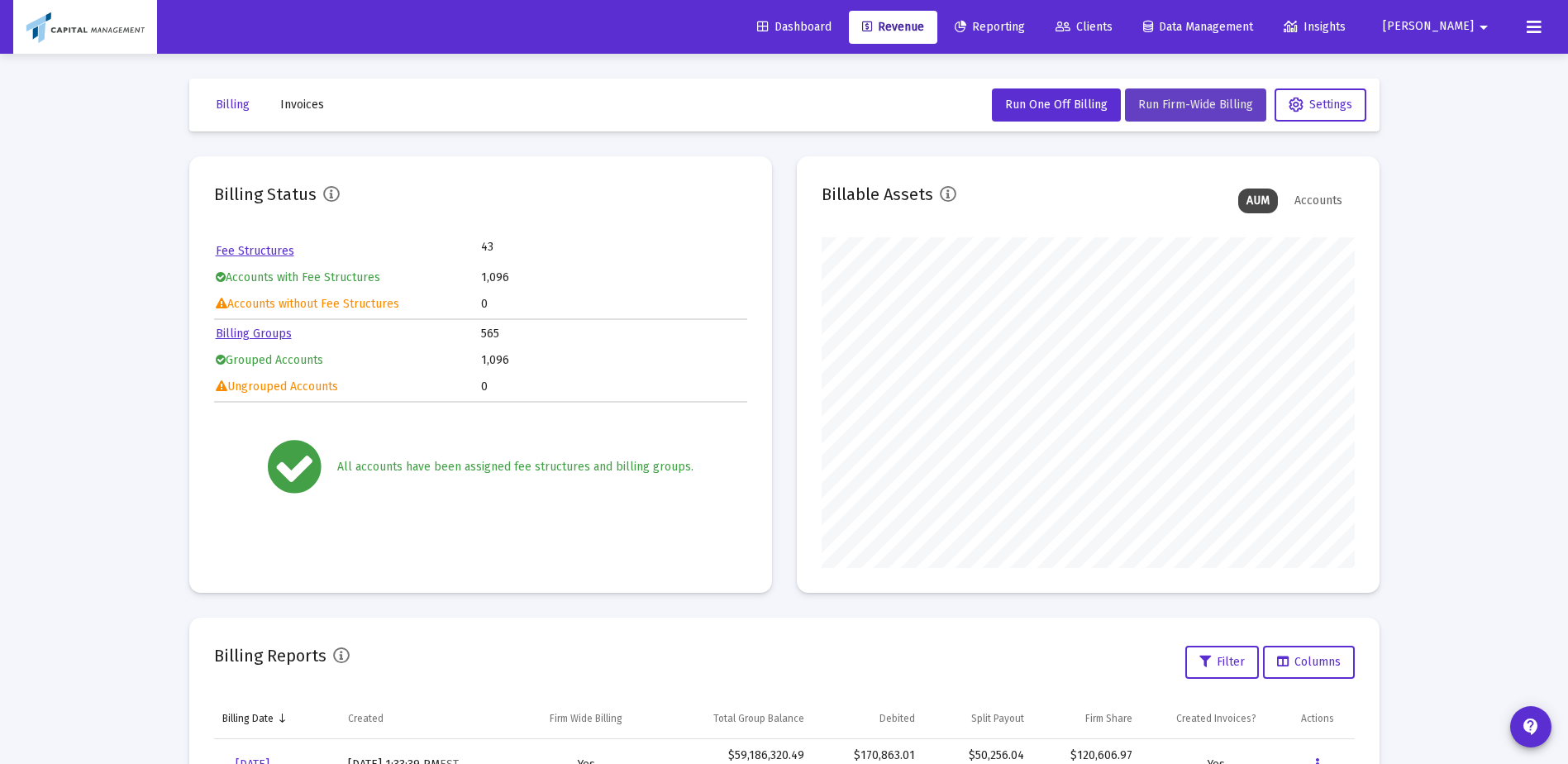 click on "Run Firm-Wide Billing" 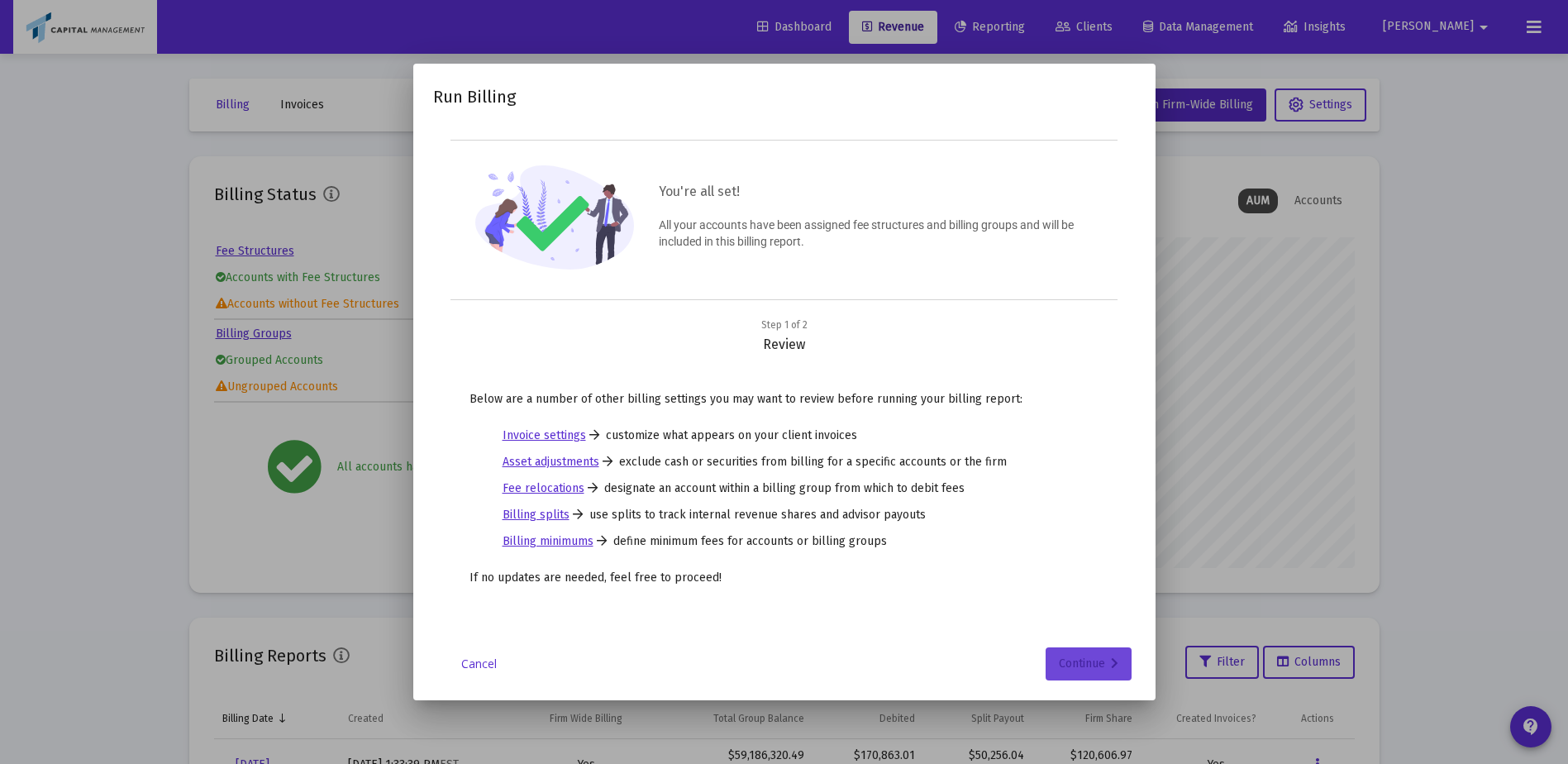 click on "Continue" at bounding box center (1089, 664) 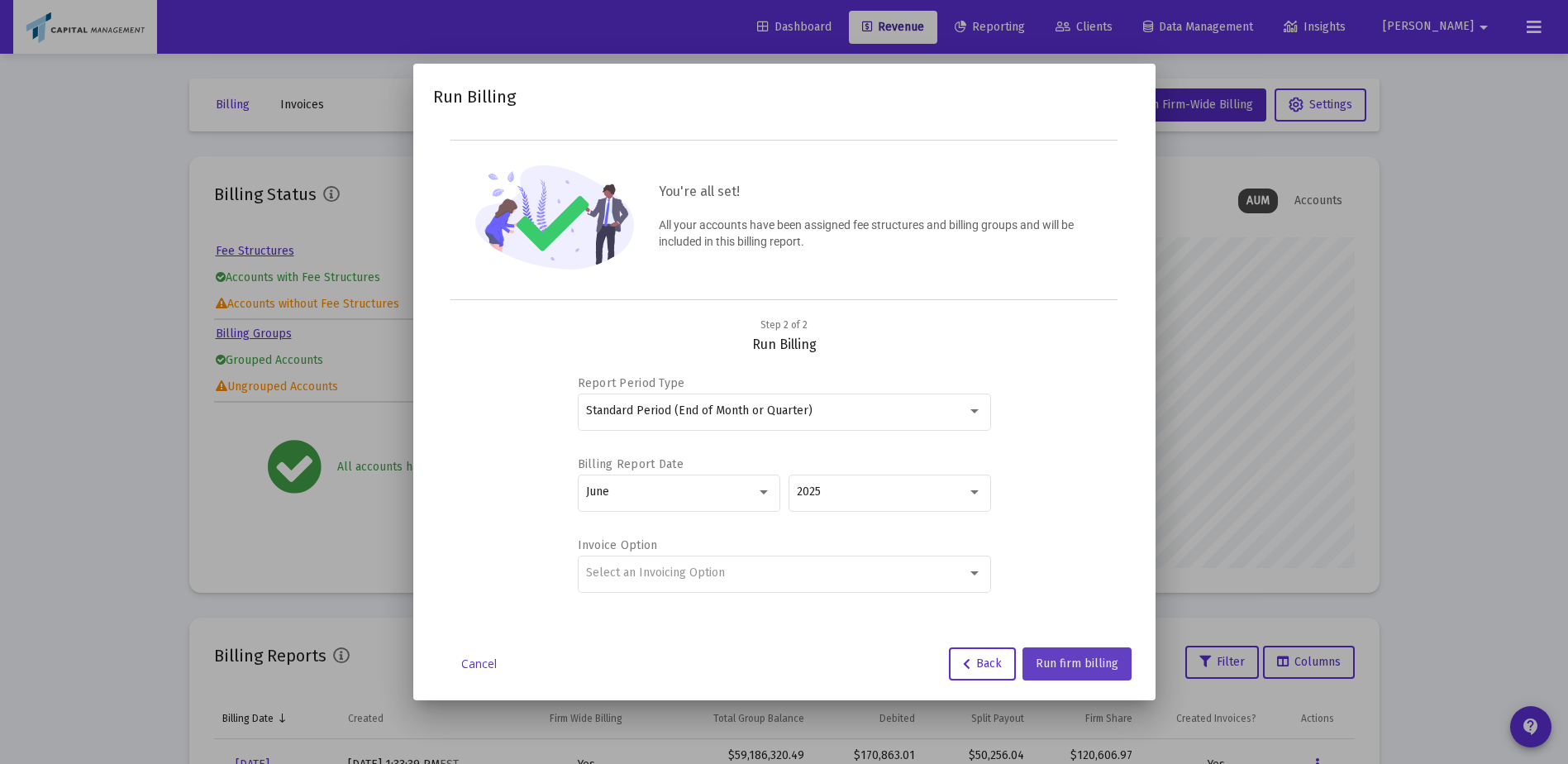 click on "Run firm billing" at bounding box center [1077, 664] 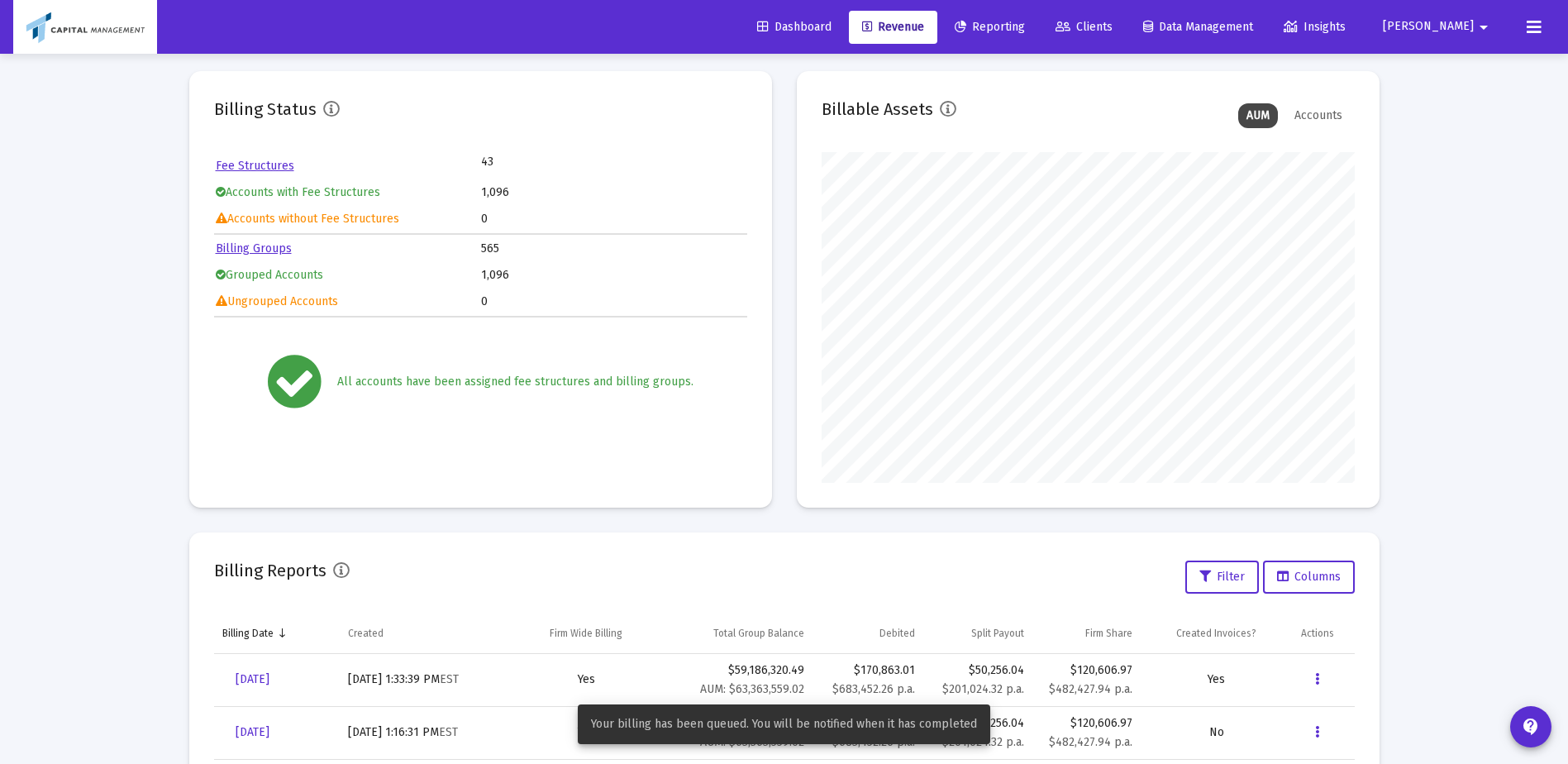 scroll, scrollTop: 336, scrollLeft: 0, axis: vertical 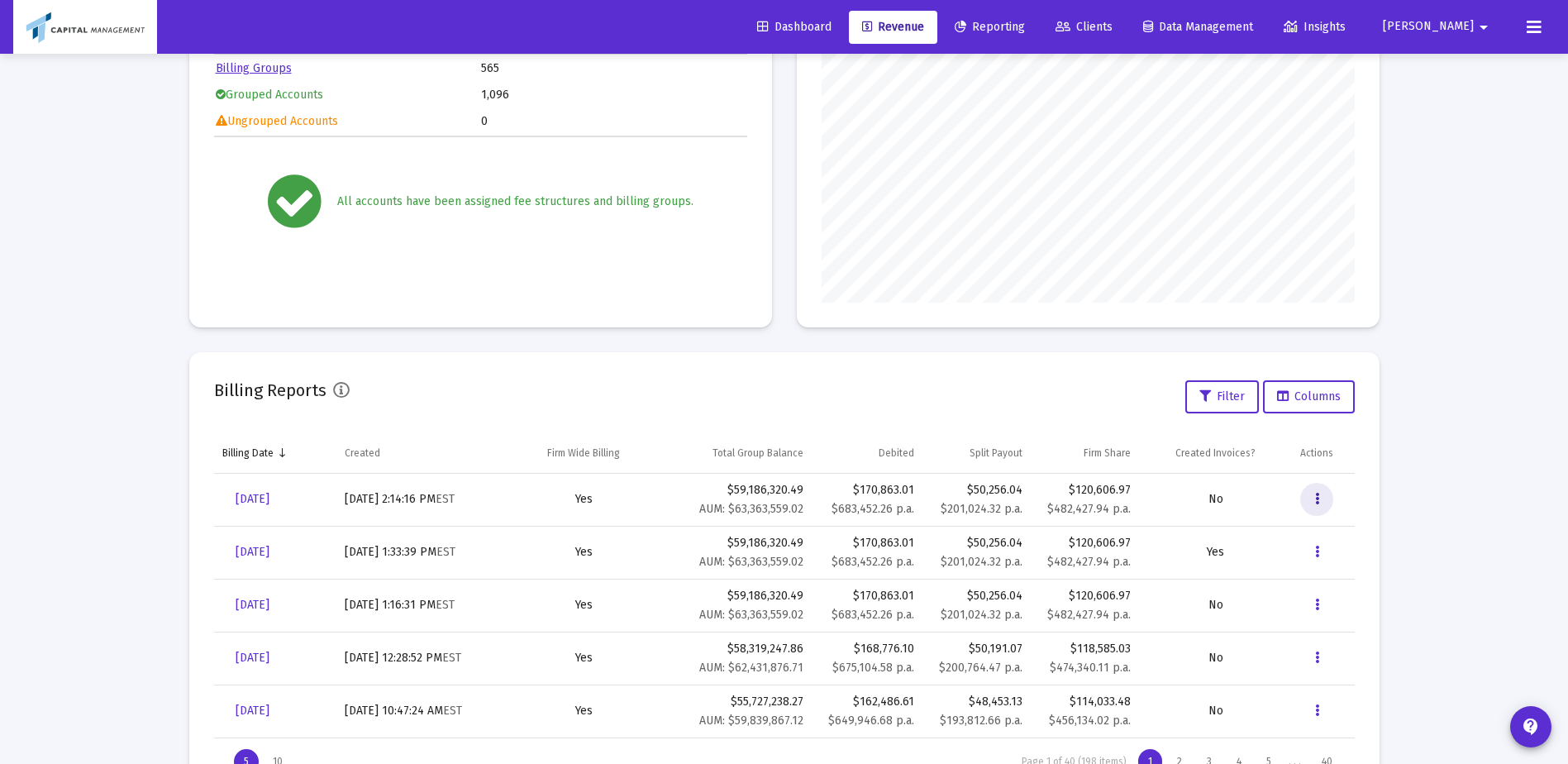 click at bounding box center (1317, 499) 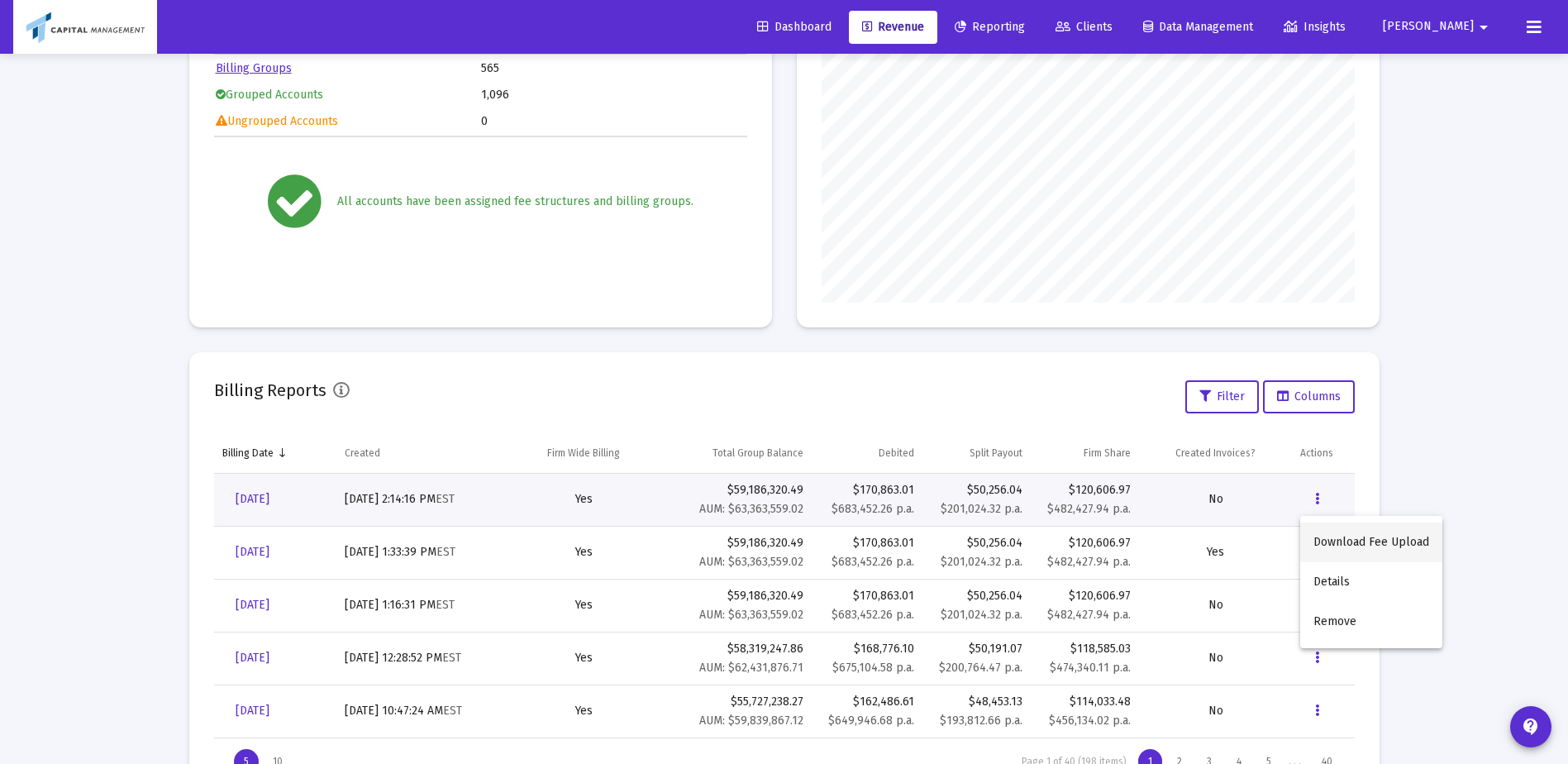 click on "Download Fee Upload" at bounding box center [1371, 542] 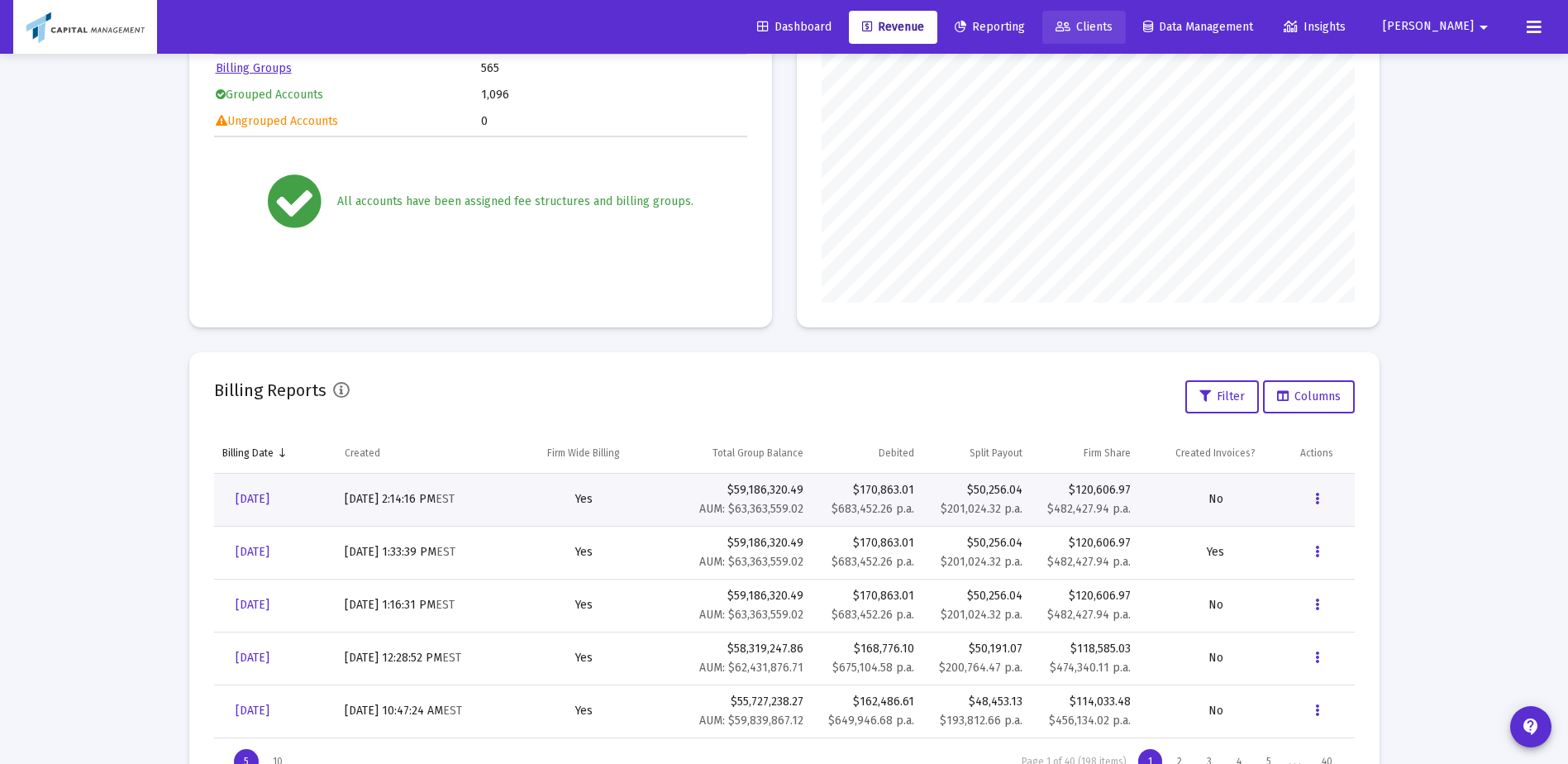 click on "Clients" 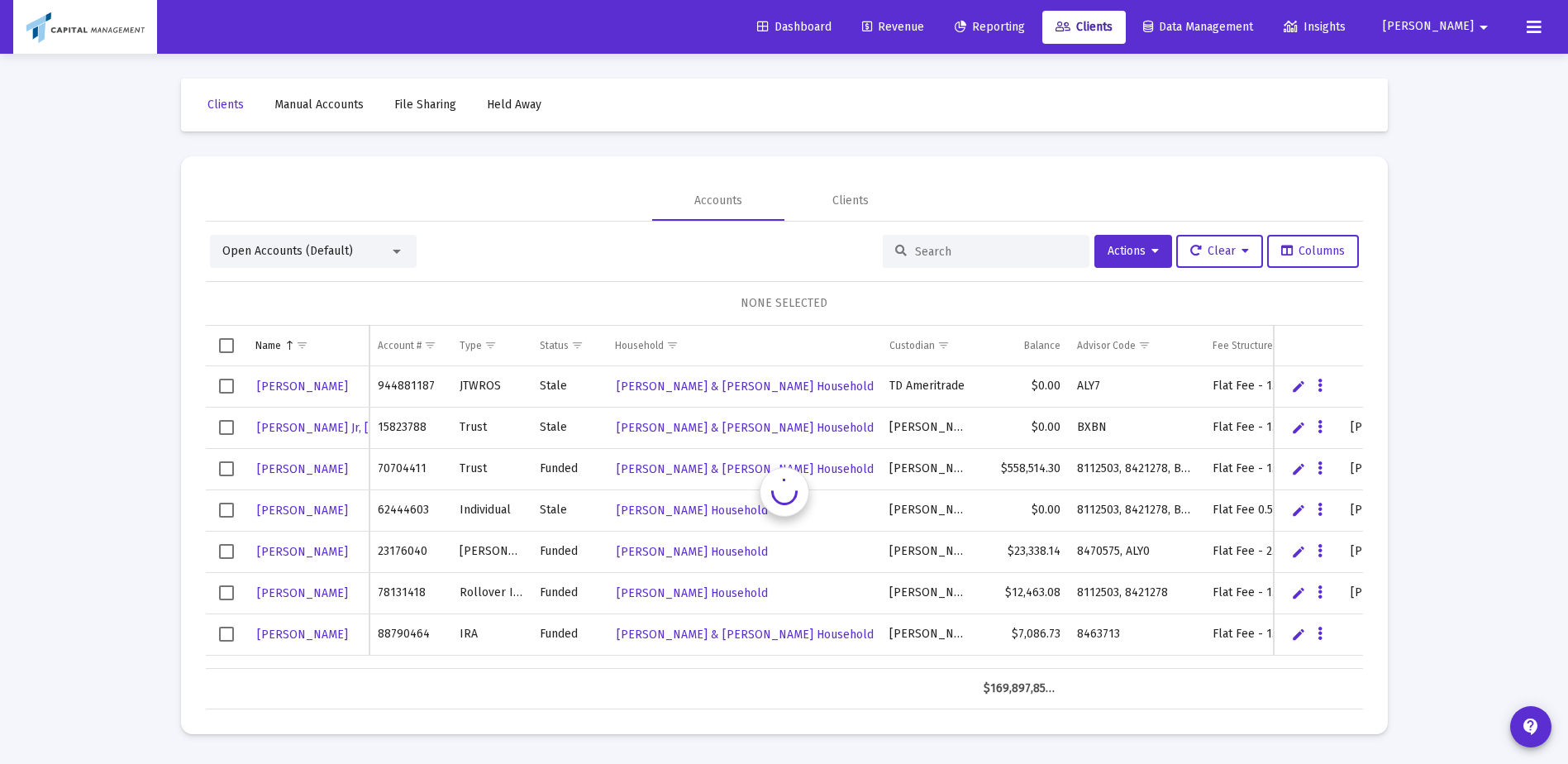 scroll, scrollTop: 0, scrollLeft: 0, axis: both 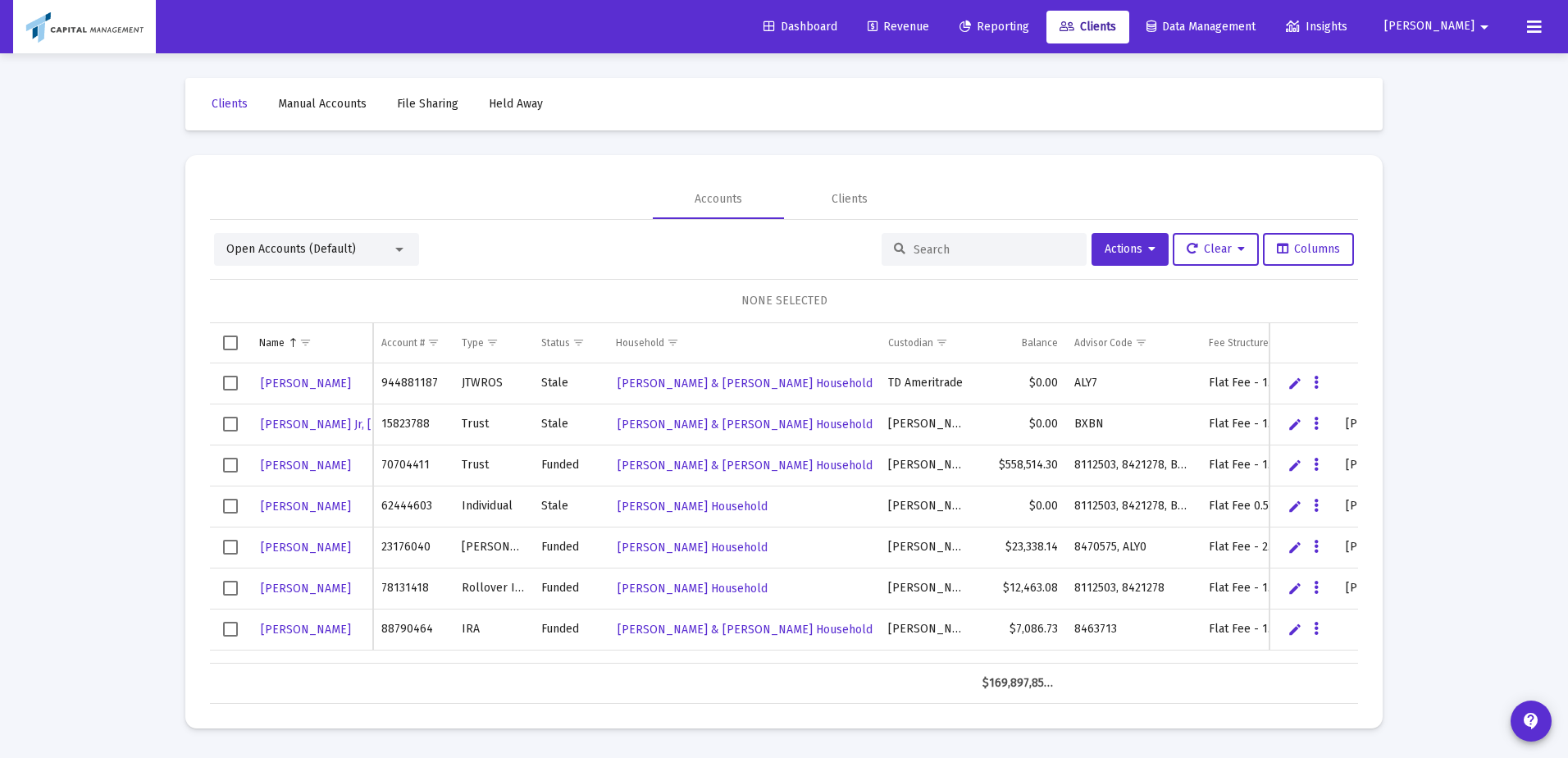 drag, startPoint x: 919, startPoint y: 198, endPoint x: 905, endPoint y: 249, distance: 52.88667 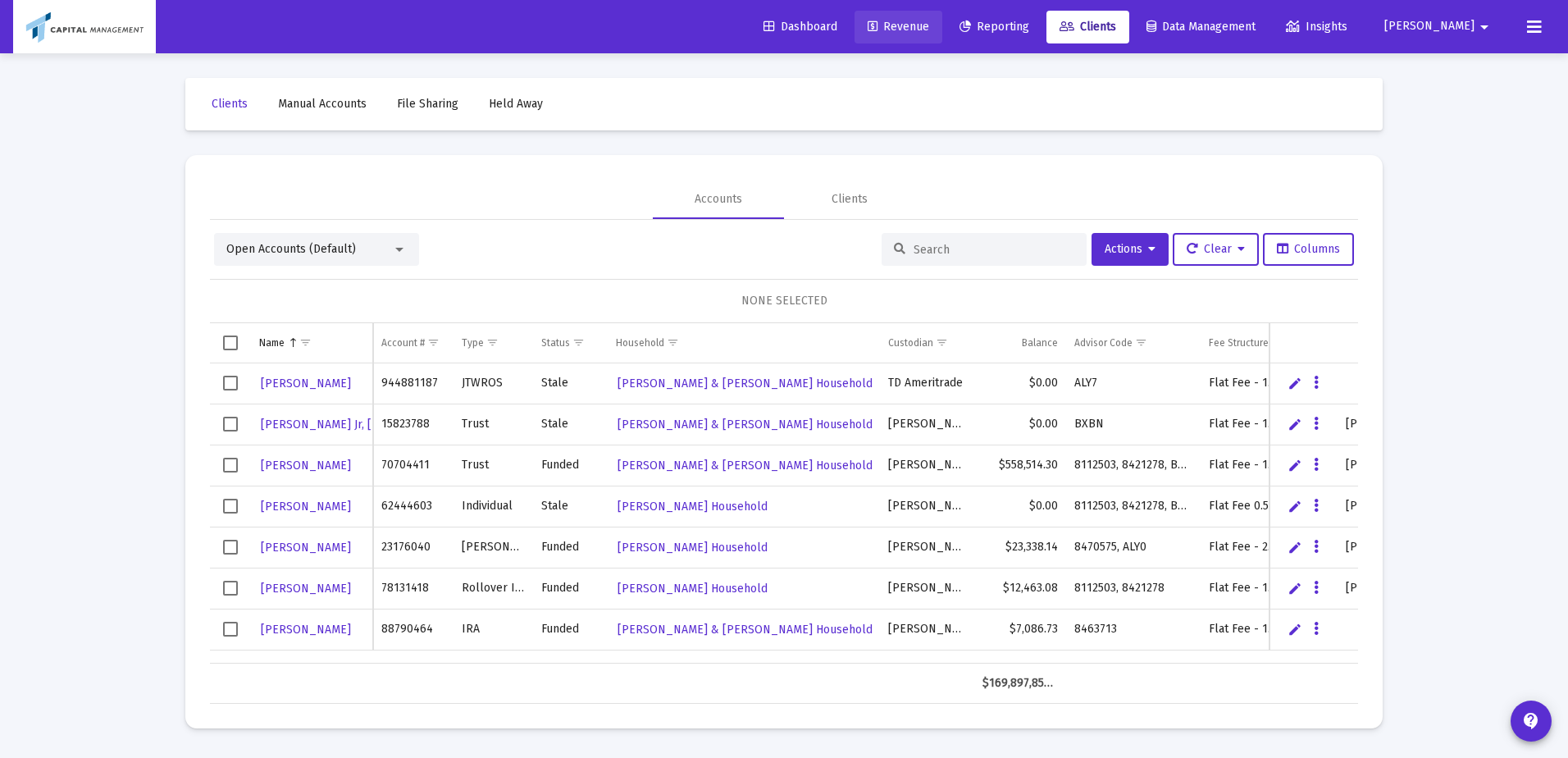 click on "Revenue" 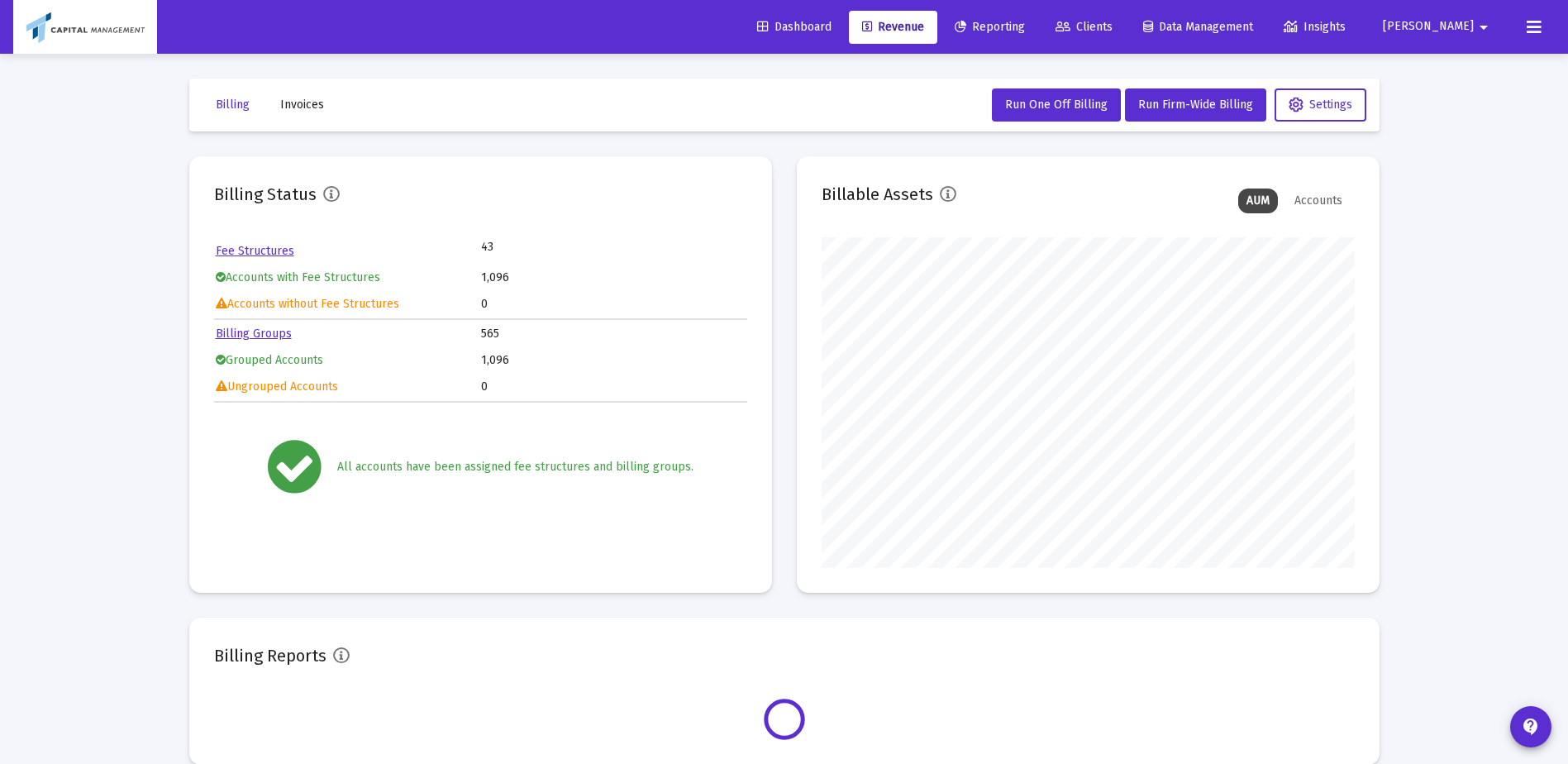 scroll, scrollTop: 826509, scrollLeft: 826035, axis: both 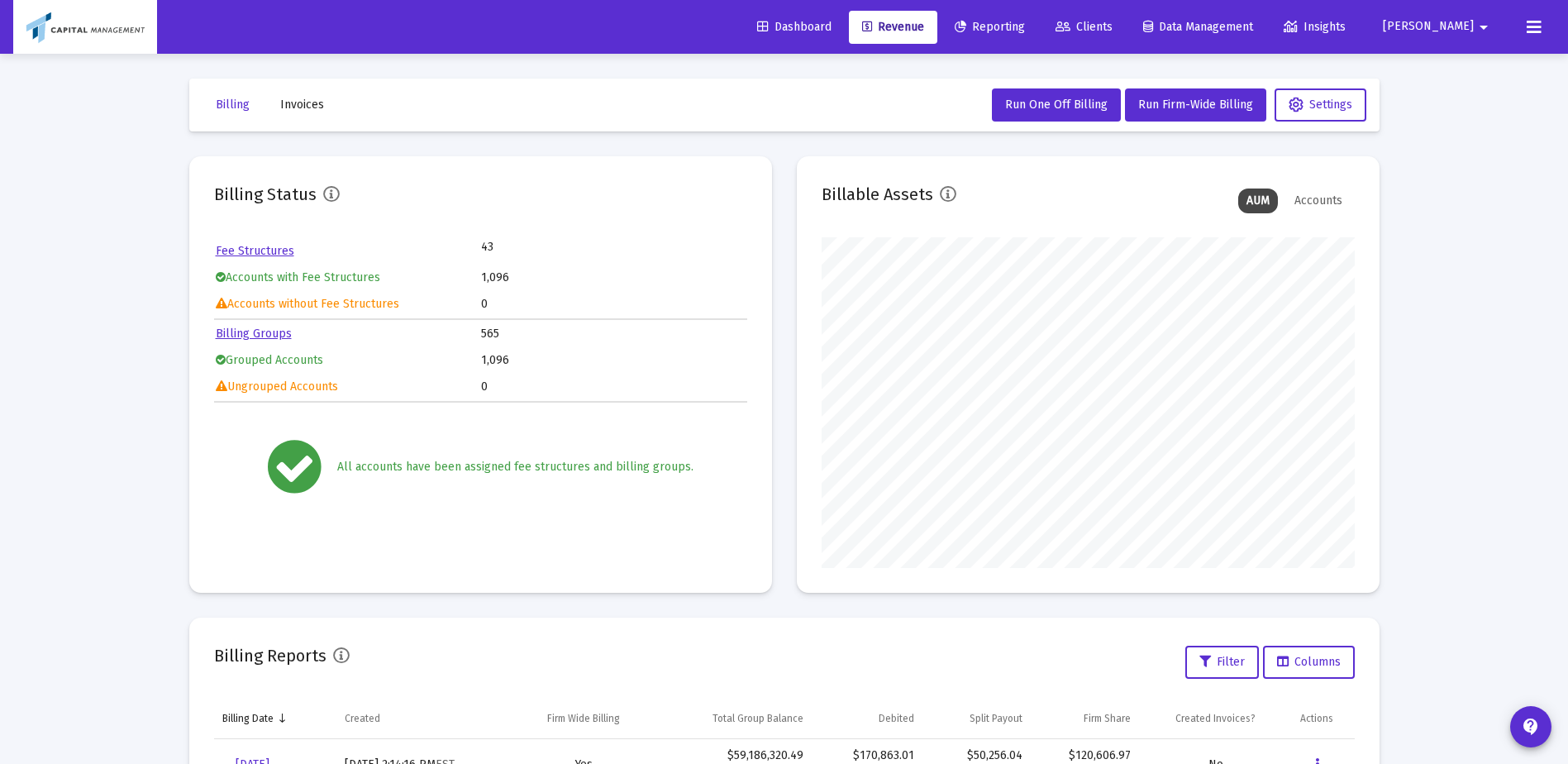 click on "Clients" 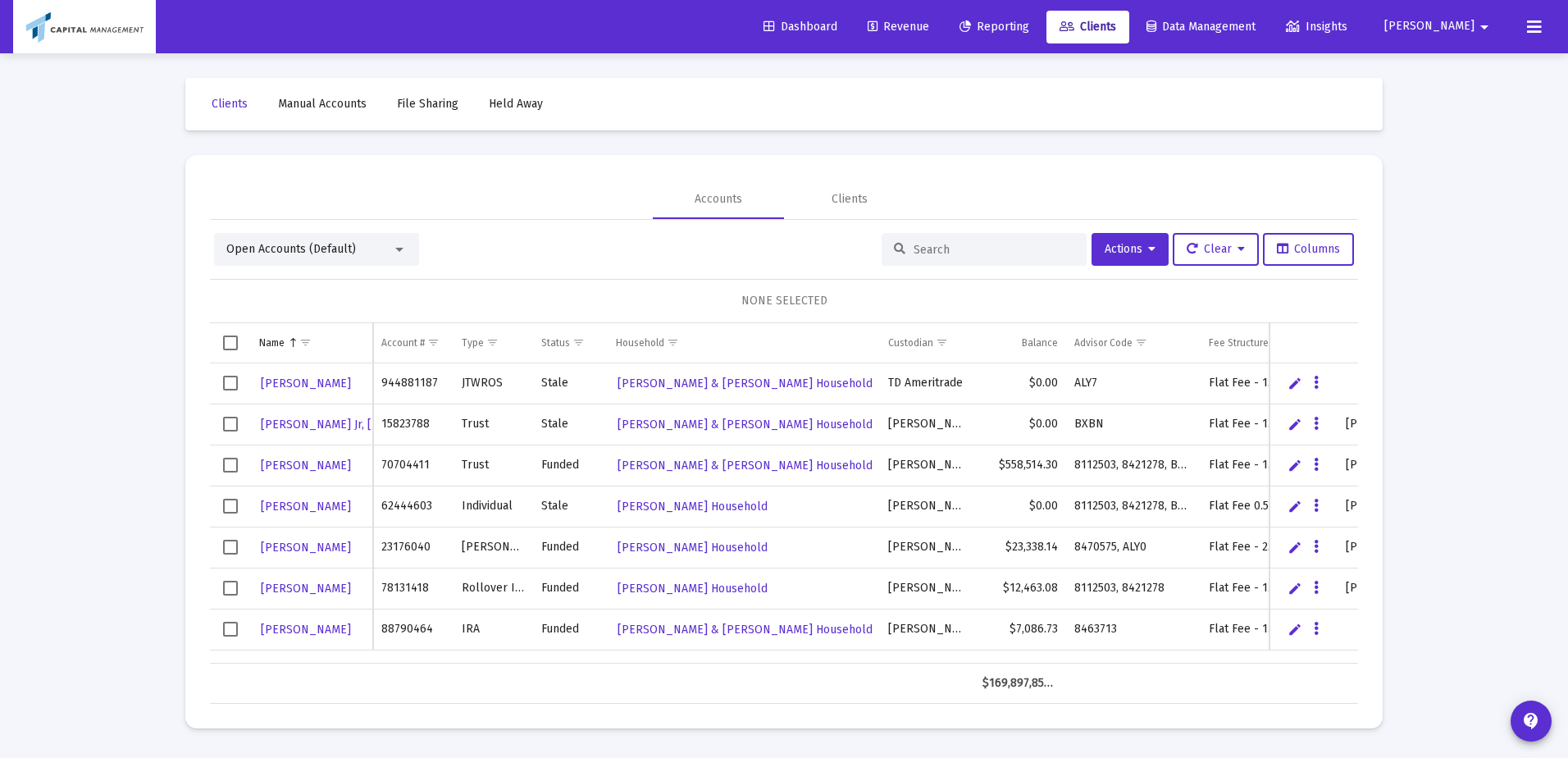 click on "Revenue" 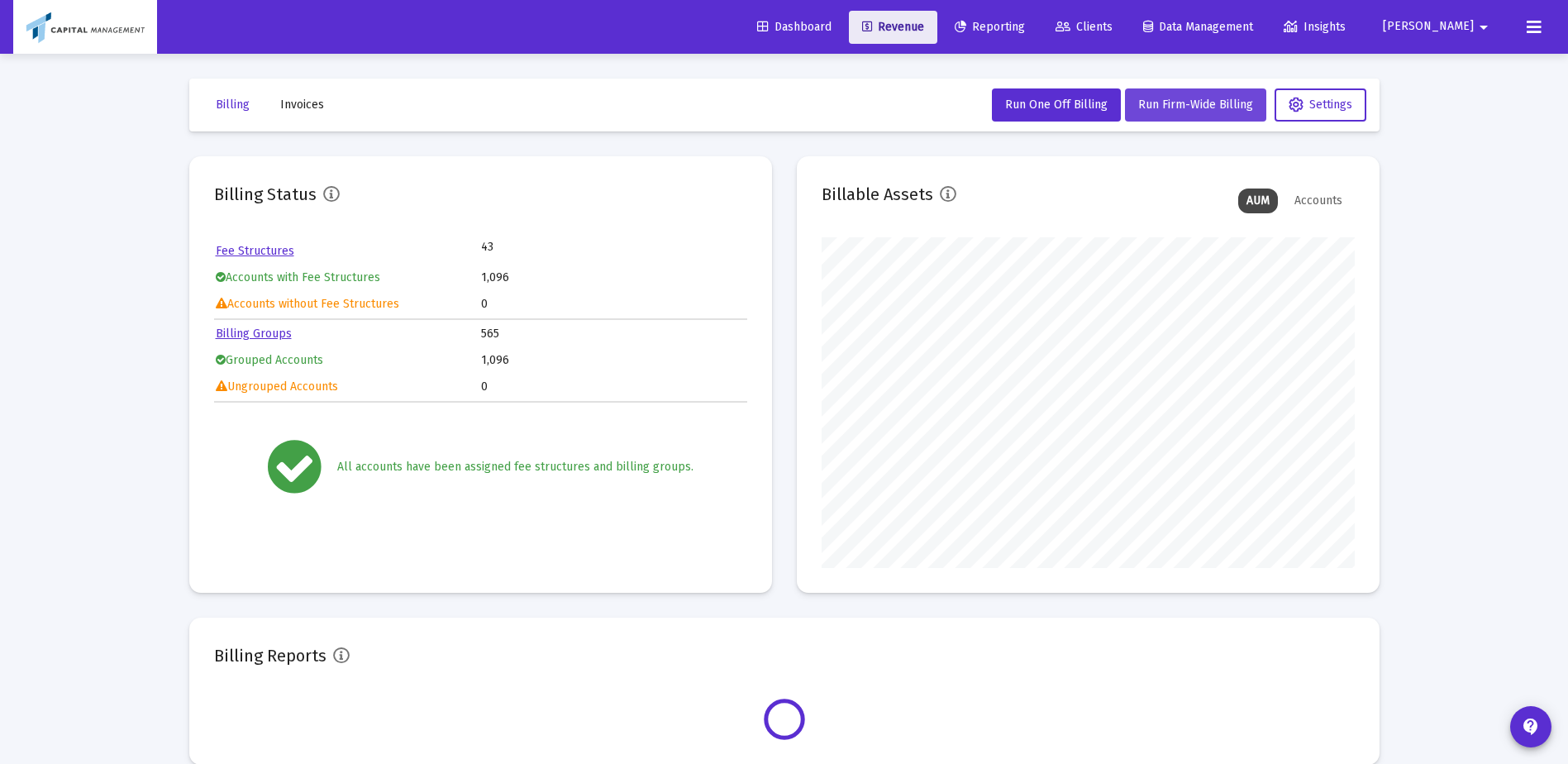 scroll, scrollTop: 826509, scrollLeft: 826035, axis: both 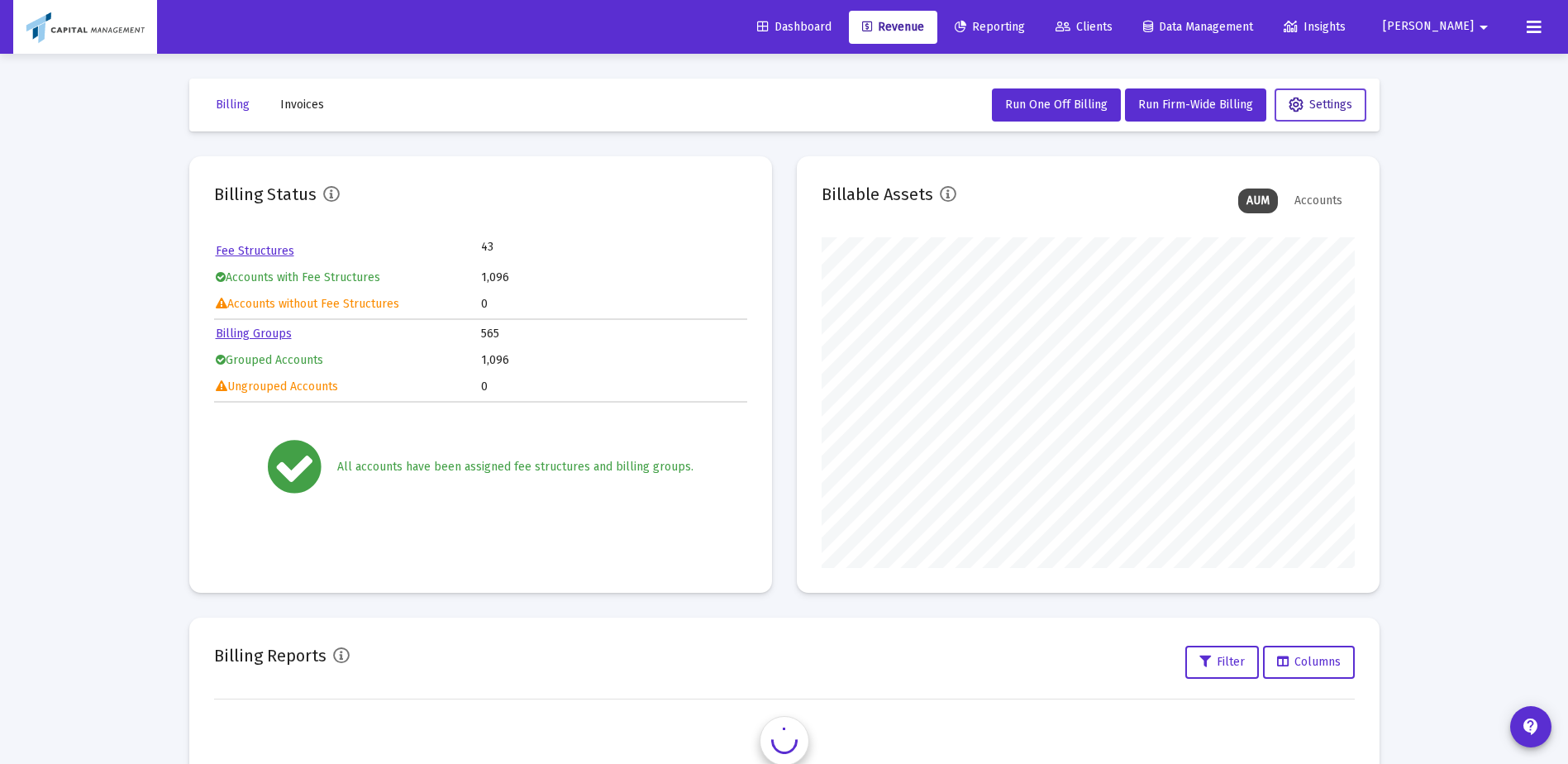 click 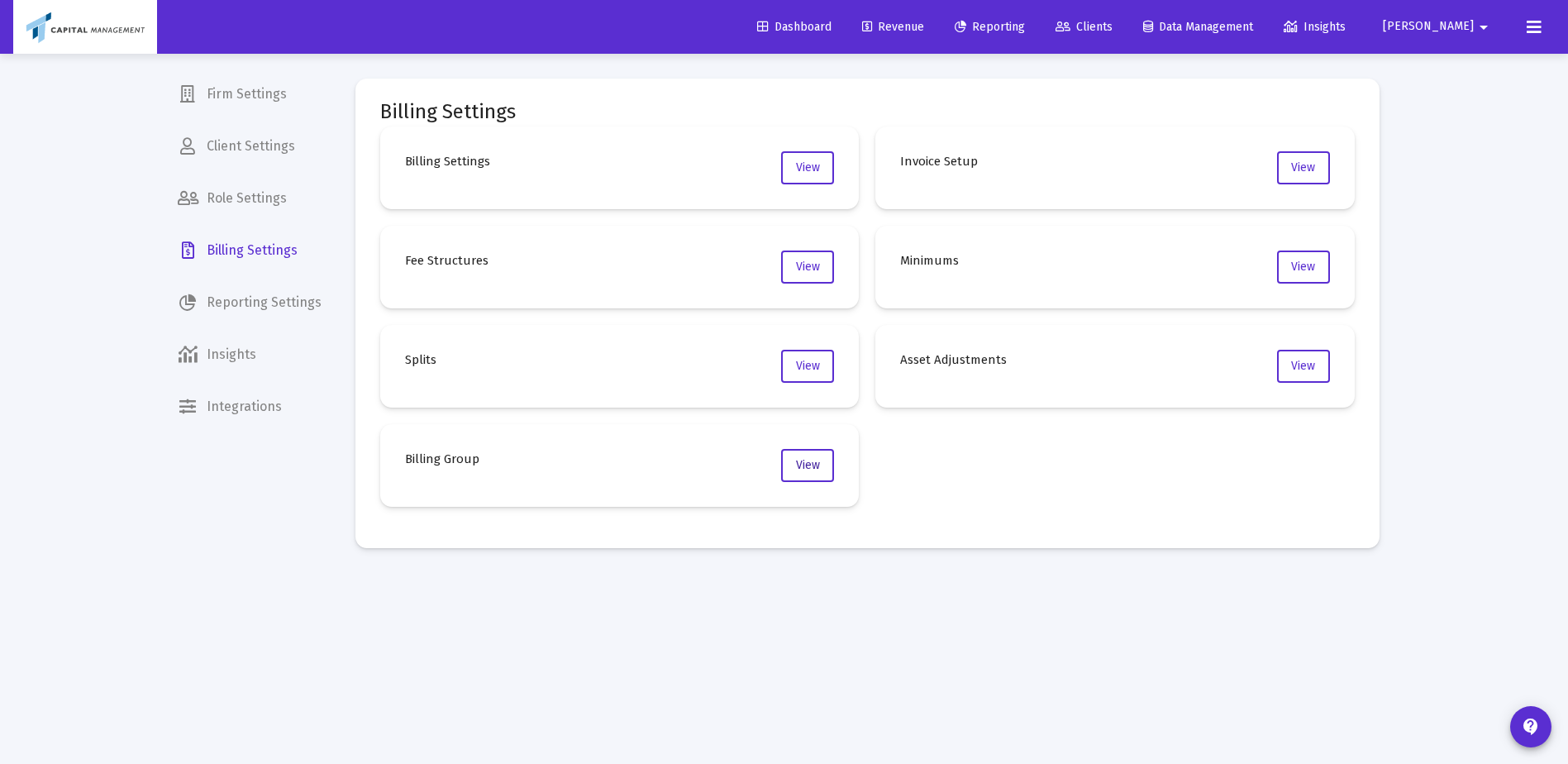 click on "View" 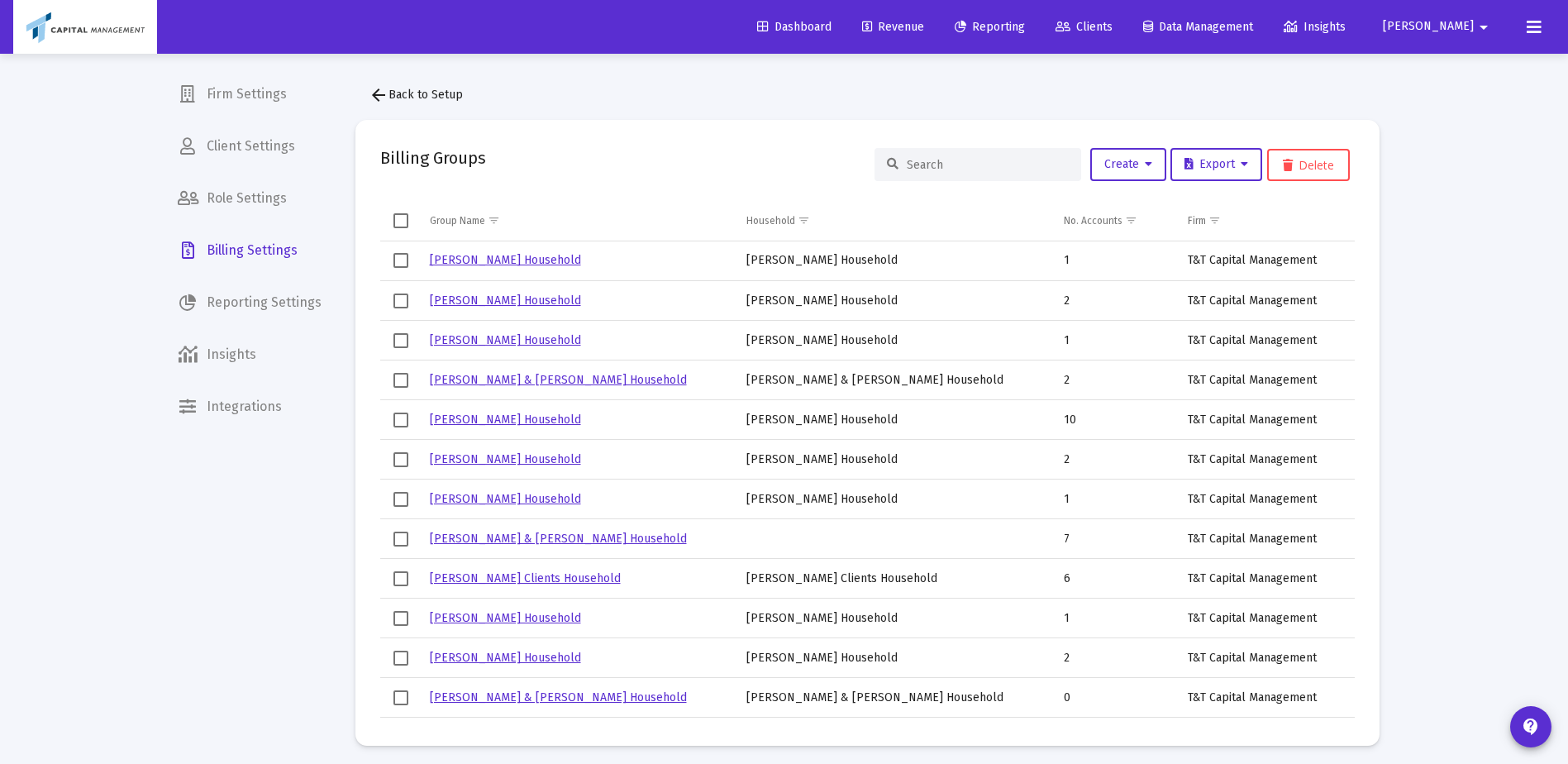 click 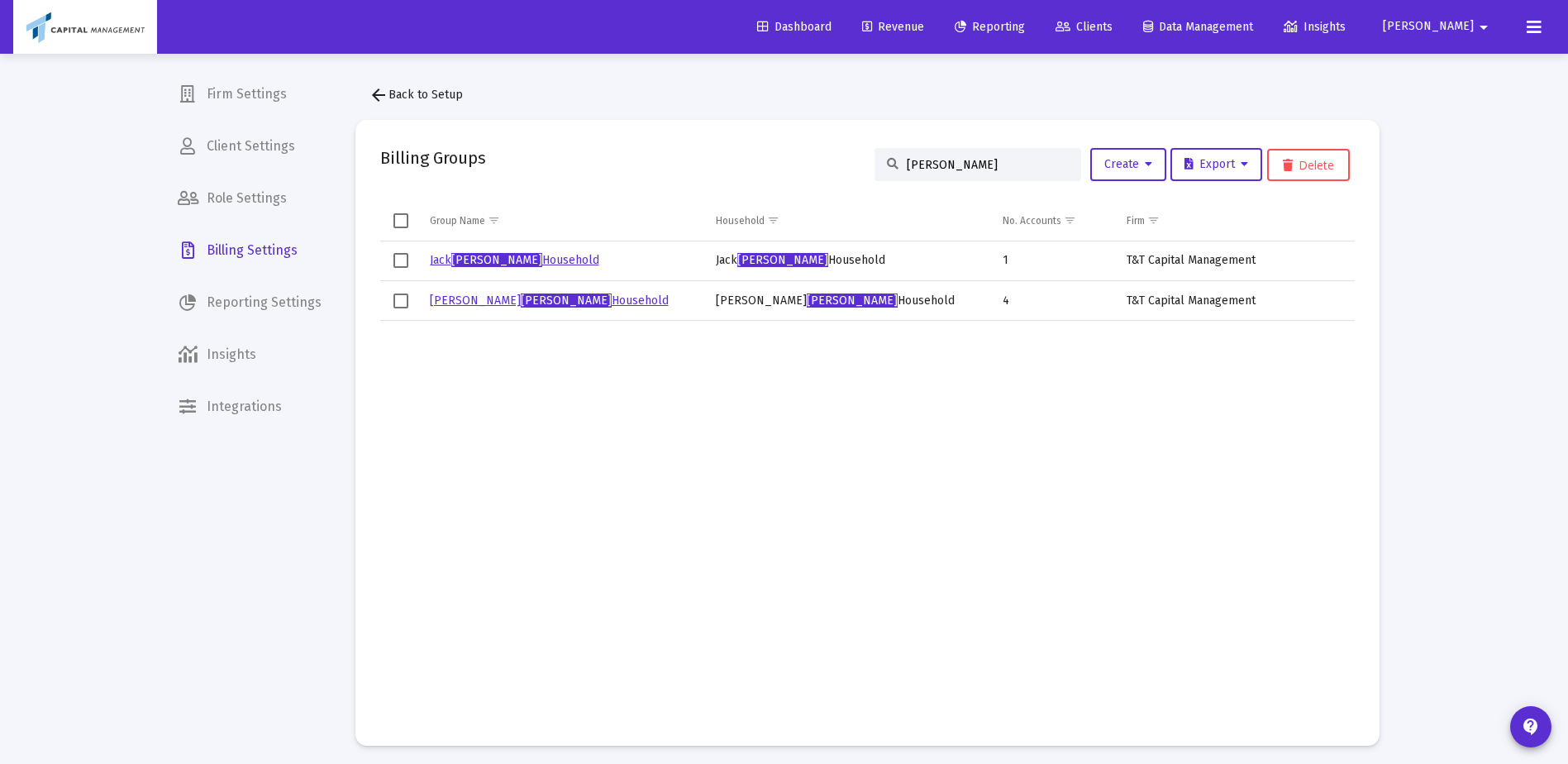 type on "harper" 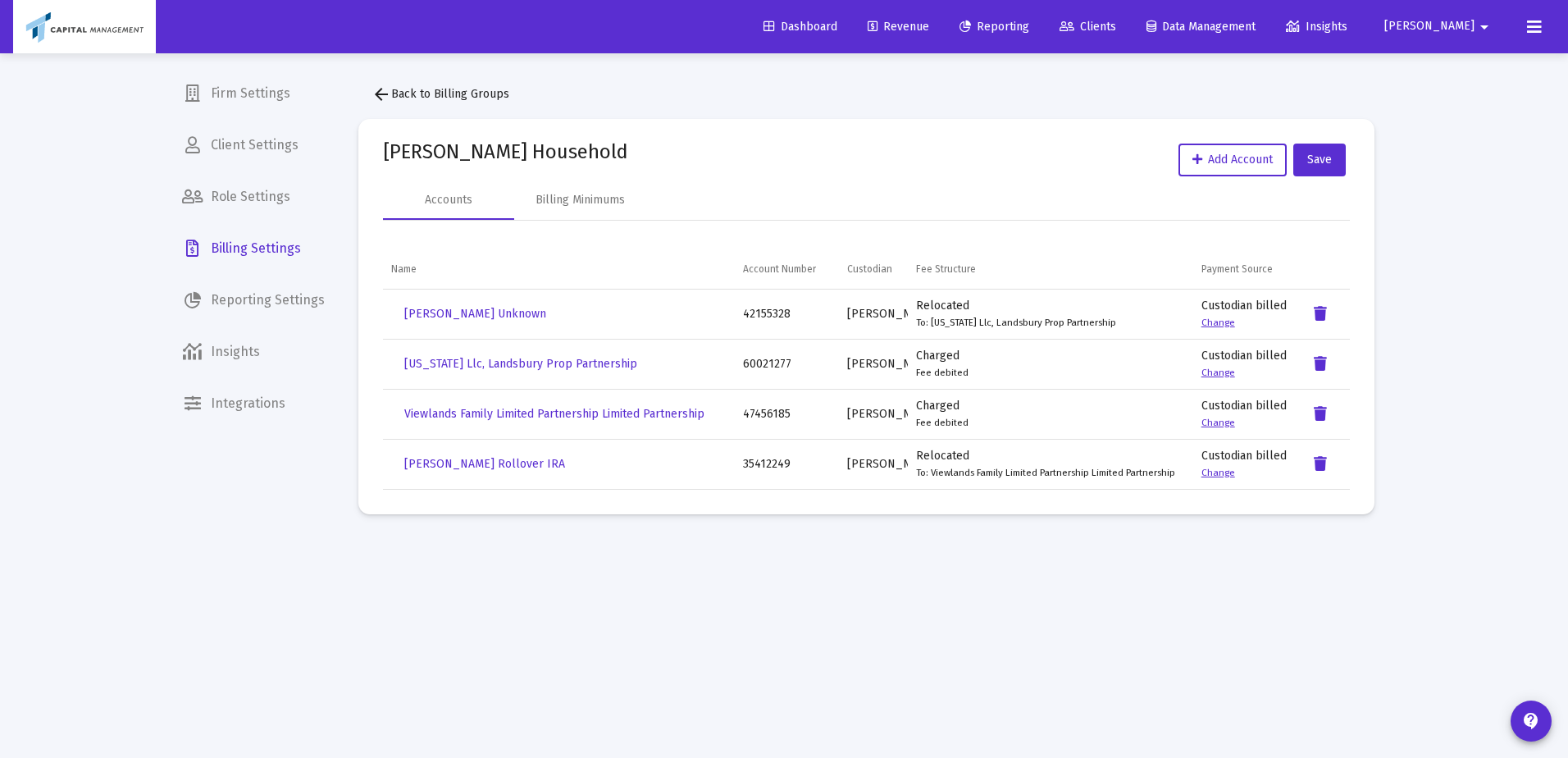 click on "Relocated   To: Wyoming Llc, Landsbury Prop Partnership" at bounding box center (1050, 314) 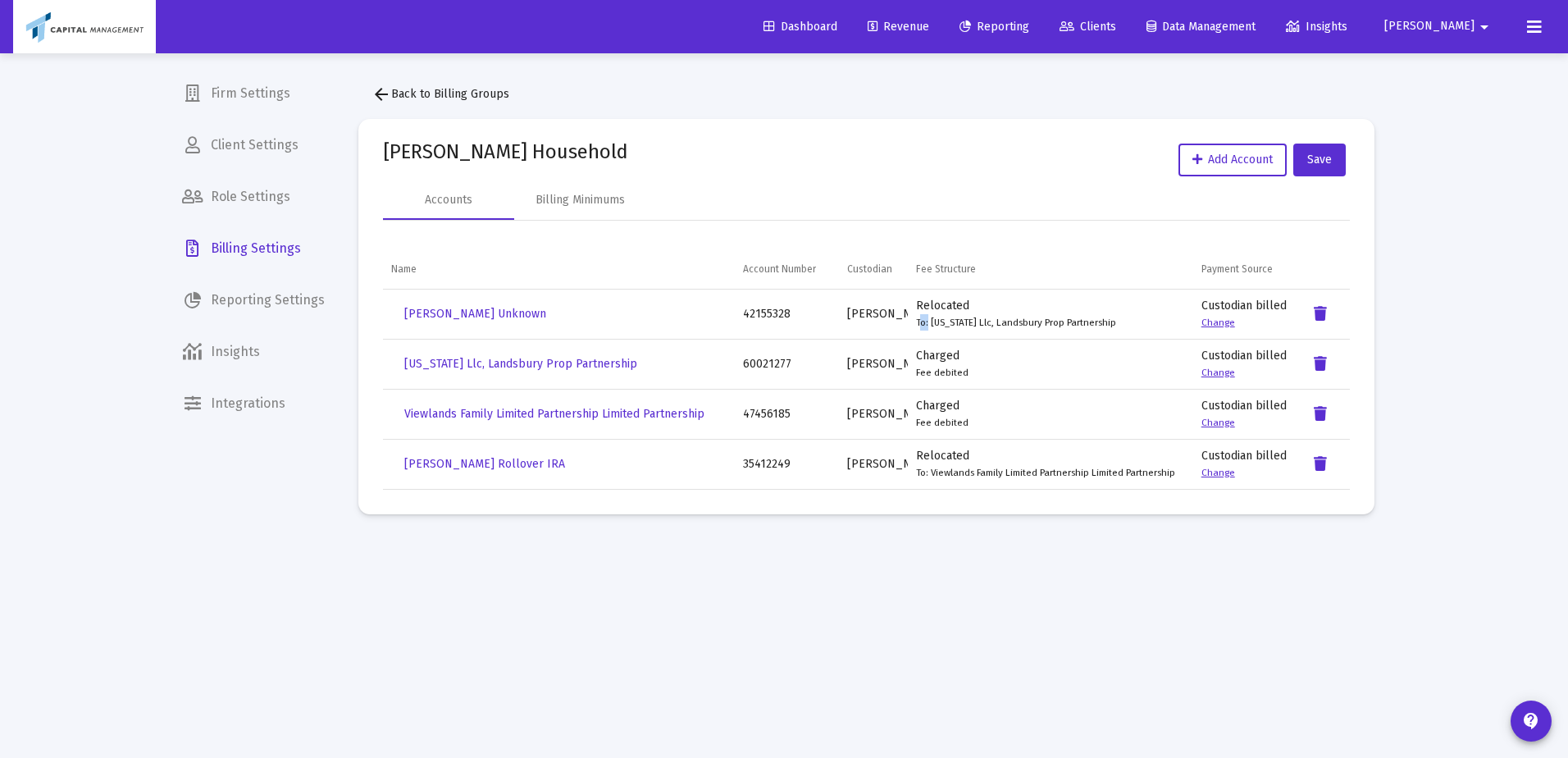 click on "Relocated   To: Wyoming Llc, Landsbury Prop Partnership" at bounding box center [1050, 314] 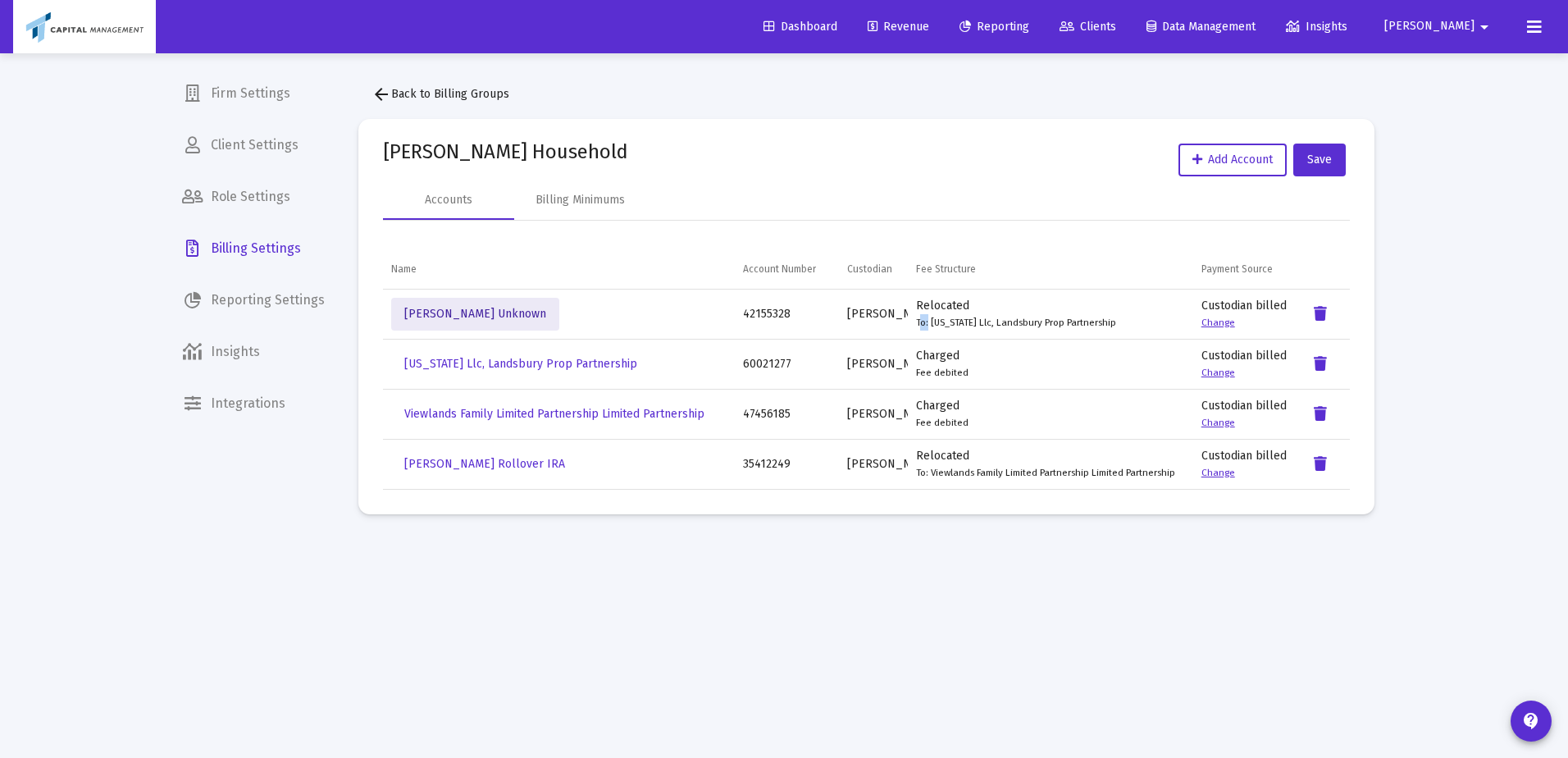 click on "Christopher Harper Unknown" at bounding box center [475, 313] 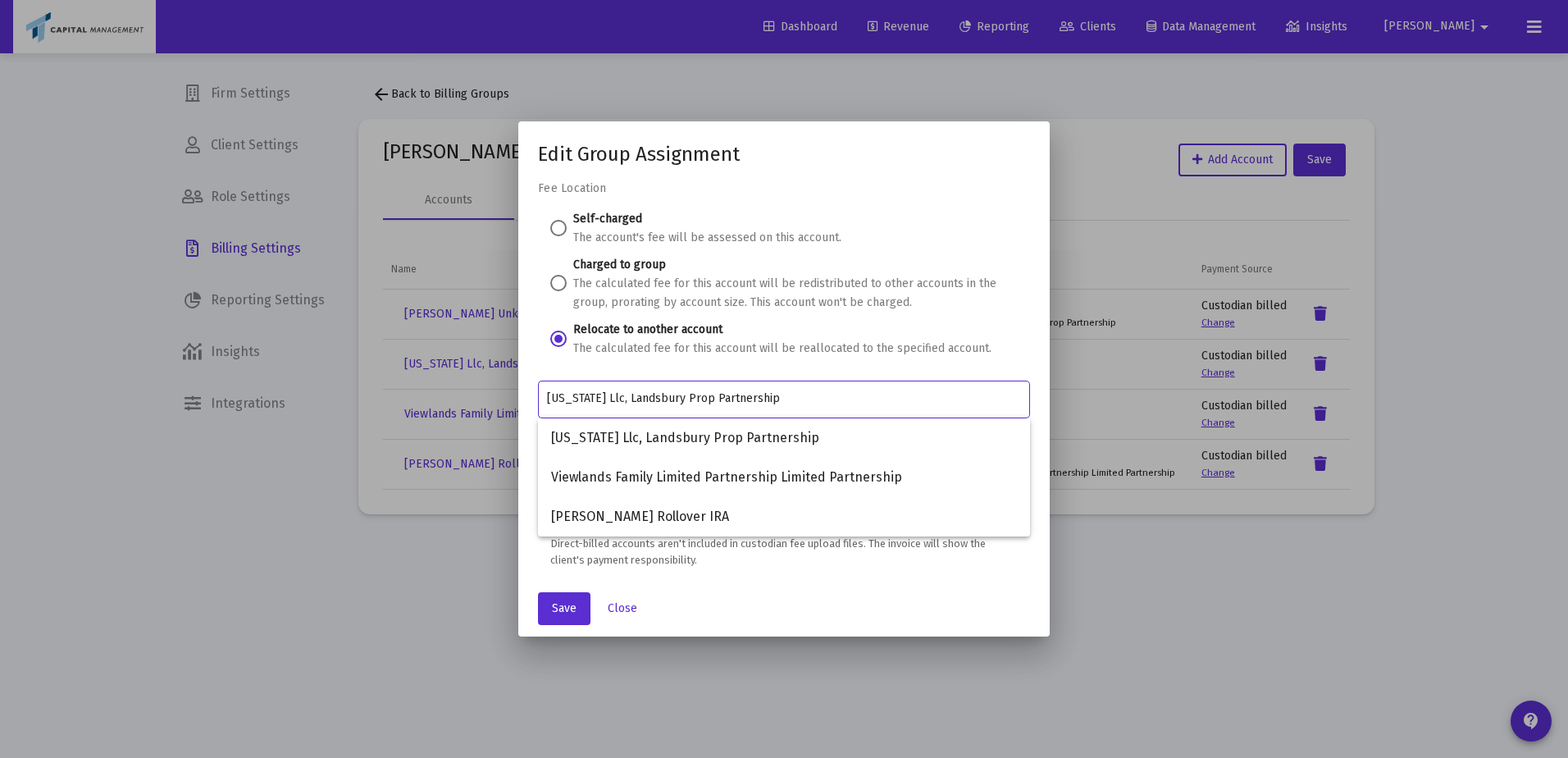 click on "Wyoming Llc, Landsbury Prop Partnership" at bounding box center (784, 399) 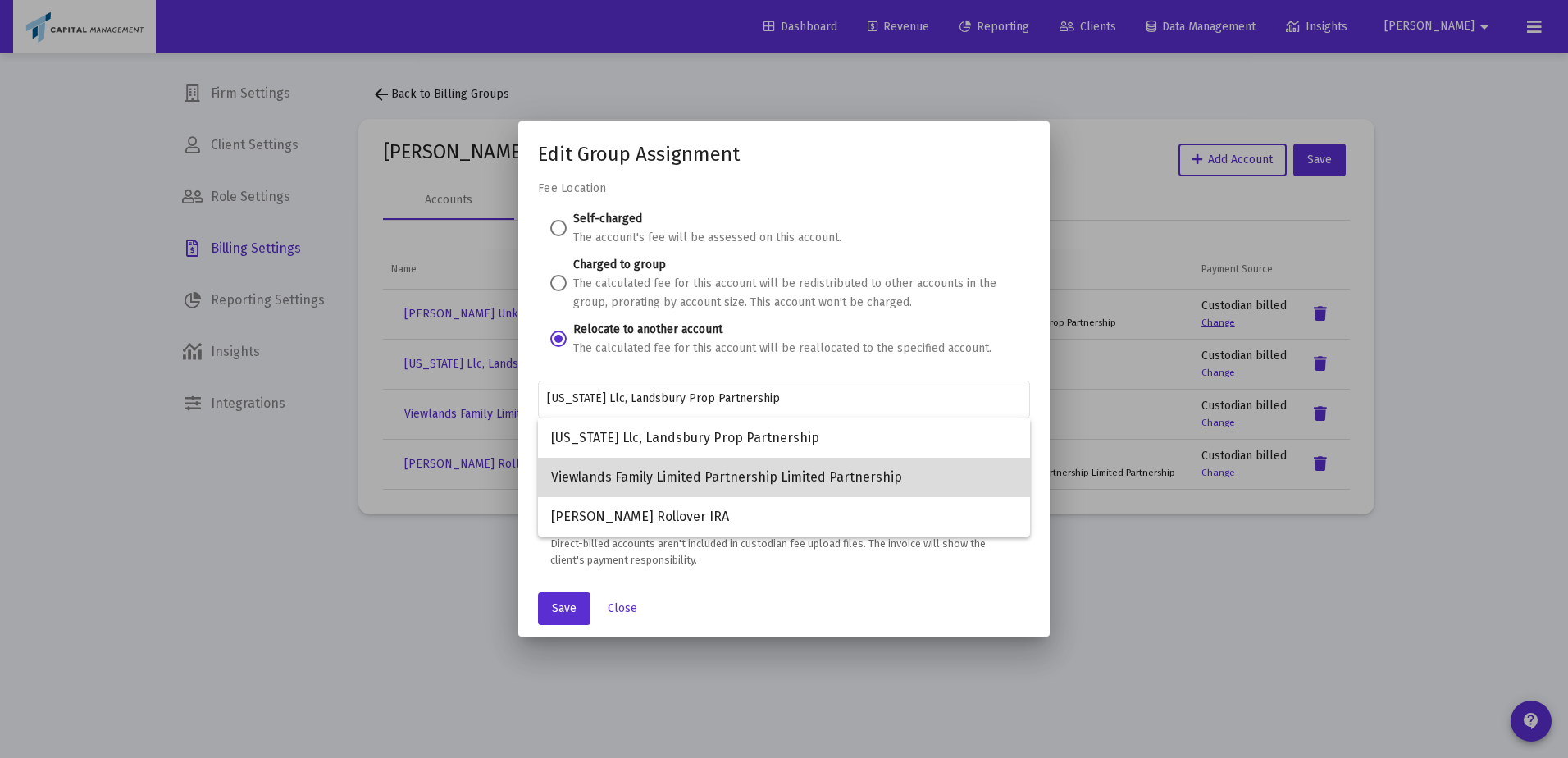 click on "Viewlands Family Limited Partnership Limited Partnership" at bounding box center (784, 477) 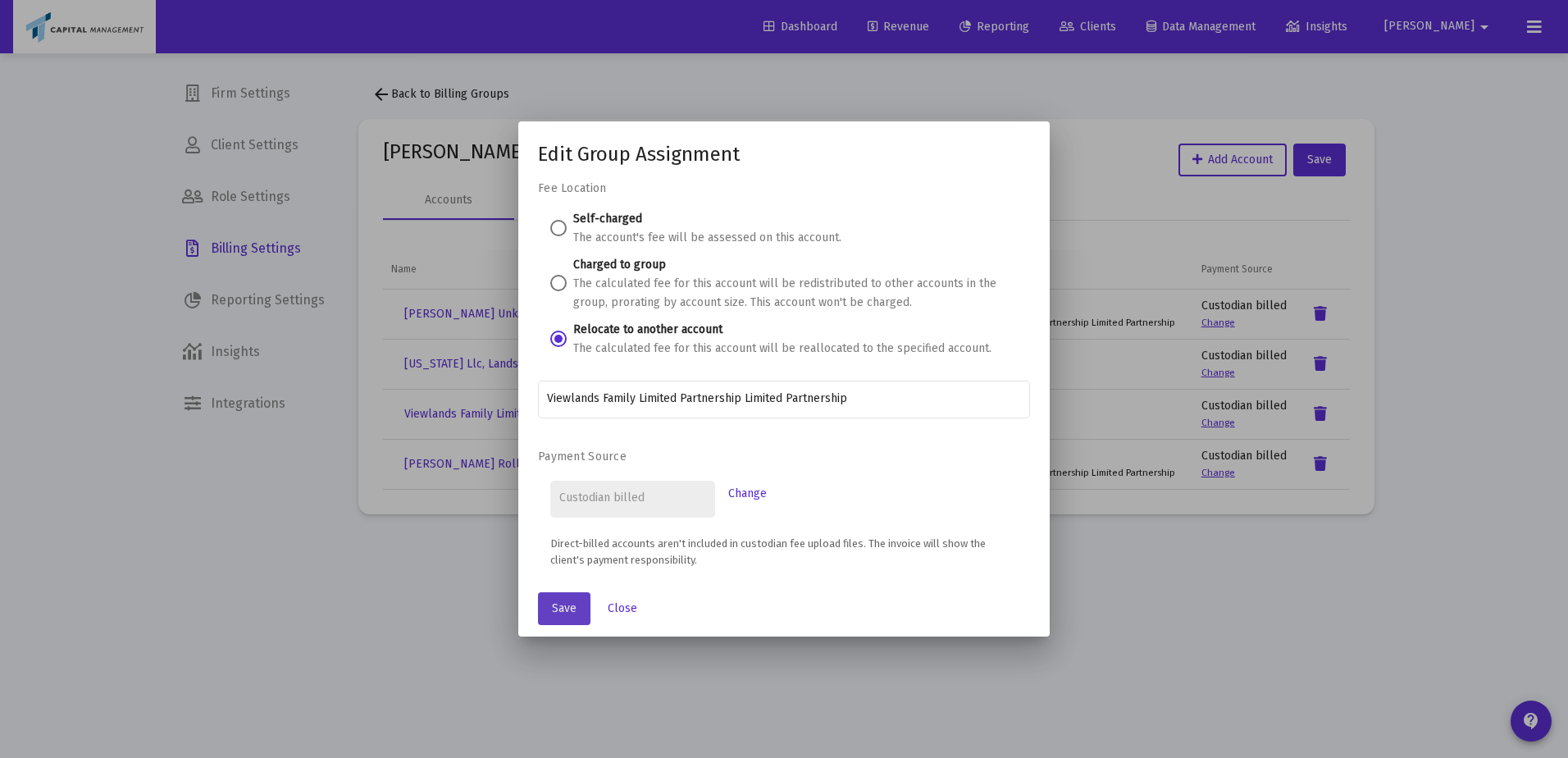 click on "Save" at bounding box center (564, 609) 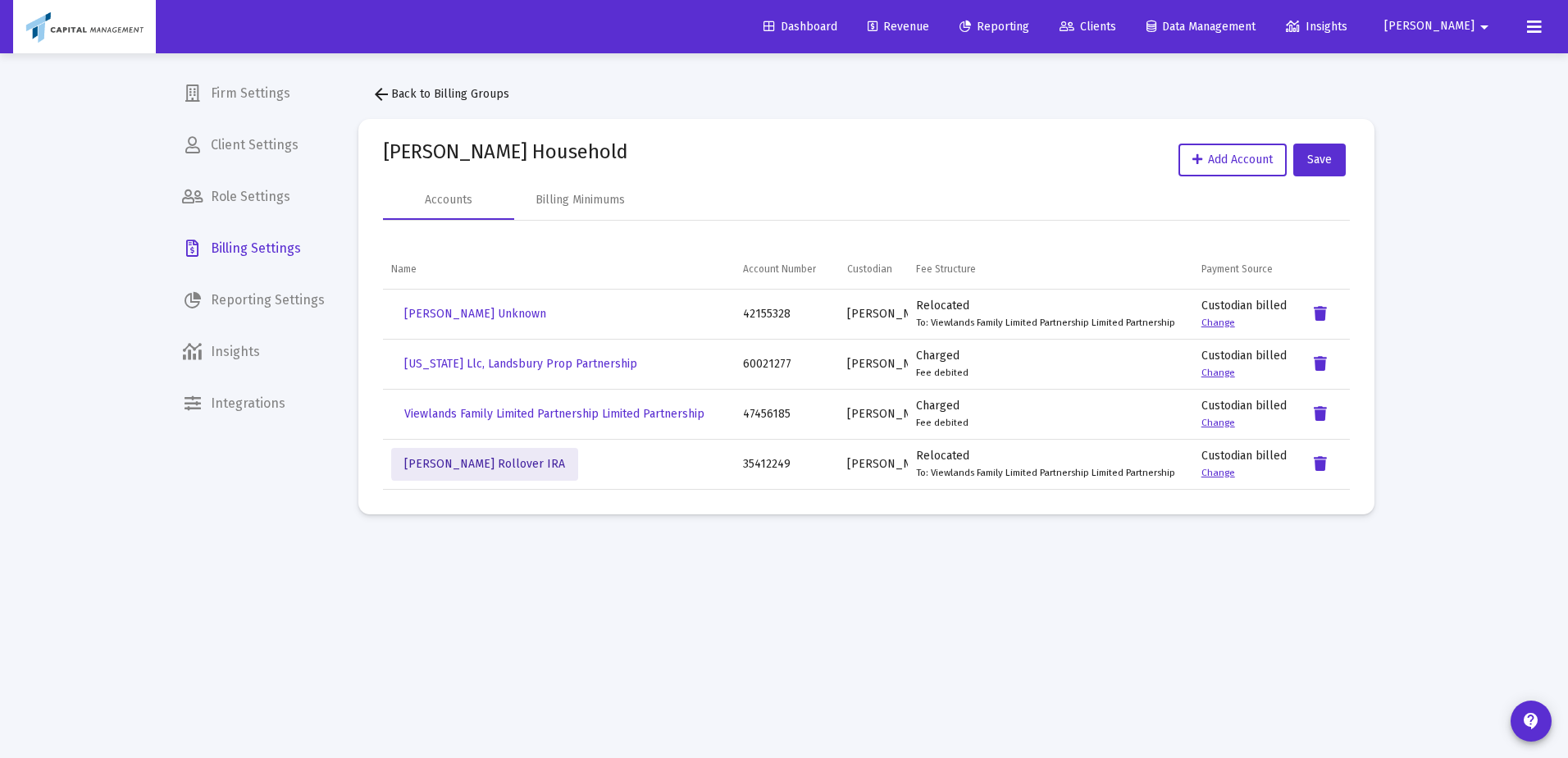 click on "Christopher Harper Rollover IRA" at bounding box center (485, 463) 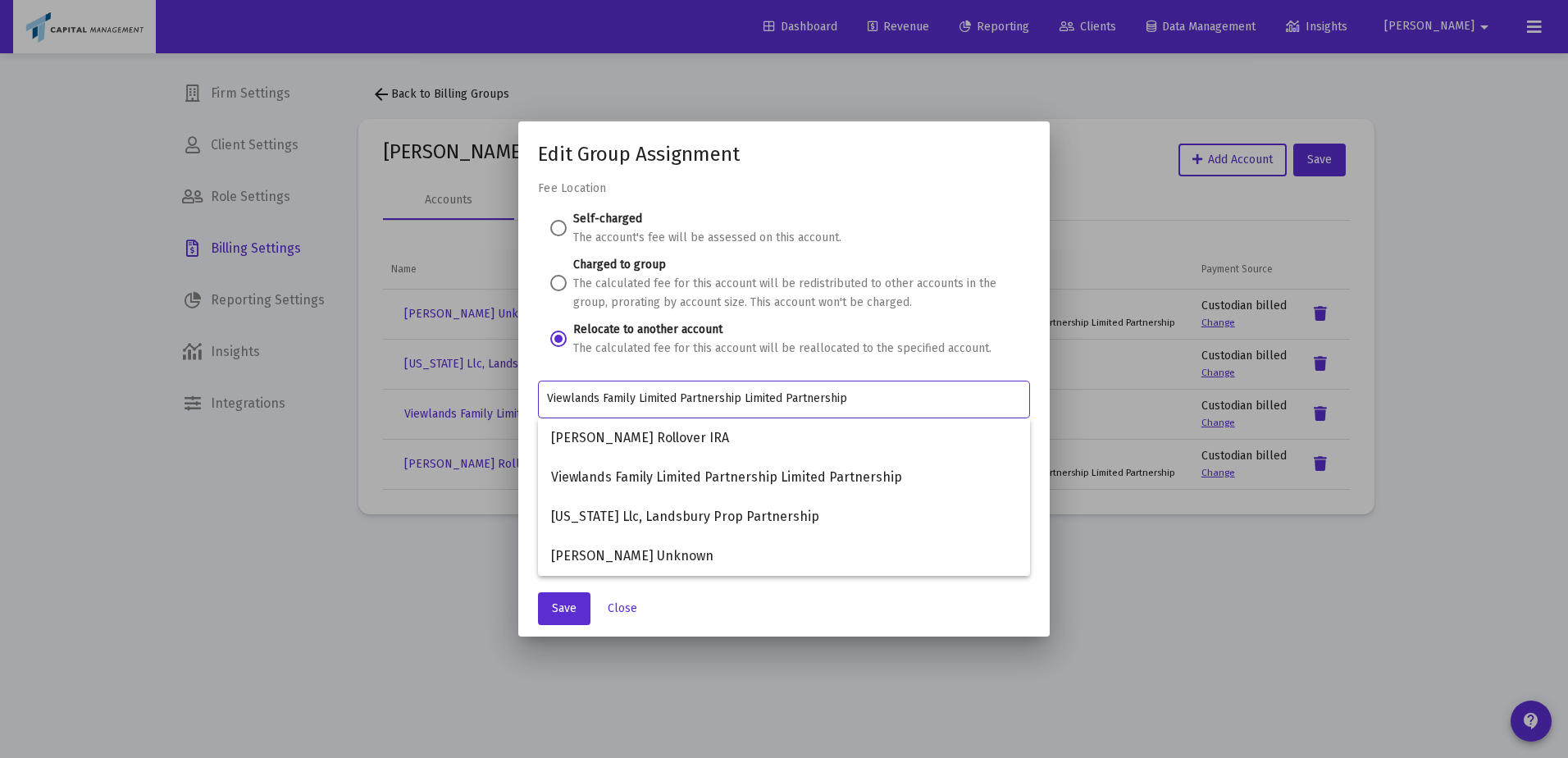 click on "Viewlands Family Limited Partnership Limited Partnership" at bounding box center (784, 399) 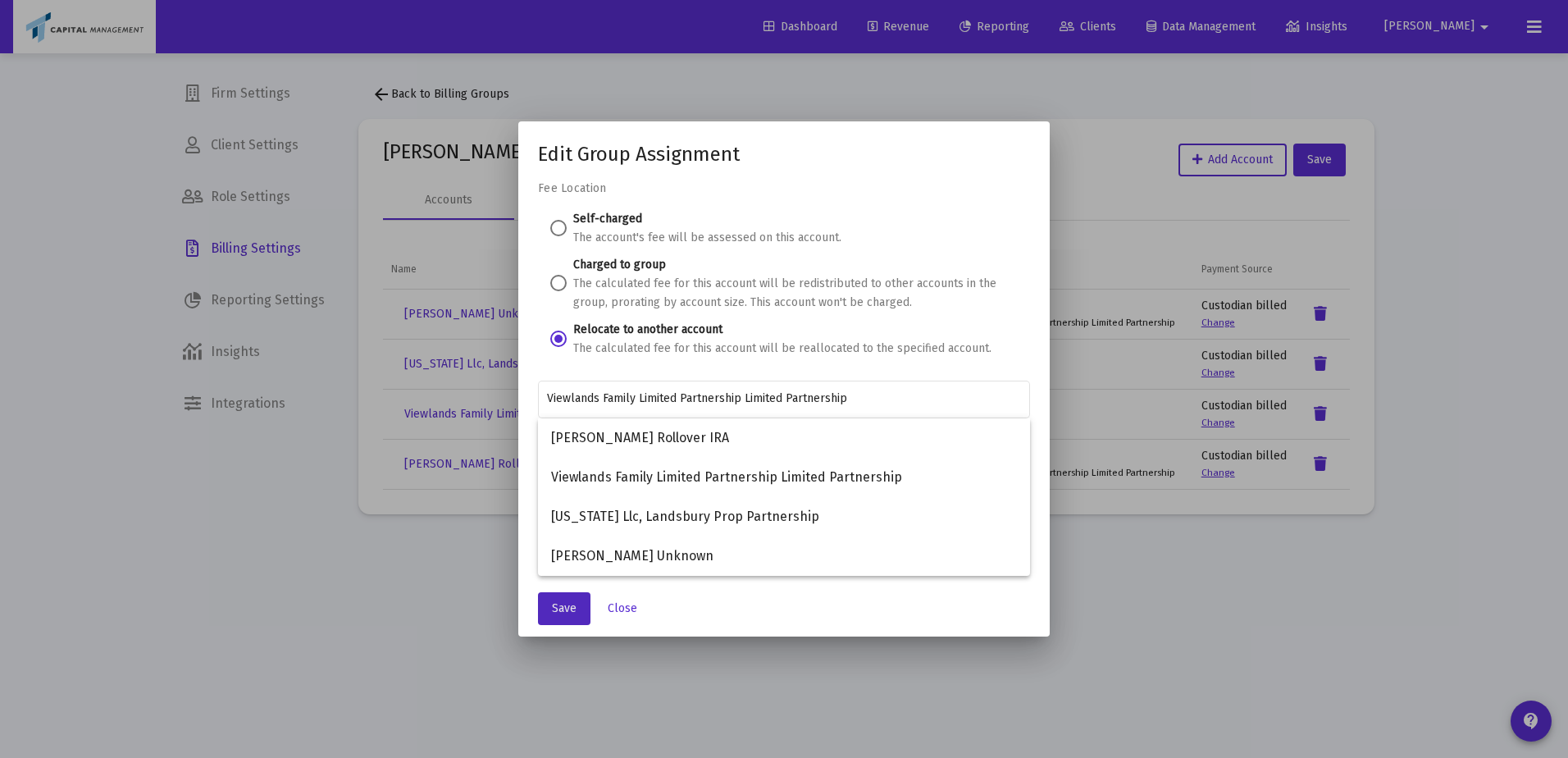 drag, startPoint x: 583, startPoint y: 611, endPoint x: 627, endPoint y: 601, distance: 45.12206 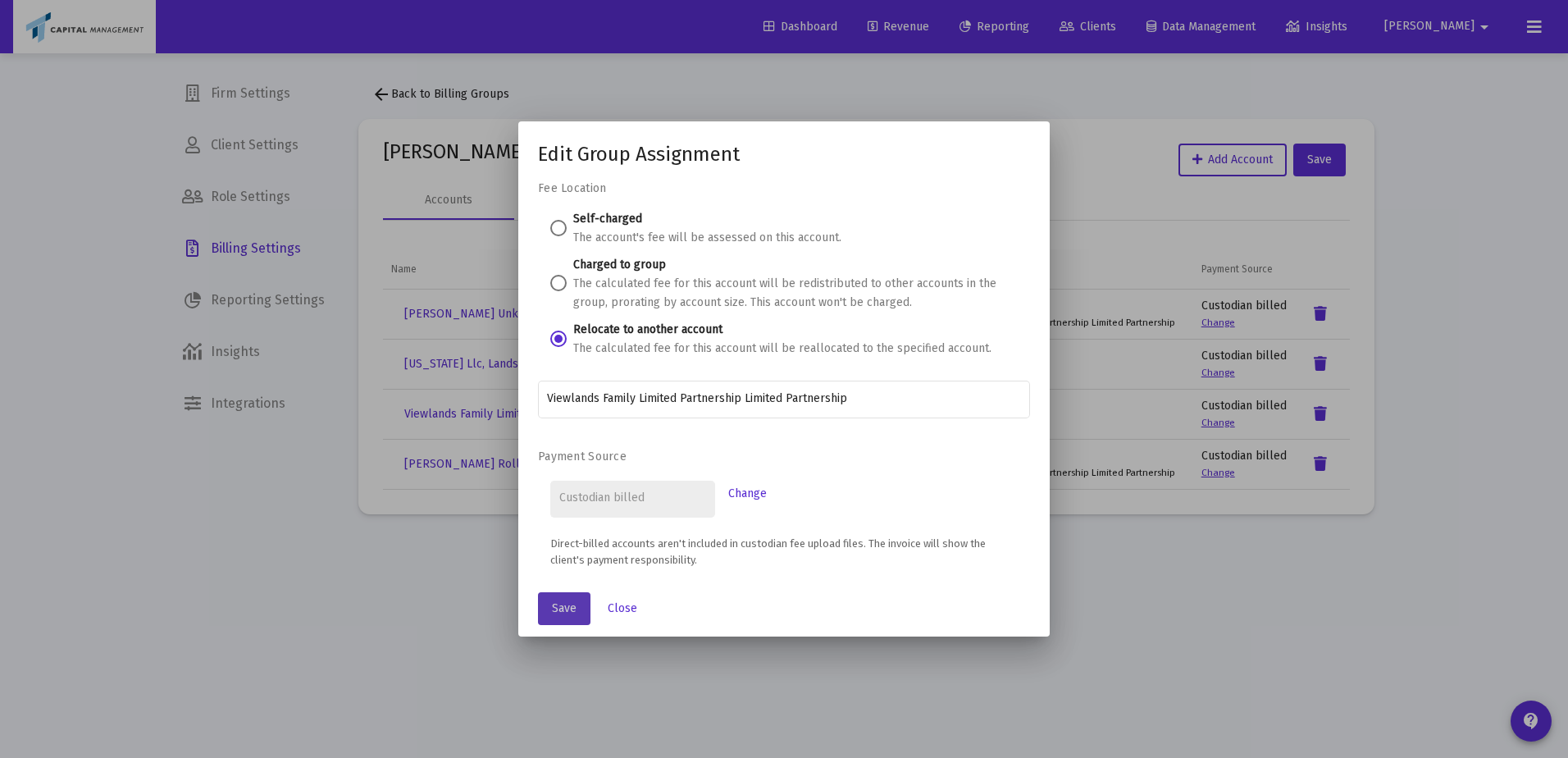 click on "Save" at bounding box center (564, 609) 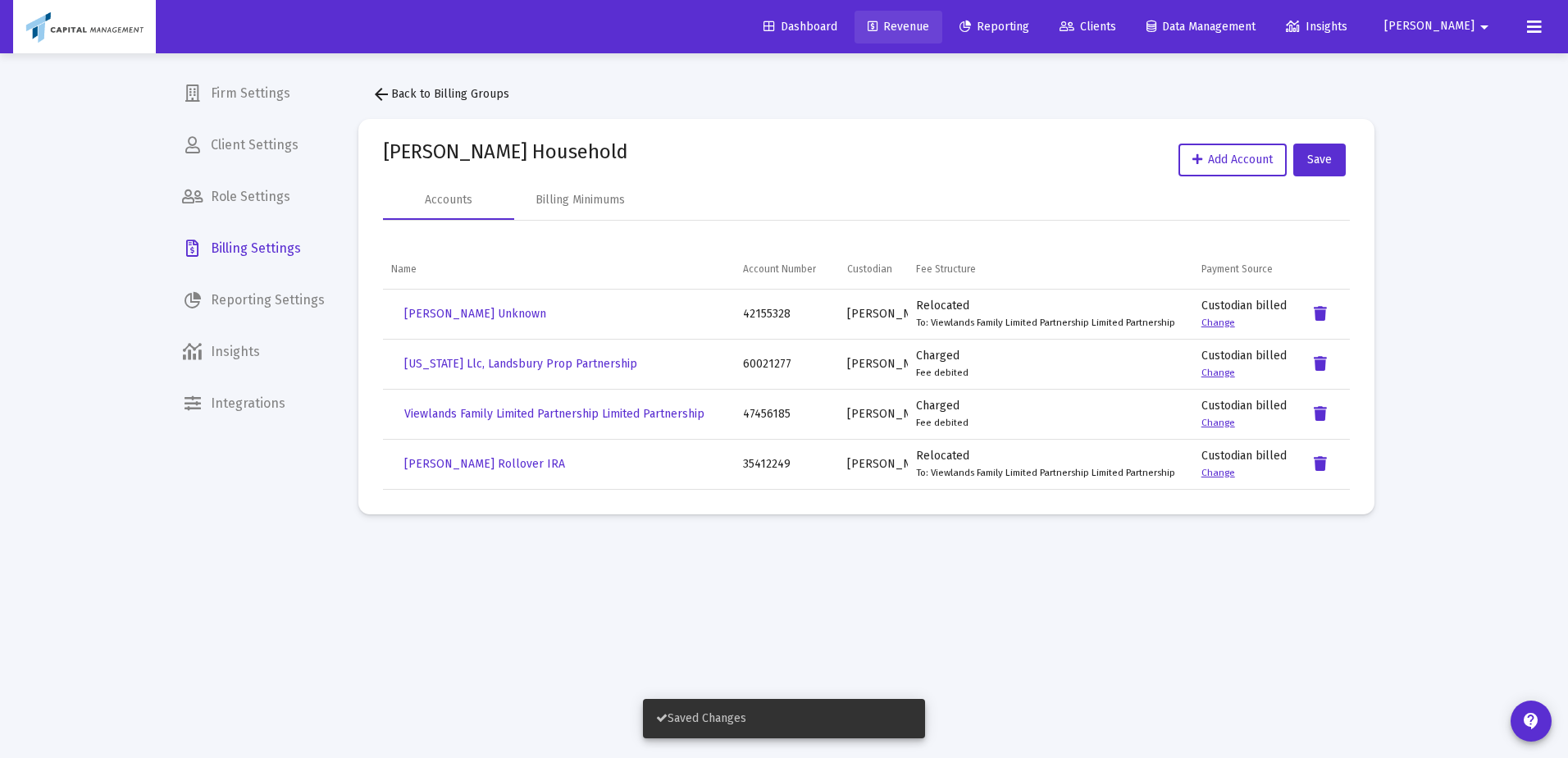 click on "Revenue" 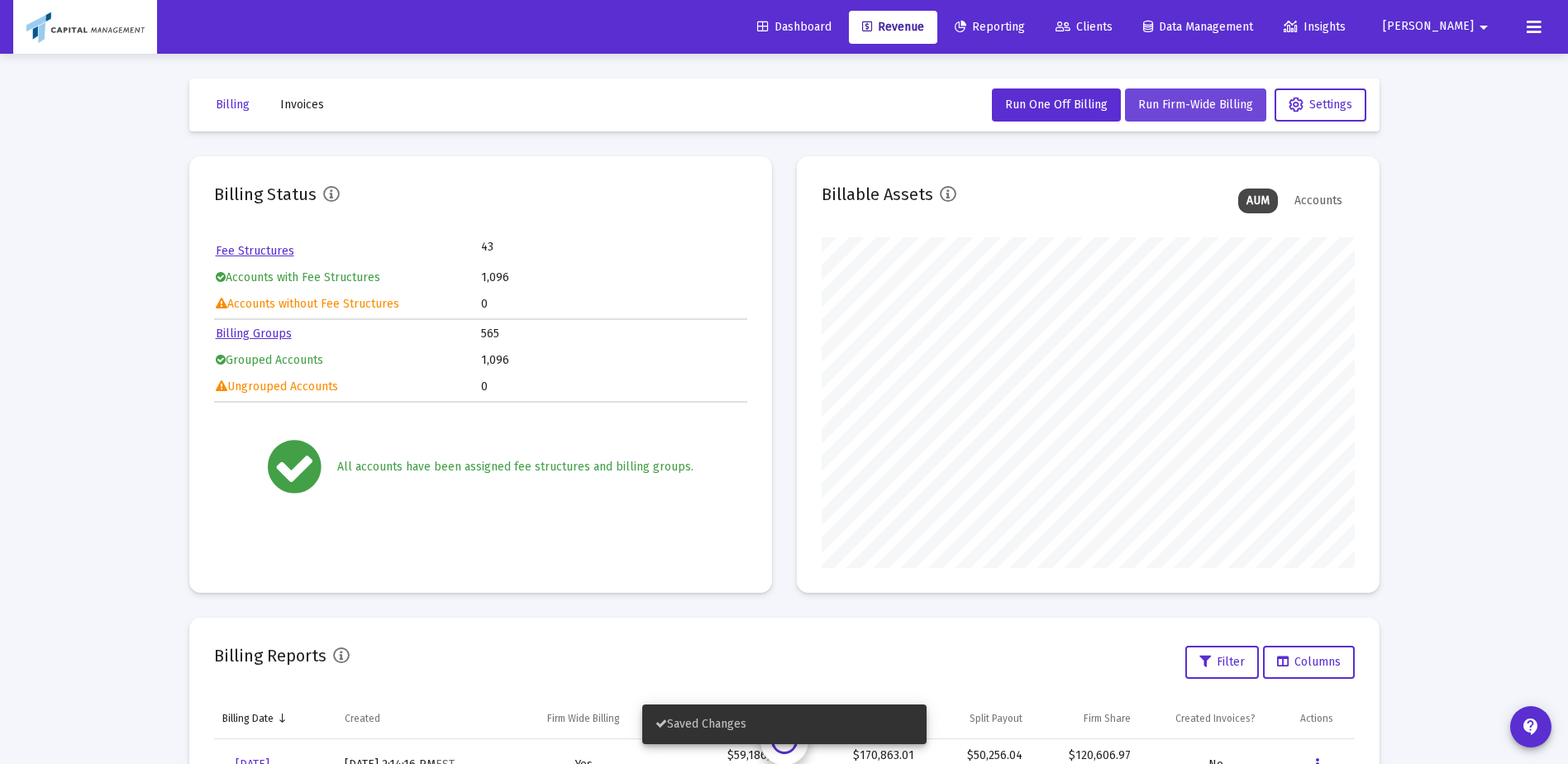 scroll, scrollTop: 826509, scrollLeft: 826035, axis: both 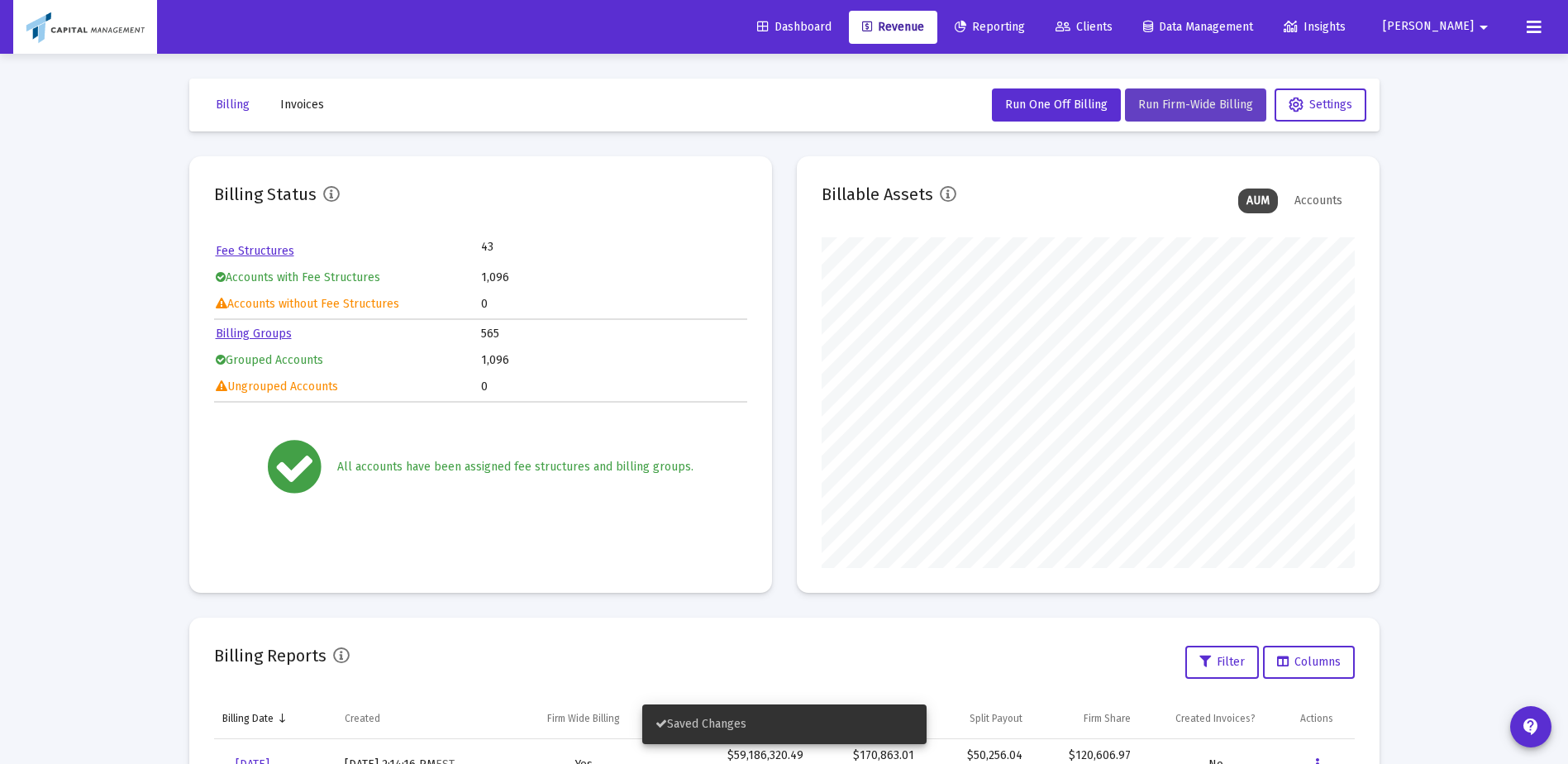 click on "Run Firm-Wide Billing" 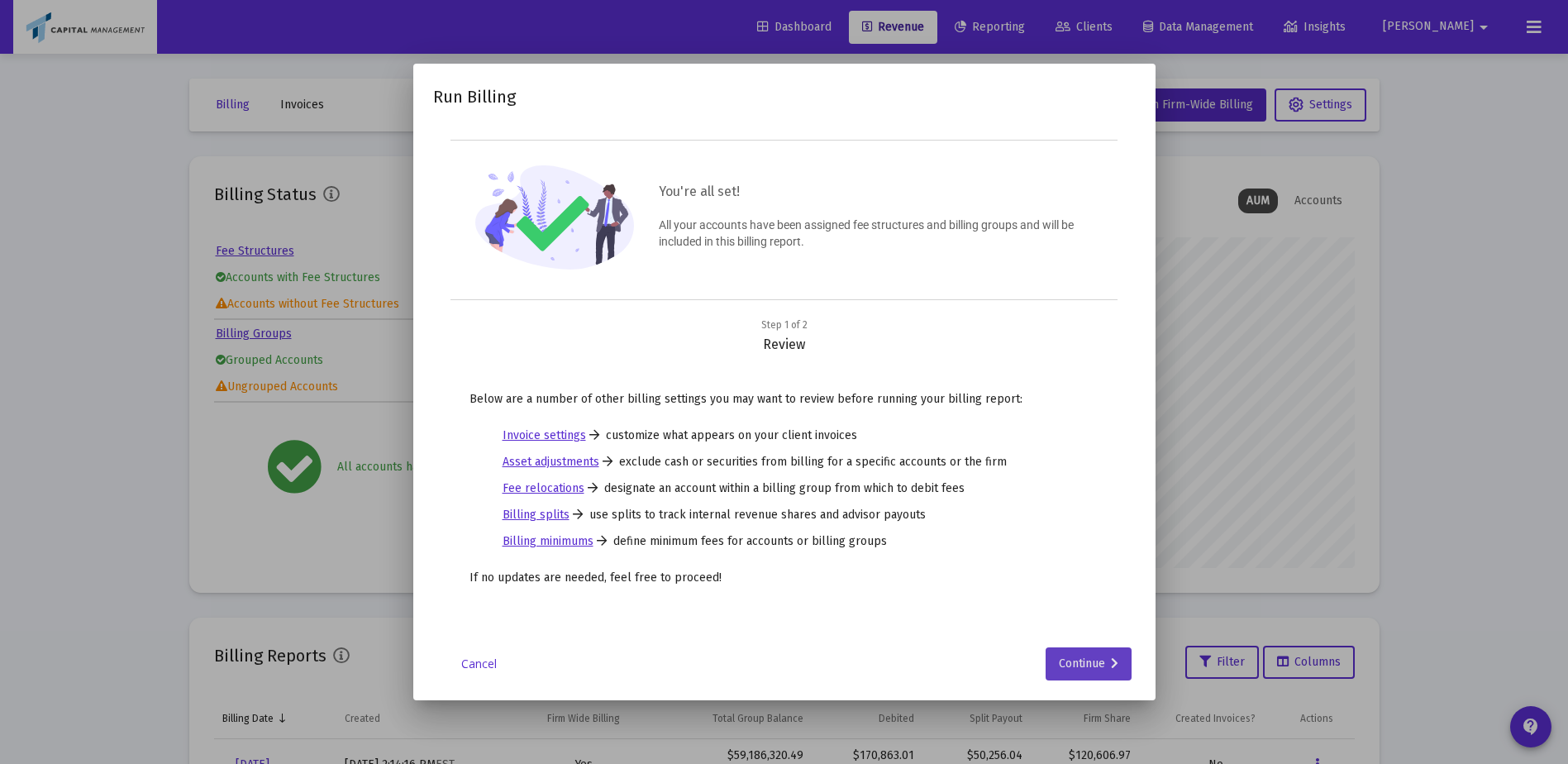 click on "Continue" at bounding box center (1089, 664) 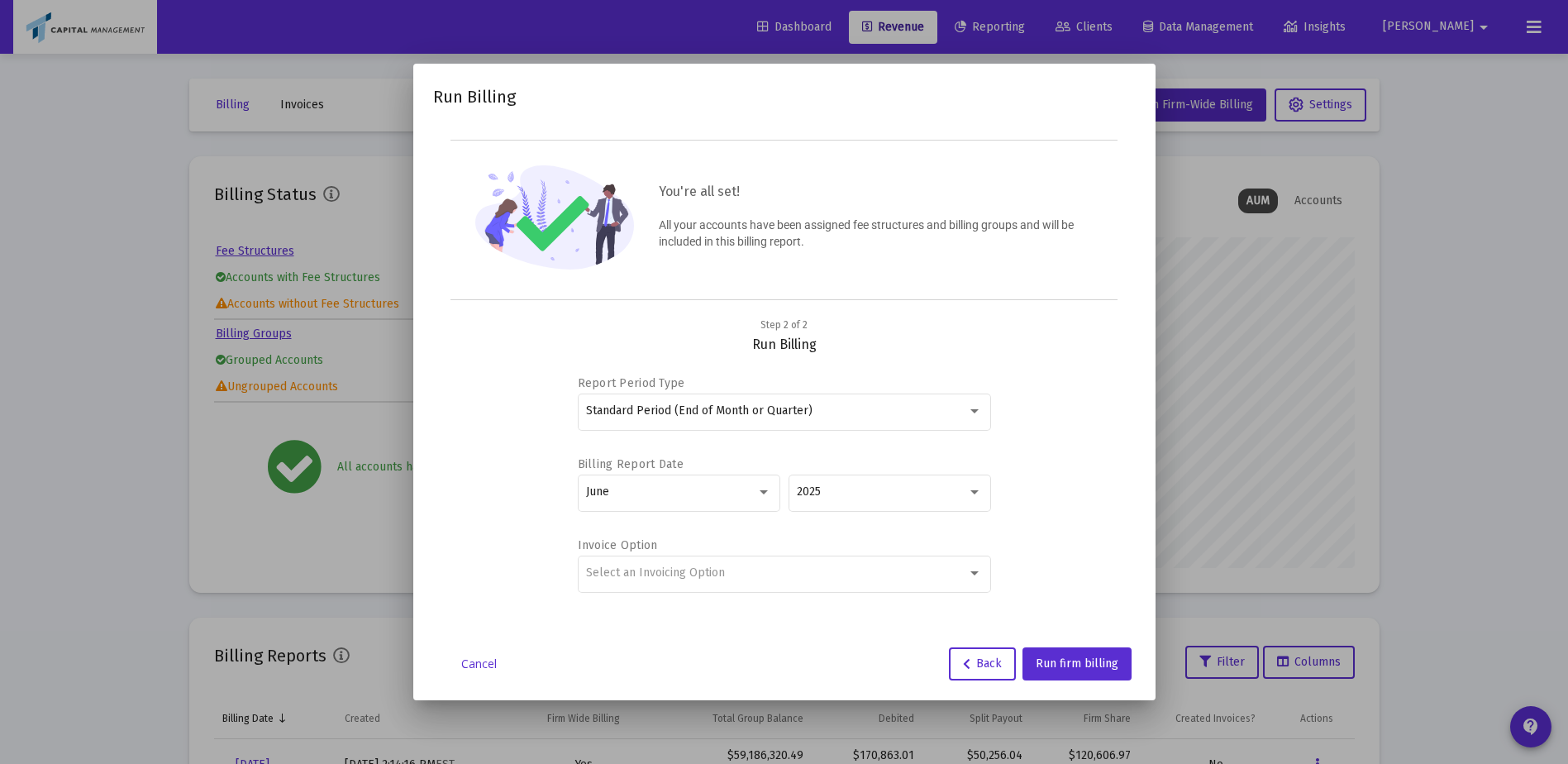 click on "Run Billing You're all set!  All your accounts have been assigned fee structures and billing groups and will be included in this billing report.  Editable create 2  Step 2 of 2   Review   Below are a number of other billing settings you may want to review before running your billing report:   Invoice settings   customize what appears on your client invoices   Asset adjustments   exclude cash or securities from billing for a specific accounts or the firm   Fee relocations   designate an account within a billing group from which to debit fees   Billing splits   use splits to track internal revenue shares and advisor payouts   Billing minimums   define minimum fees for accounts or billing groups   If no updates are needed, feel free to proceed!   Step 2 of 2   Run Billing   Report Period Type  Standard Period (End of Month or Quarter)  Billing Report Date  June 2025  Invoice Option  Select an Invoicing Option Cancel  Back   Run firm billing" at bounding box center [784, 382] 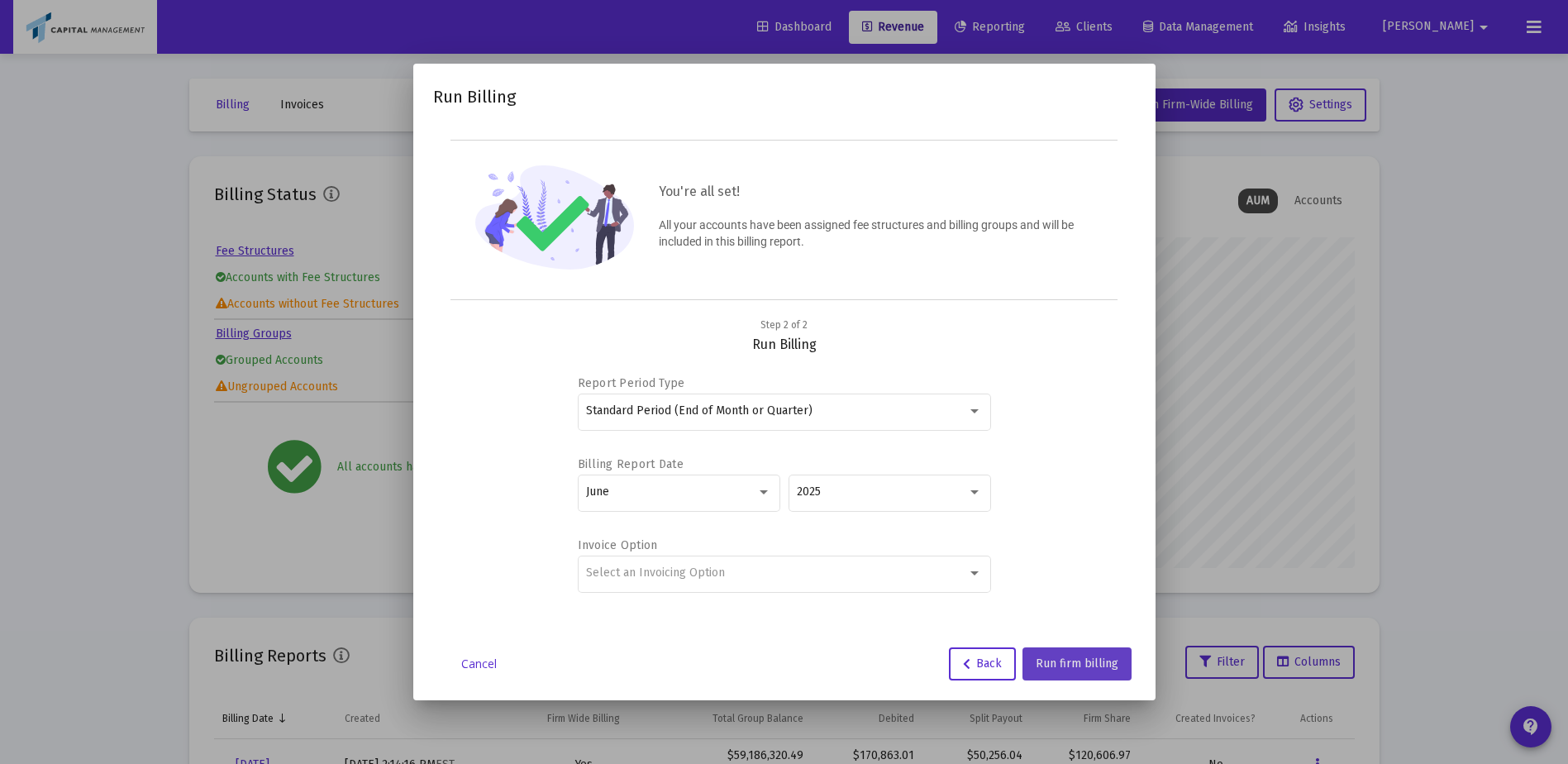 click on "Run firm billing" at bounding box center (1077, 663) 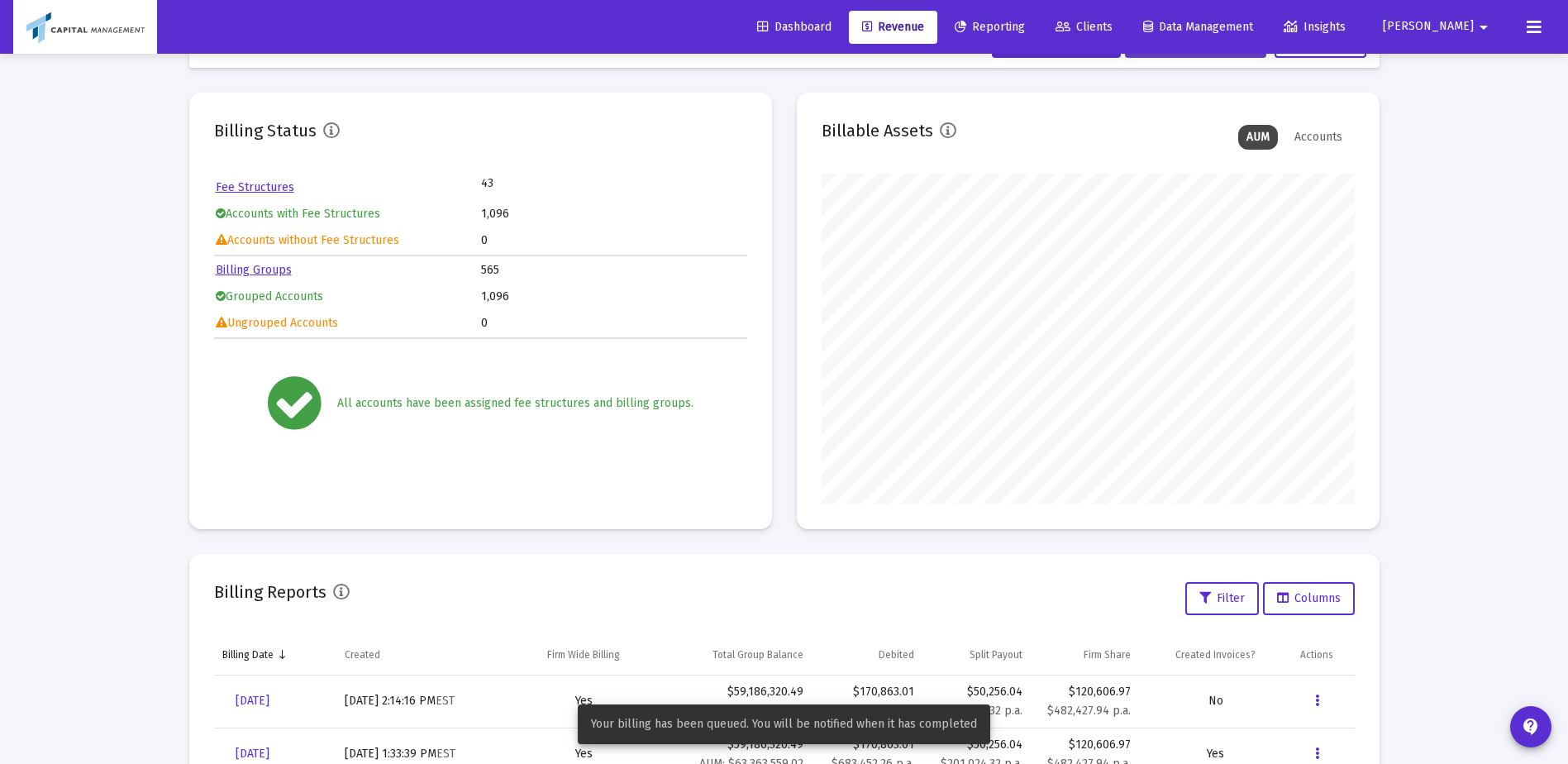 scroll, scrollTop: 60, scrollLeft: 0, axis: vertical 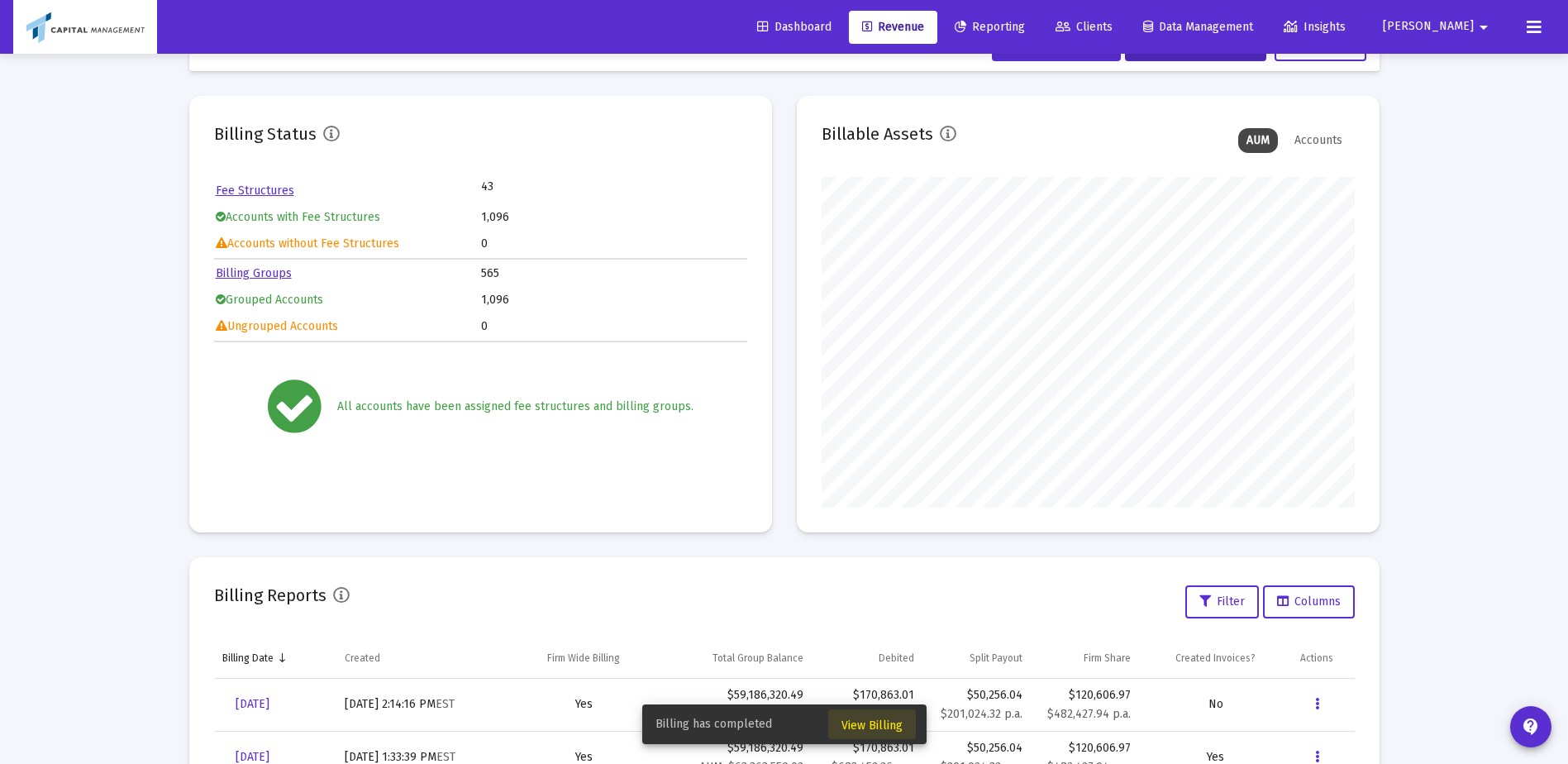 click on "View Billing" at bounding box center [872, 724] 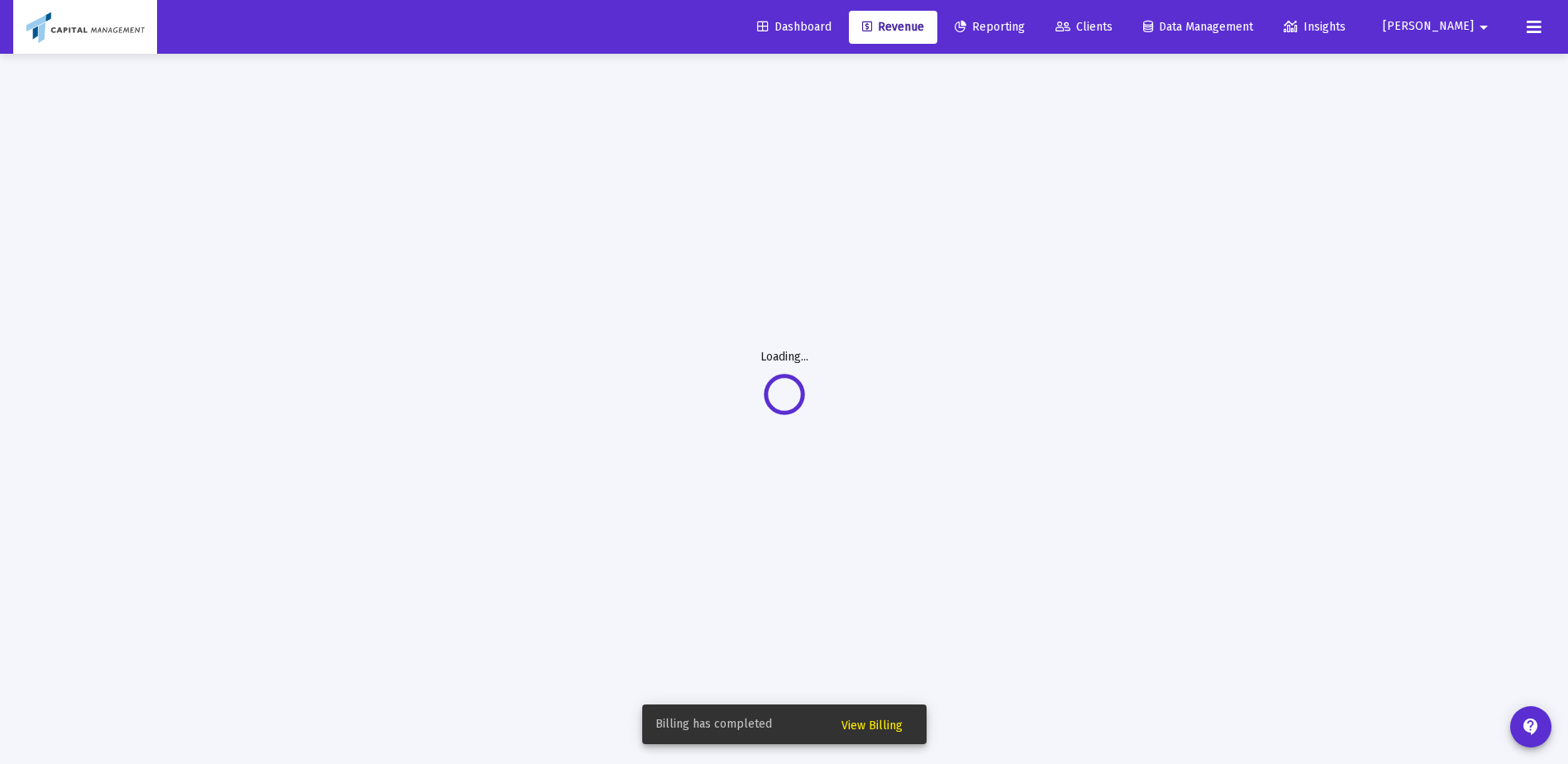 scroll, scrollTop: 54, scrollLeft: 0, axis: vertical 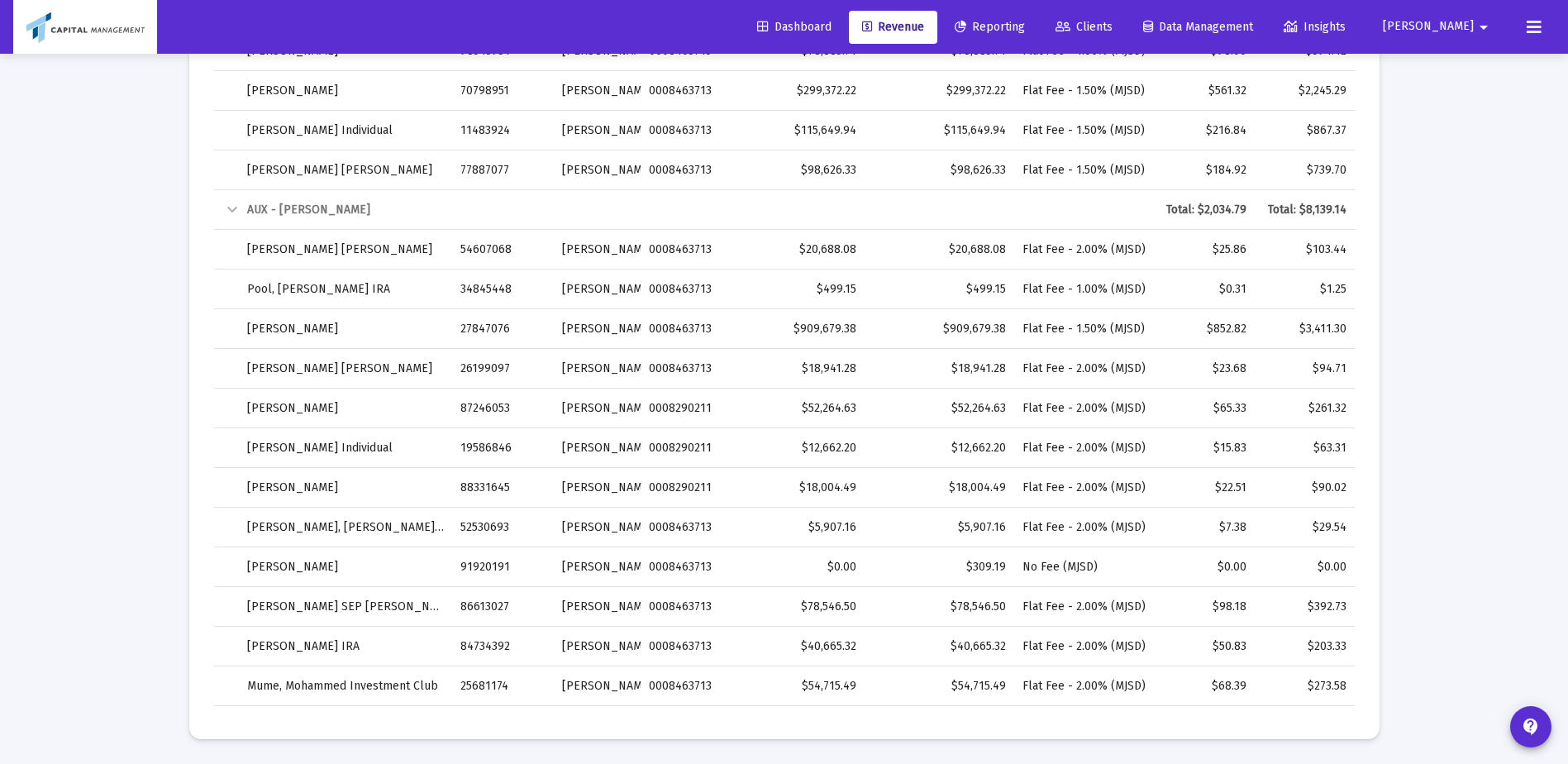 click 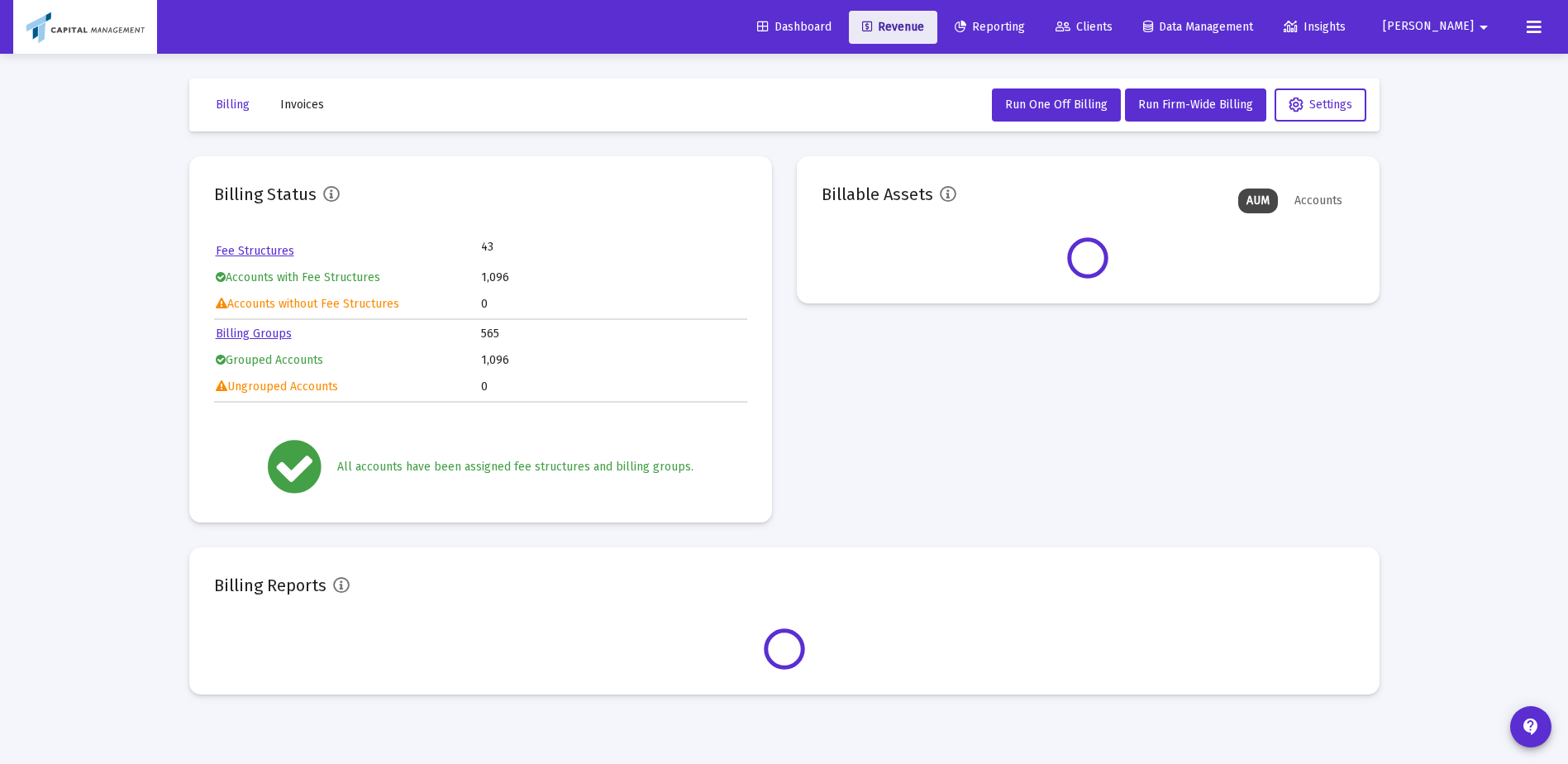scroll, scrollTop: 0, scrollLeft: 0, axis: both 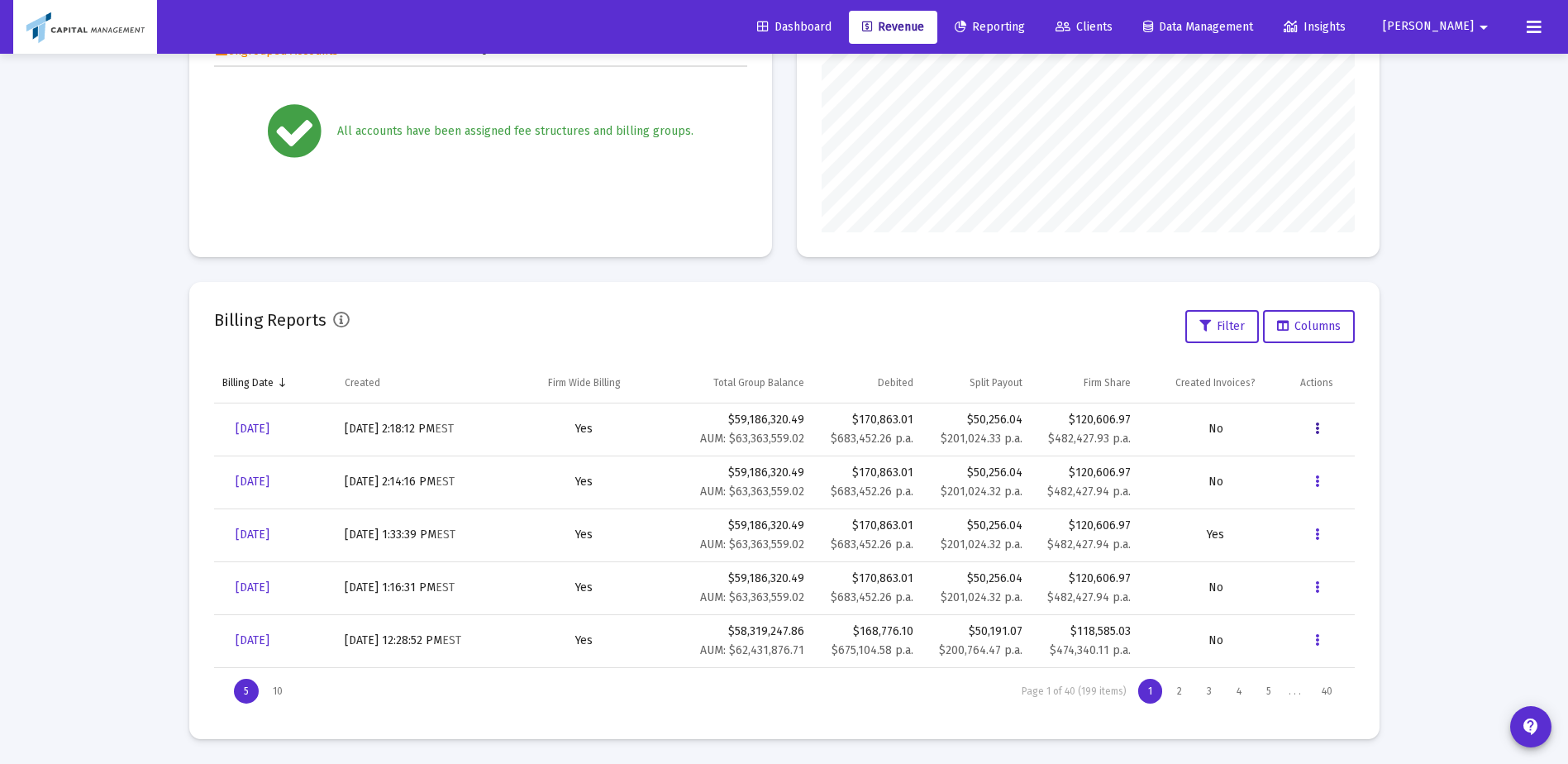 click at bounding box center [1317, 429] 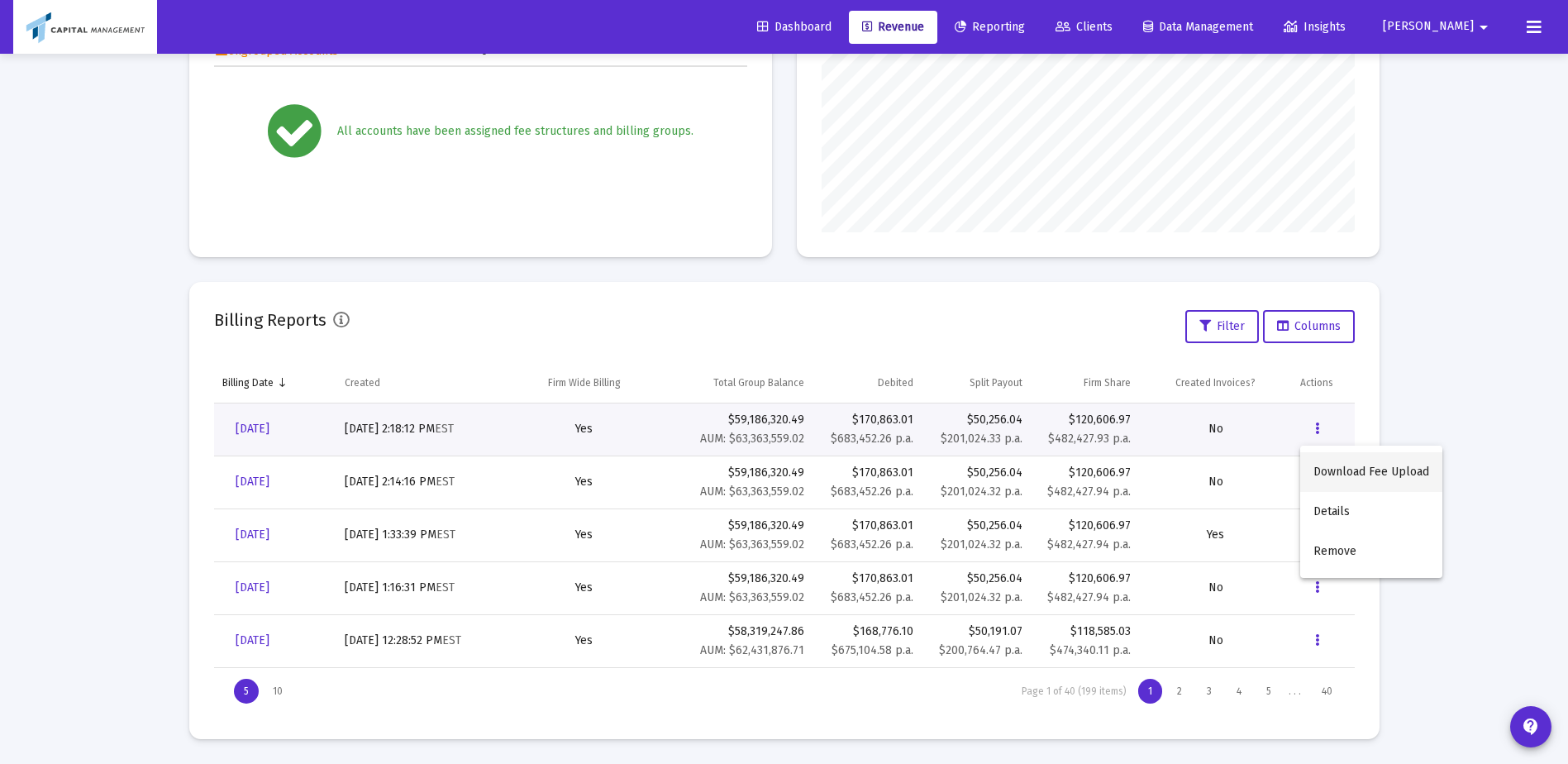 click on "Download Fee Upload" at bounding box center (1371, 472) 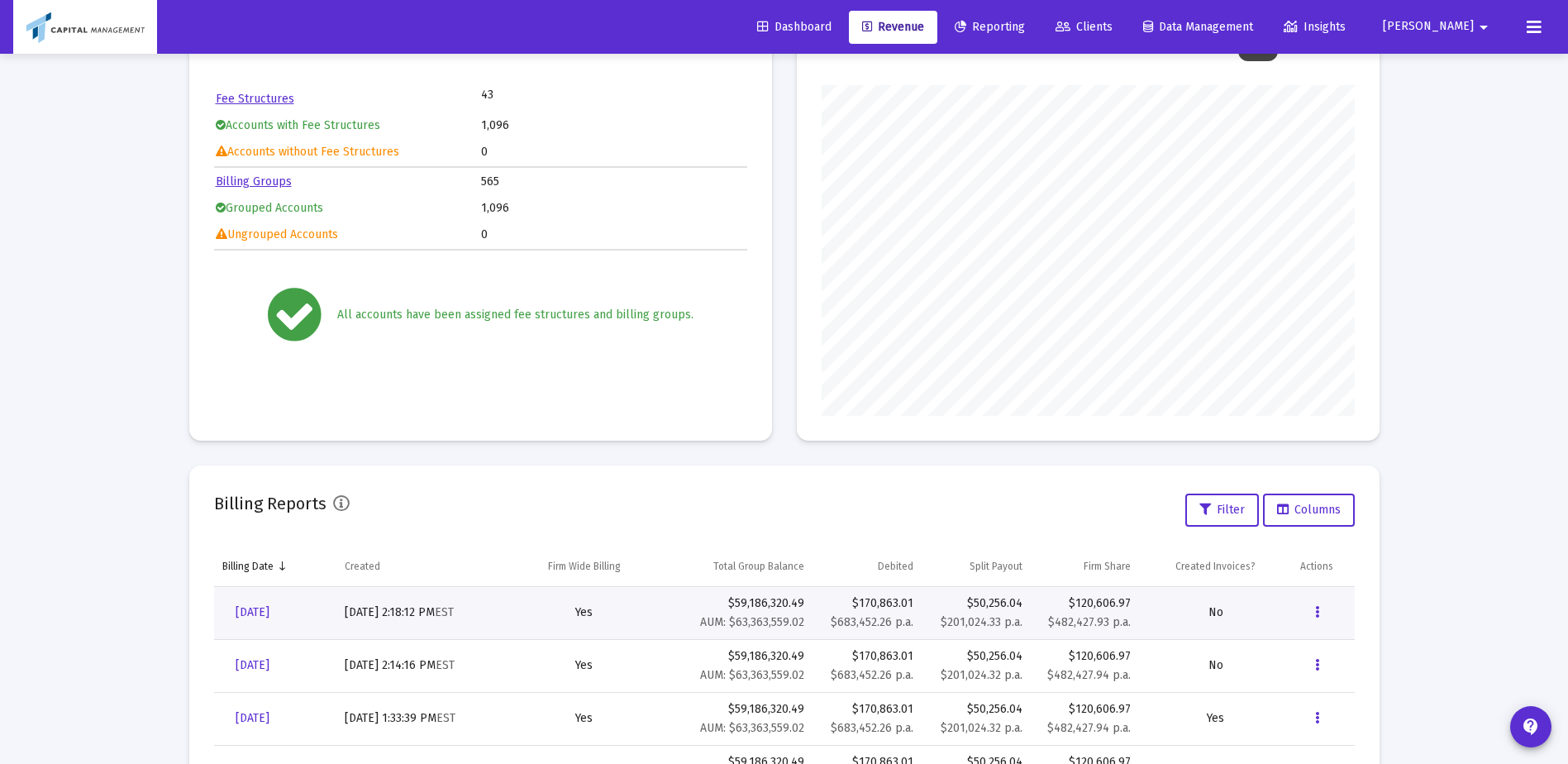 scroll, scrollTop: 0, scrollLeft: 0, axis: both 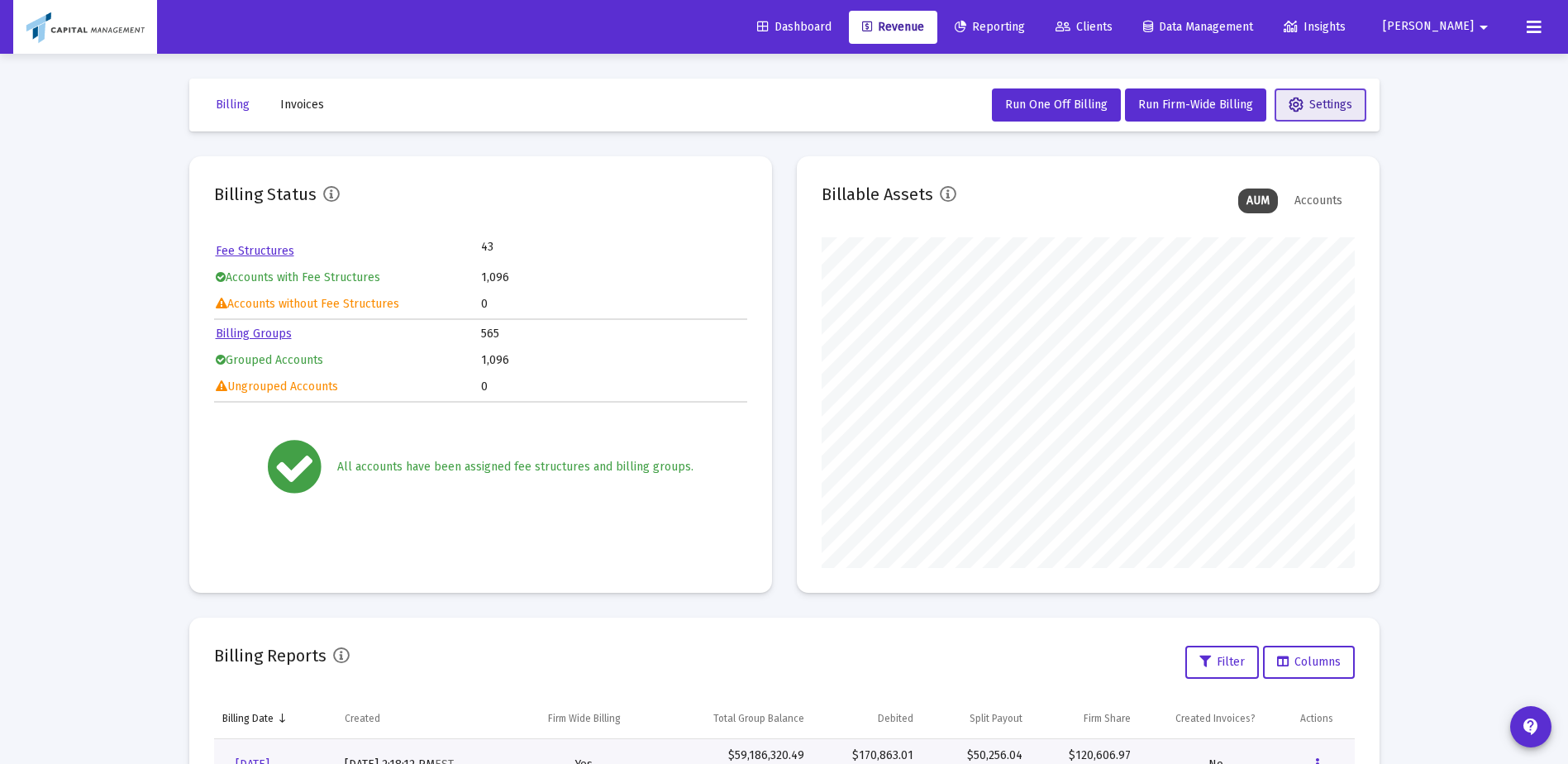 click on "Settings" 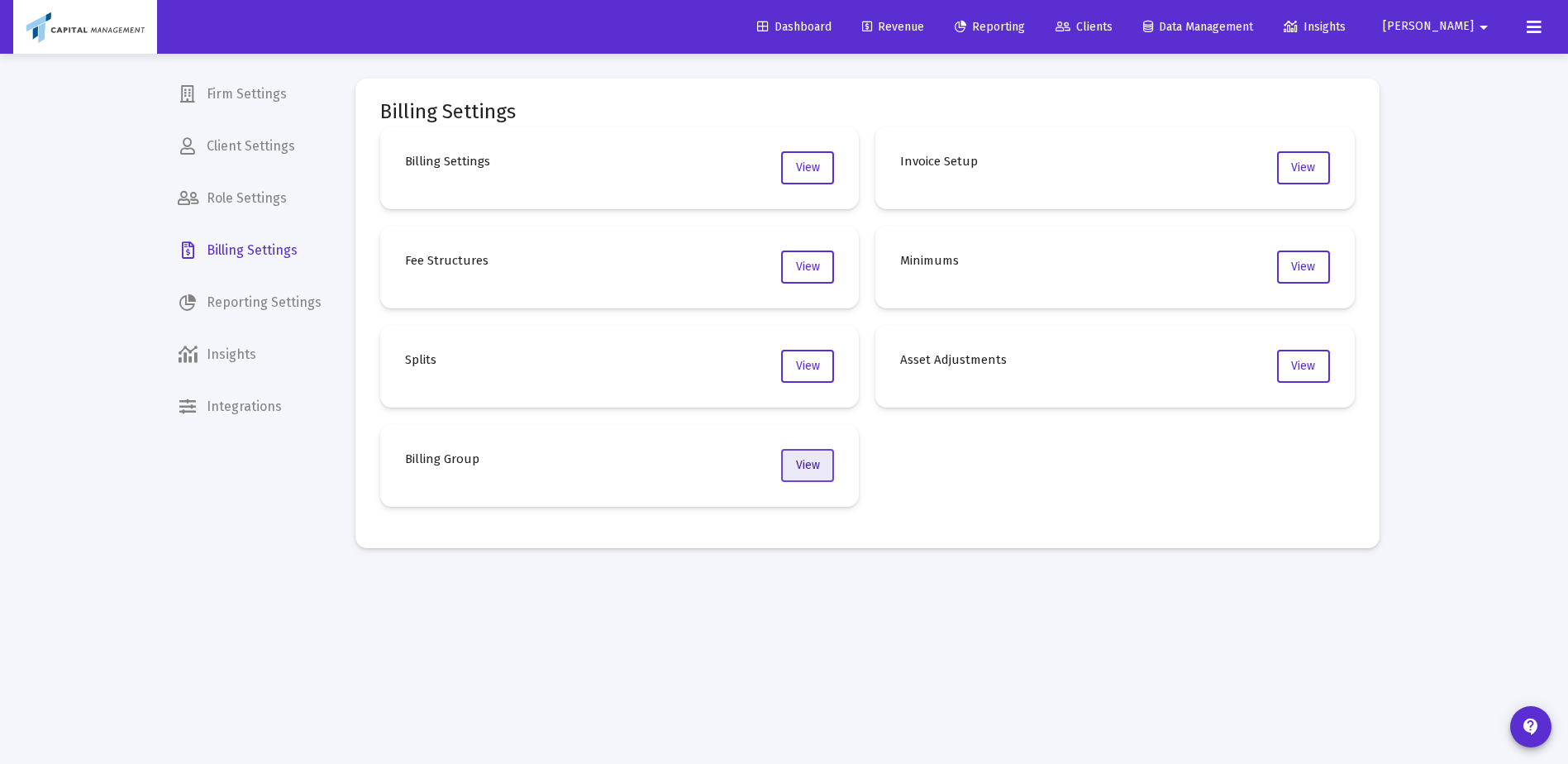 click on "View" 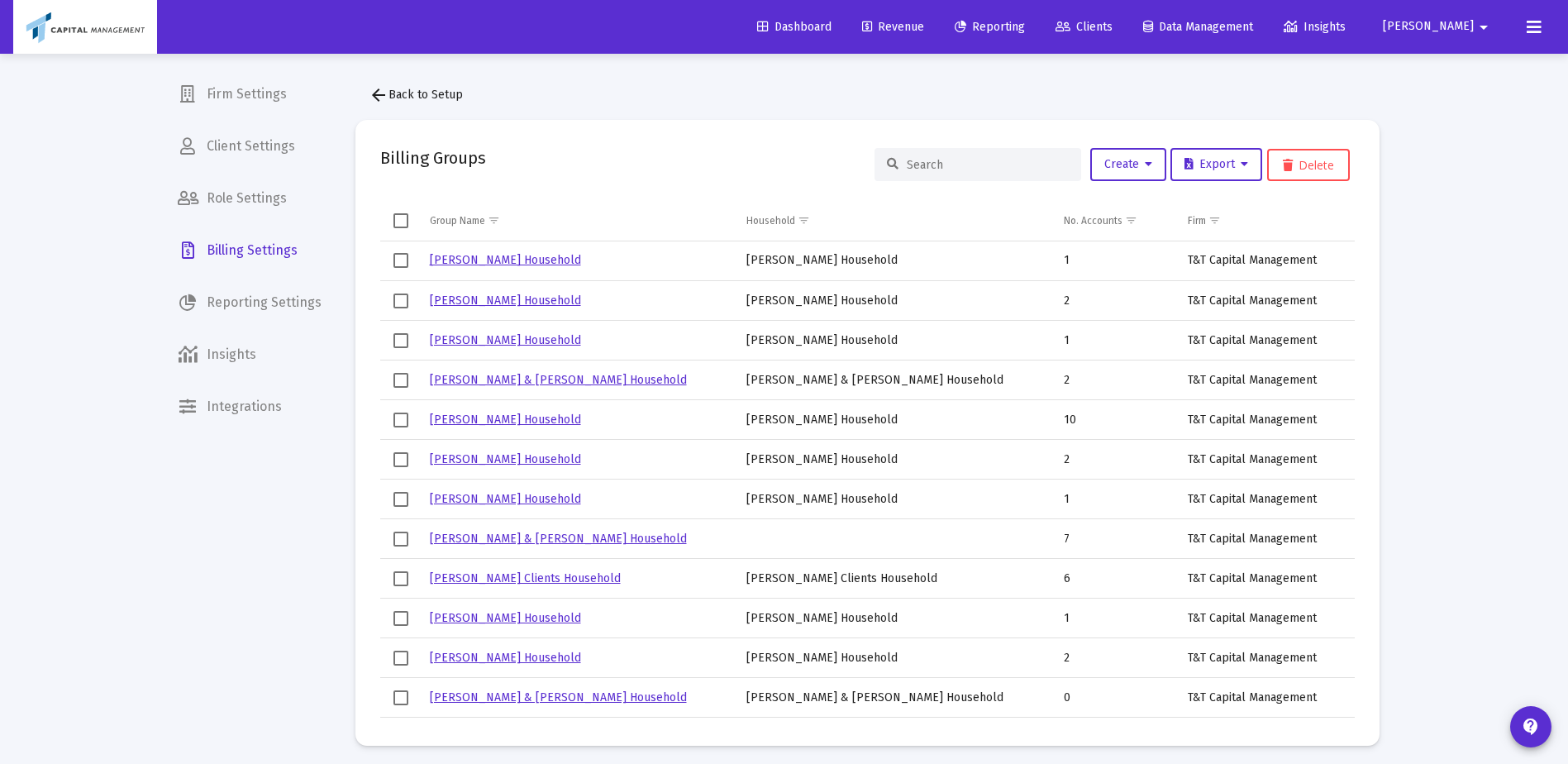click 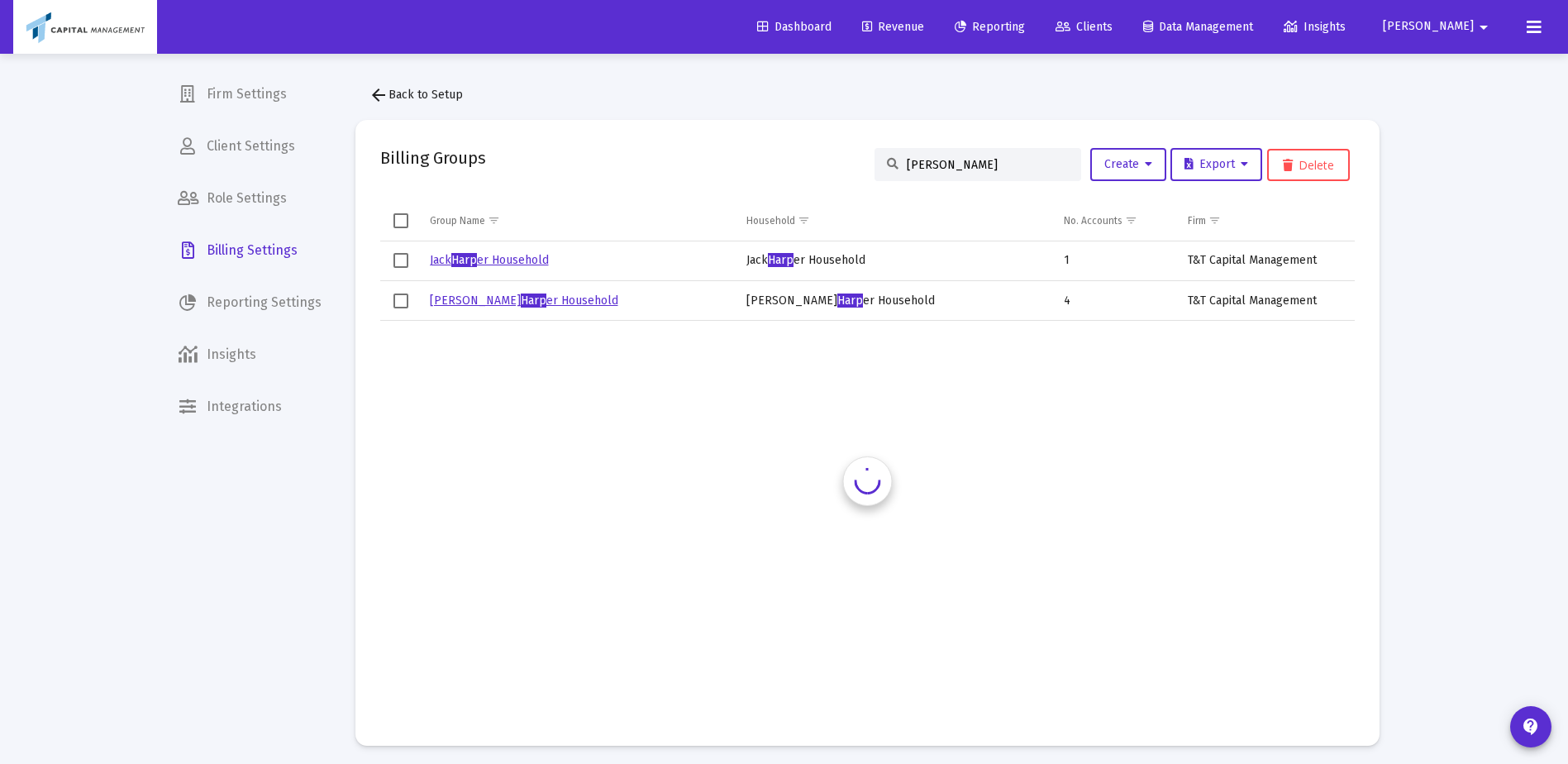 type on "harper" 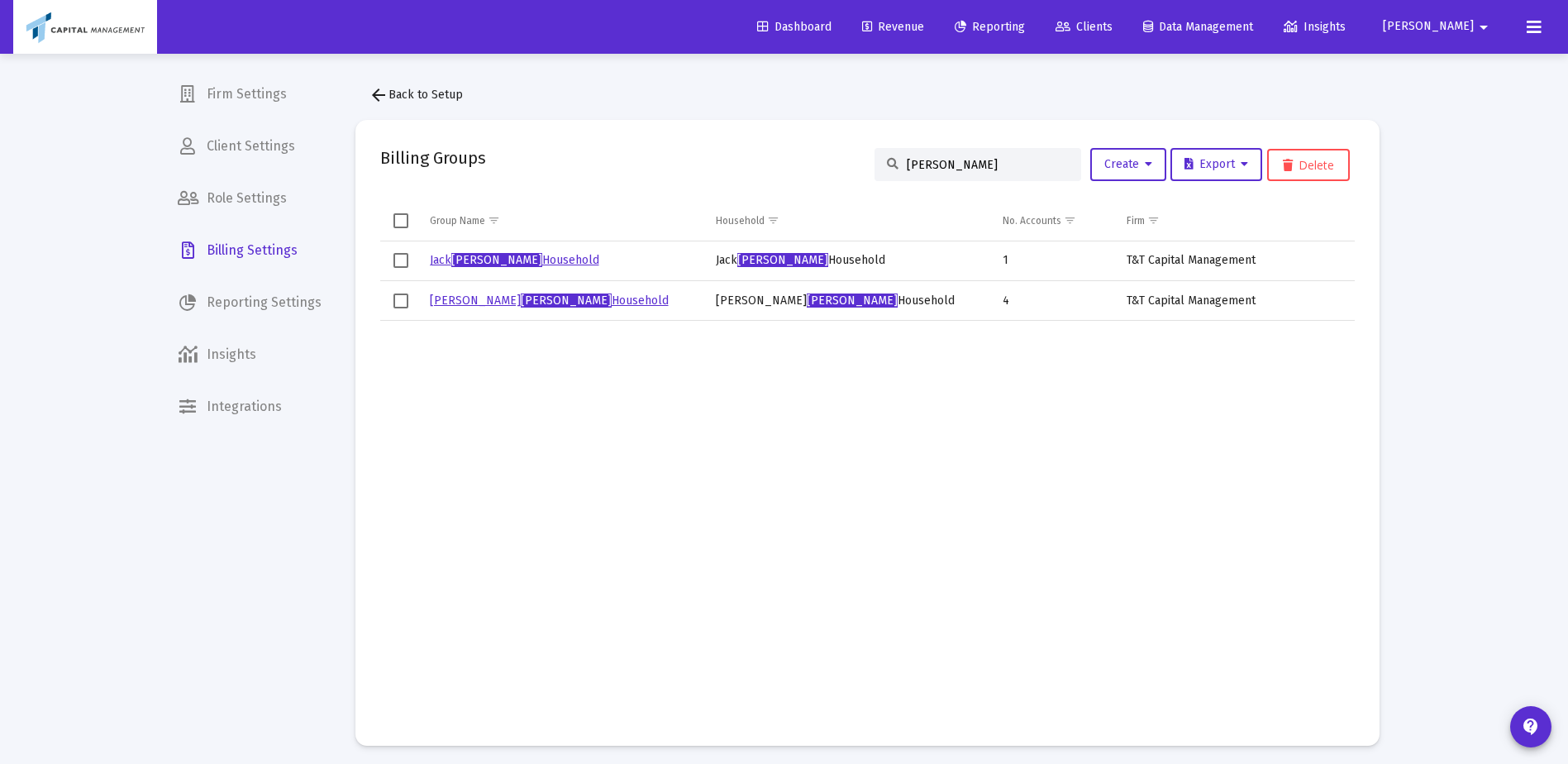 click on "Harper" at bounding box center [566, 300] 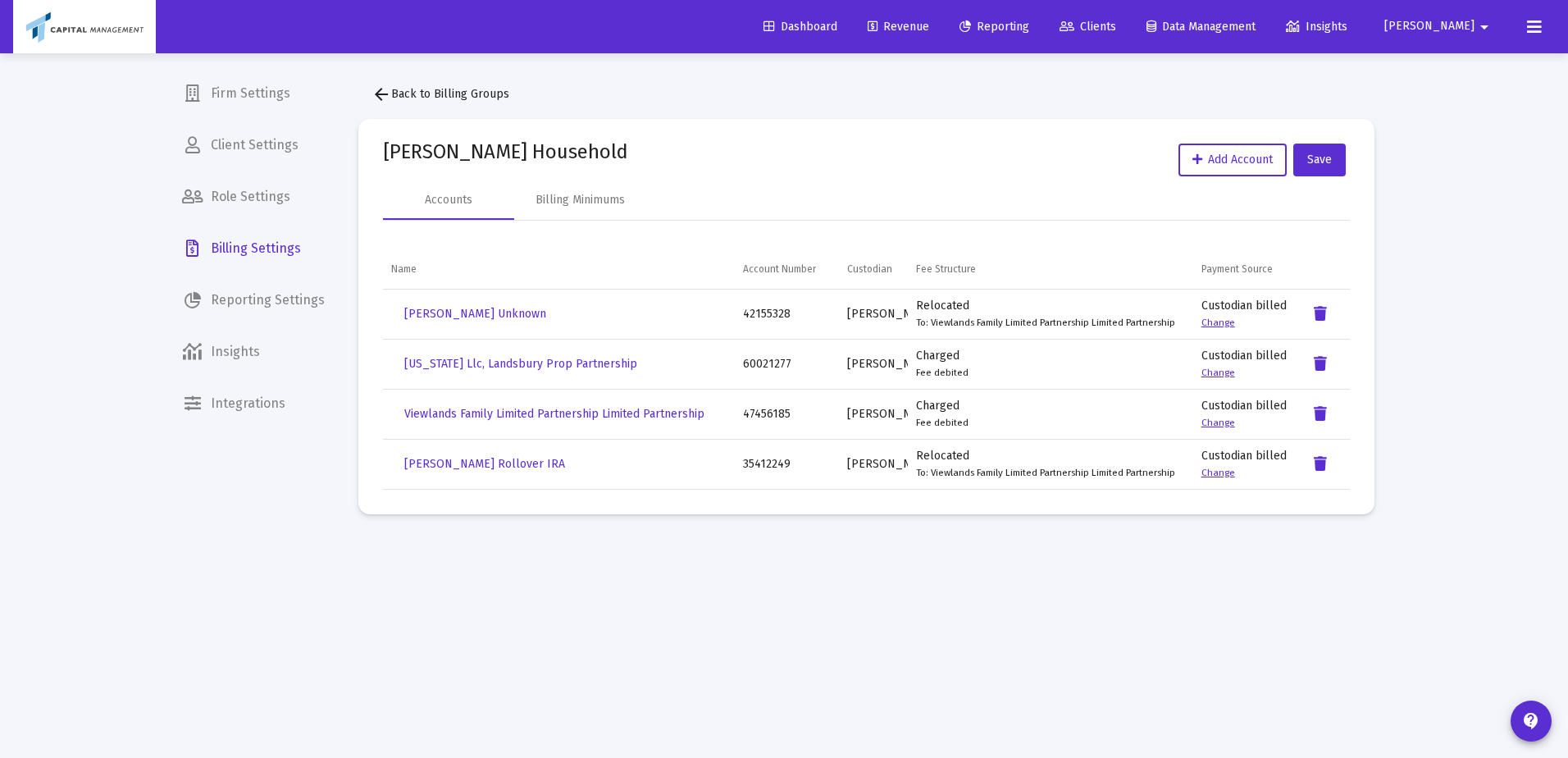 click on "Relocated   To: Viewlands Family Limited Partnership Limited Partnership" at bounding box center [1050, 464] 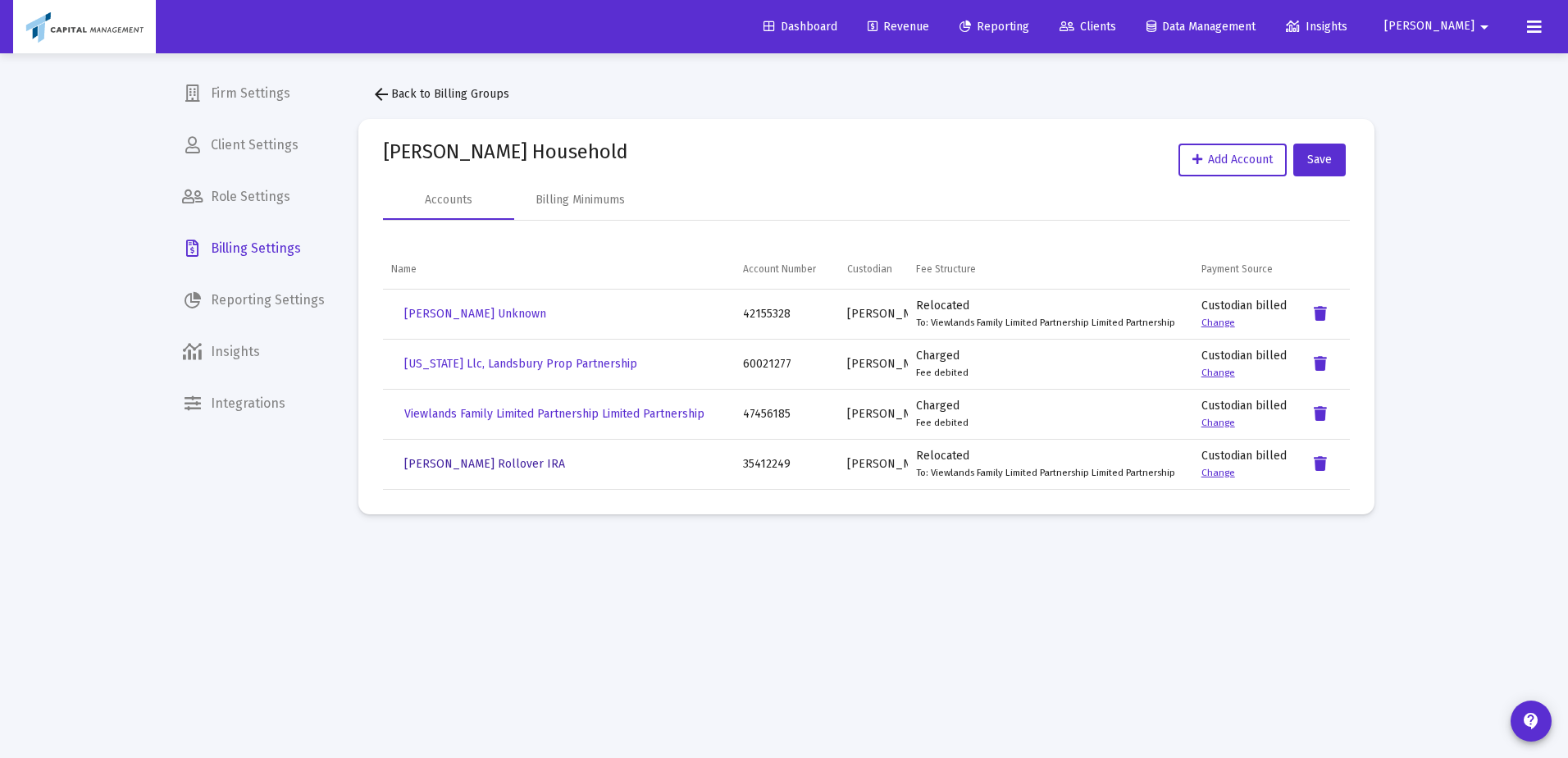 click on "Christopher Harper Rollover IRA" at bounding box center [485, 463] 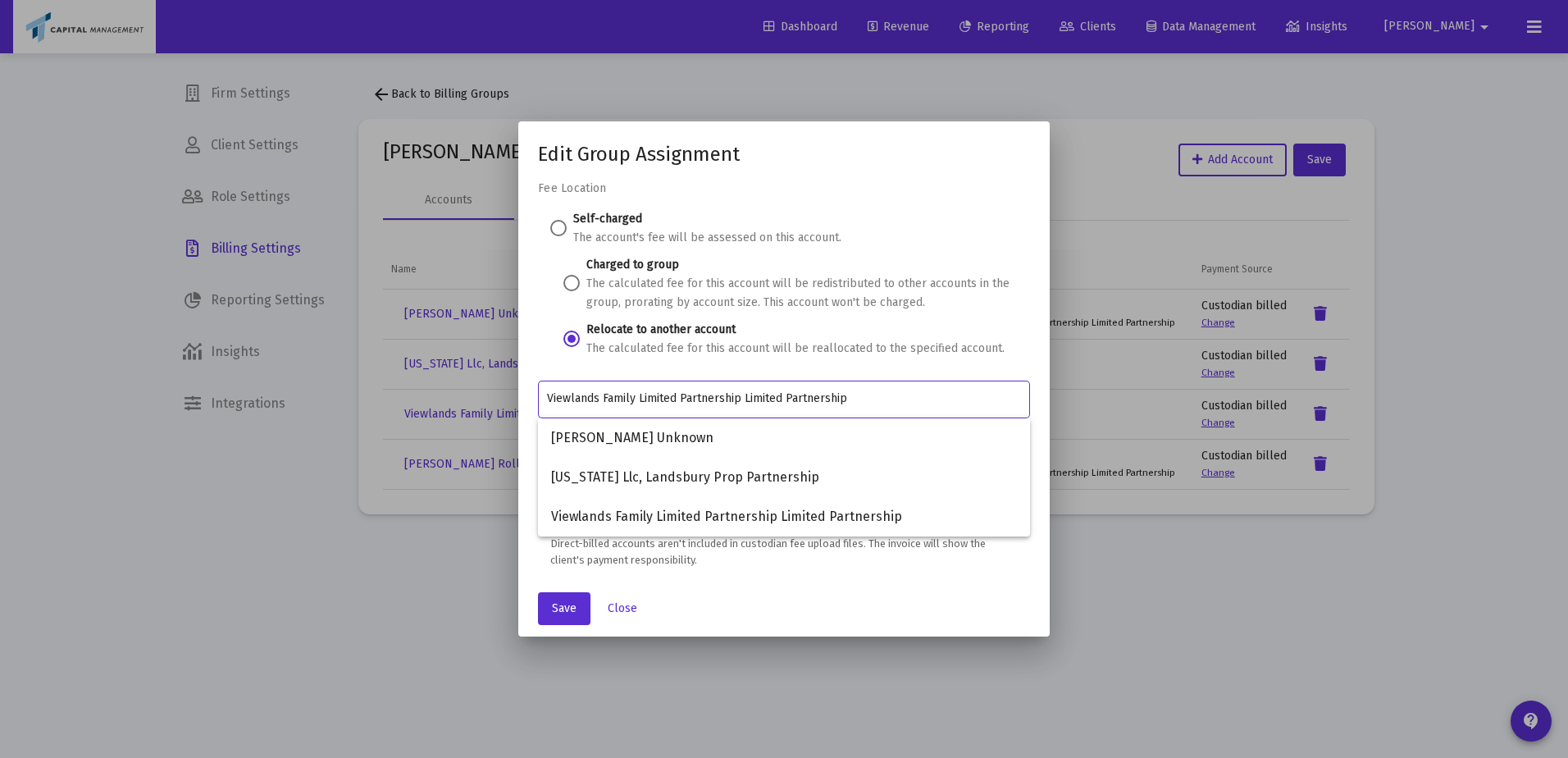click on "Viewlands Family Limited Partnership Limited Partnership" at bounding box center [784, 399] 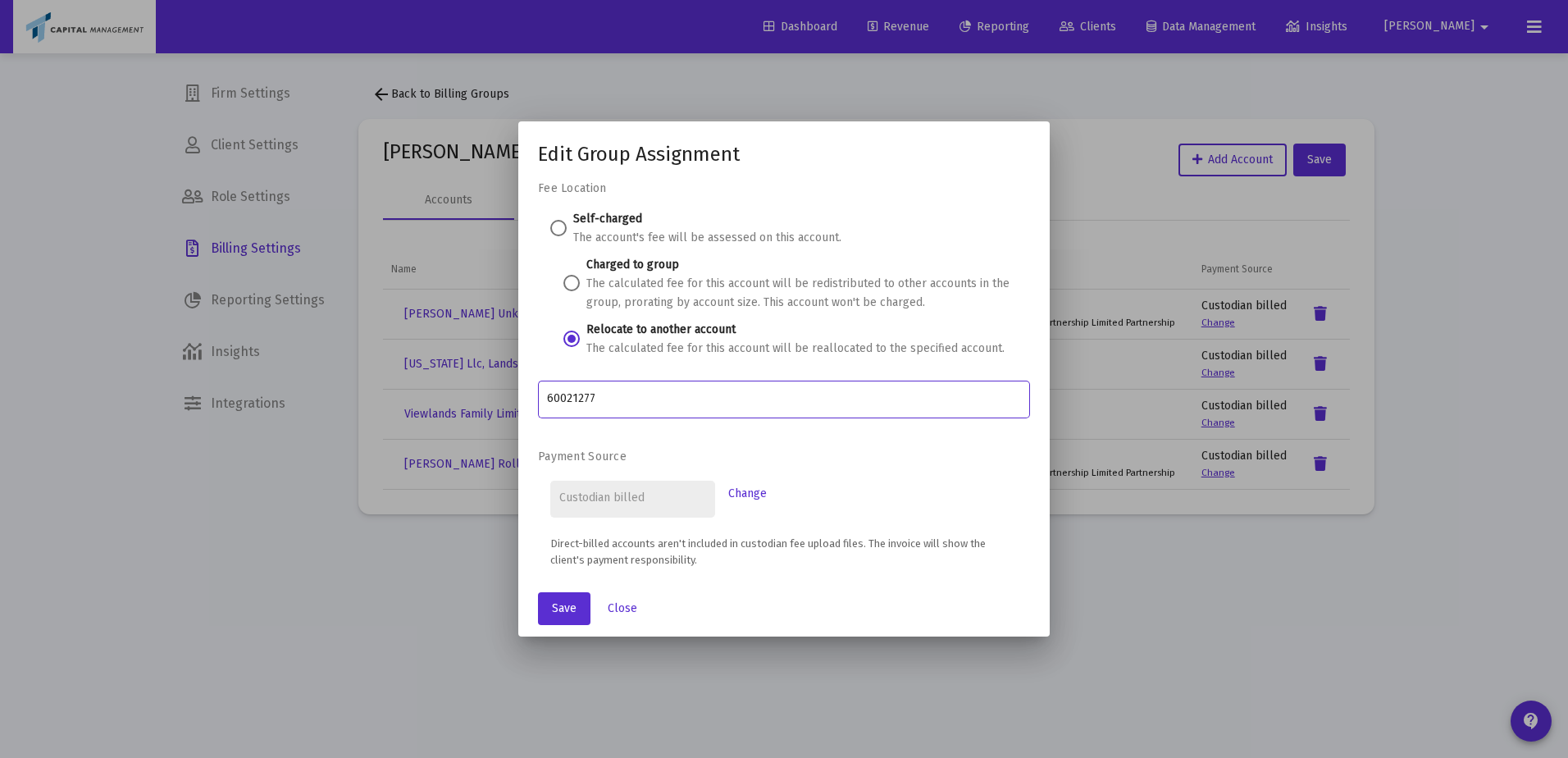 type on "60021277" 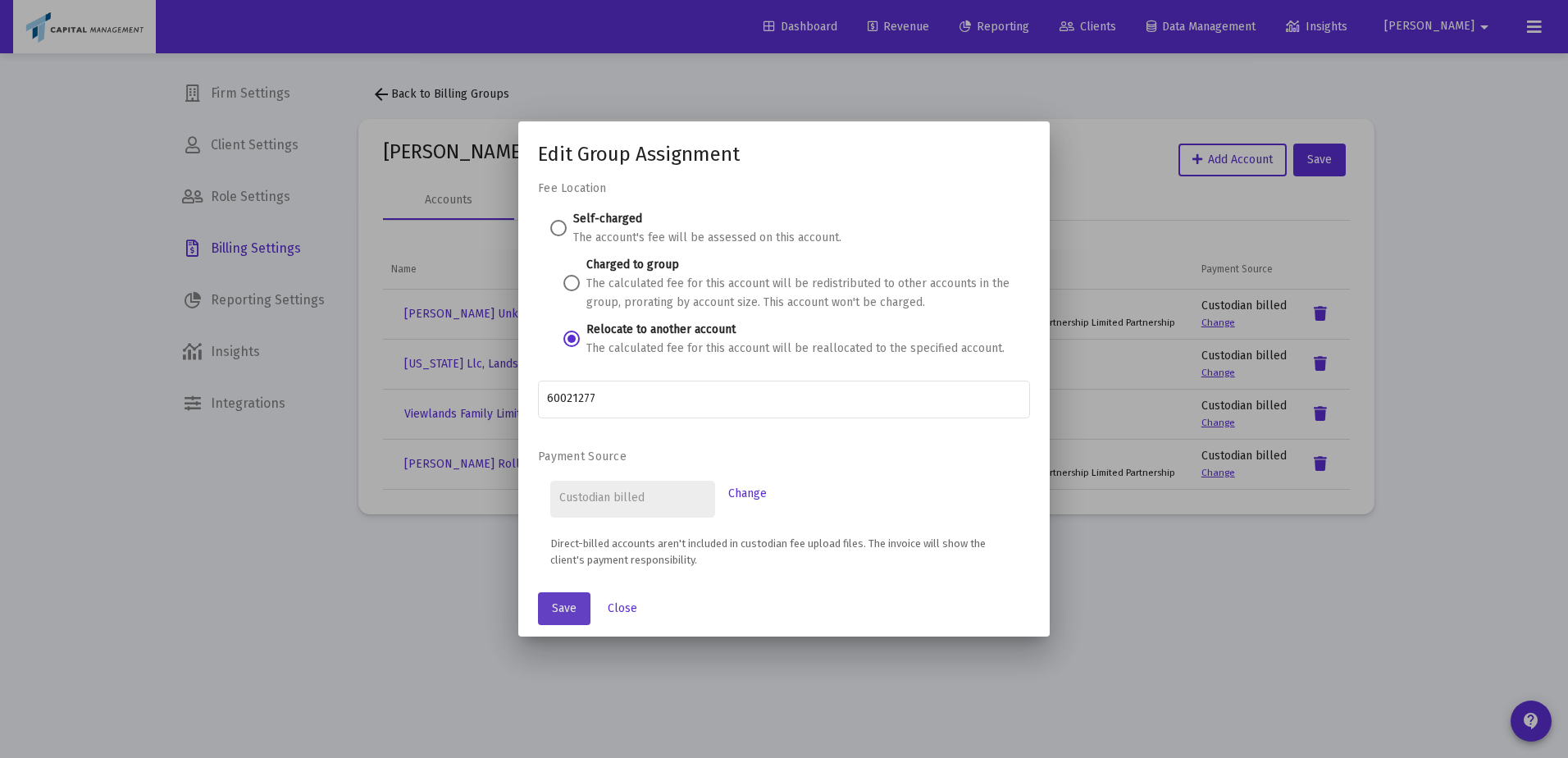 click on "Save" at bounding box center (564, 609) 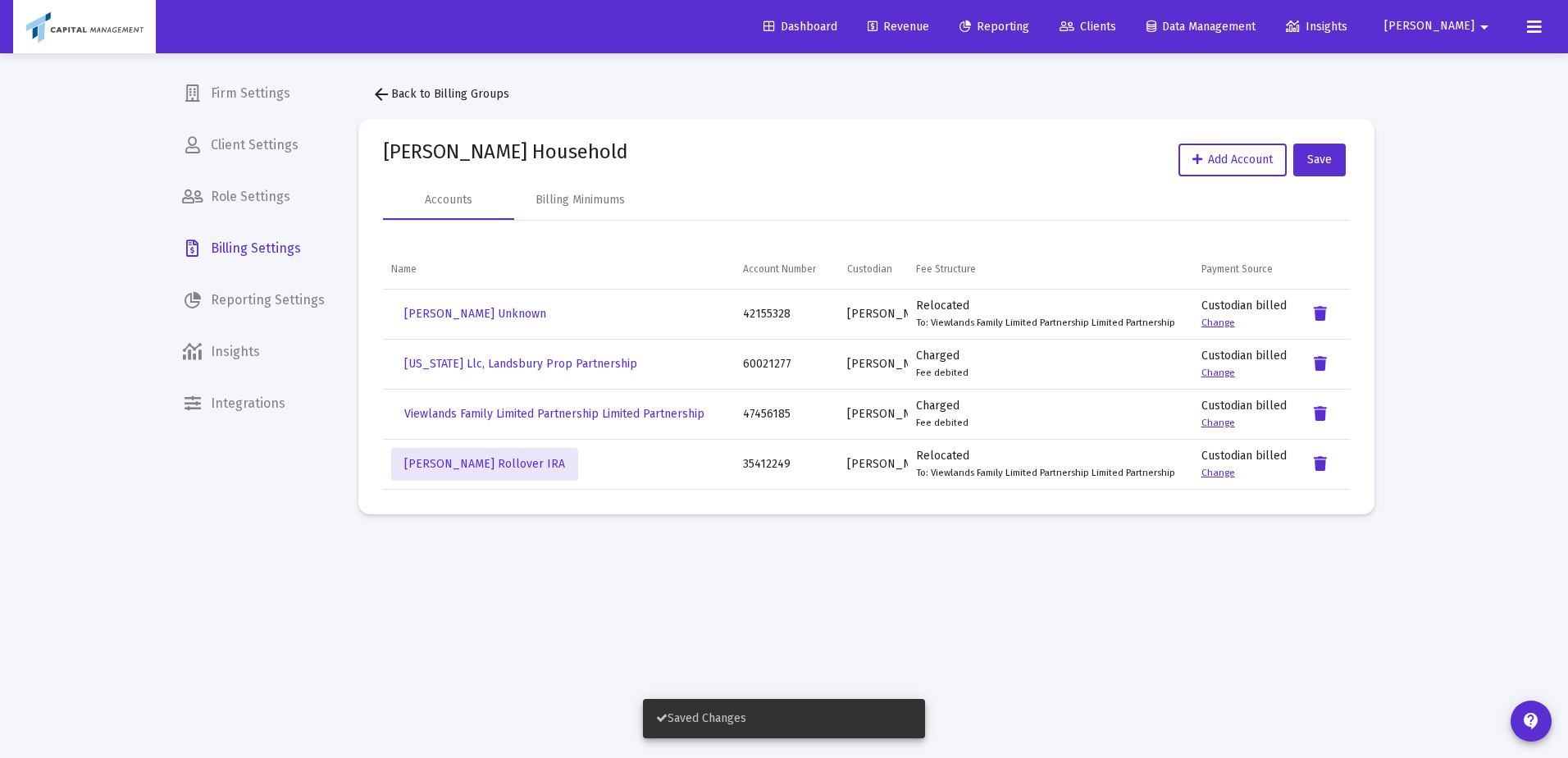 click on "Revenue" 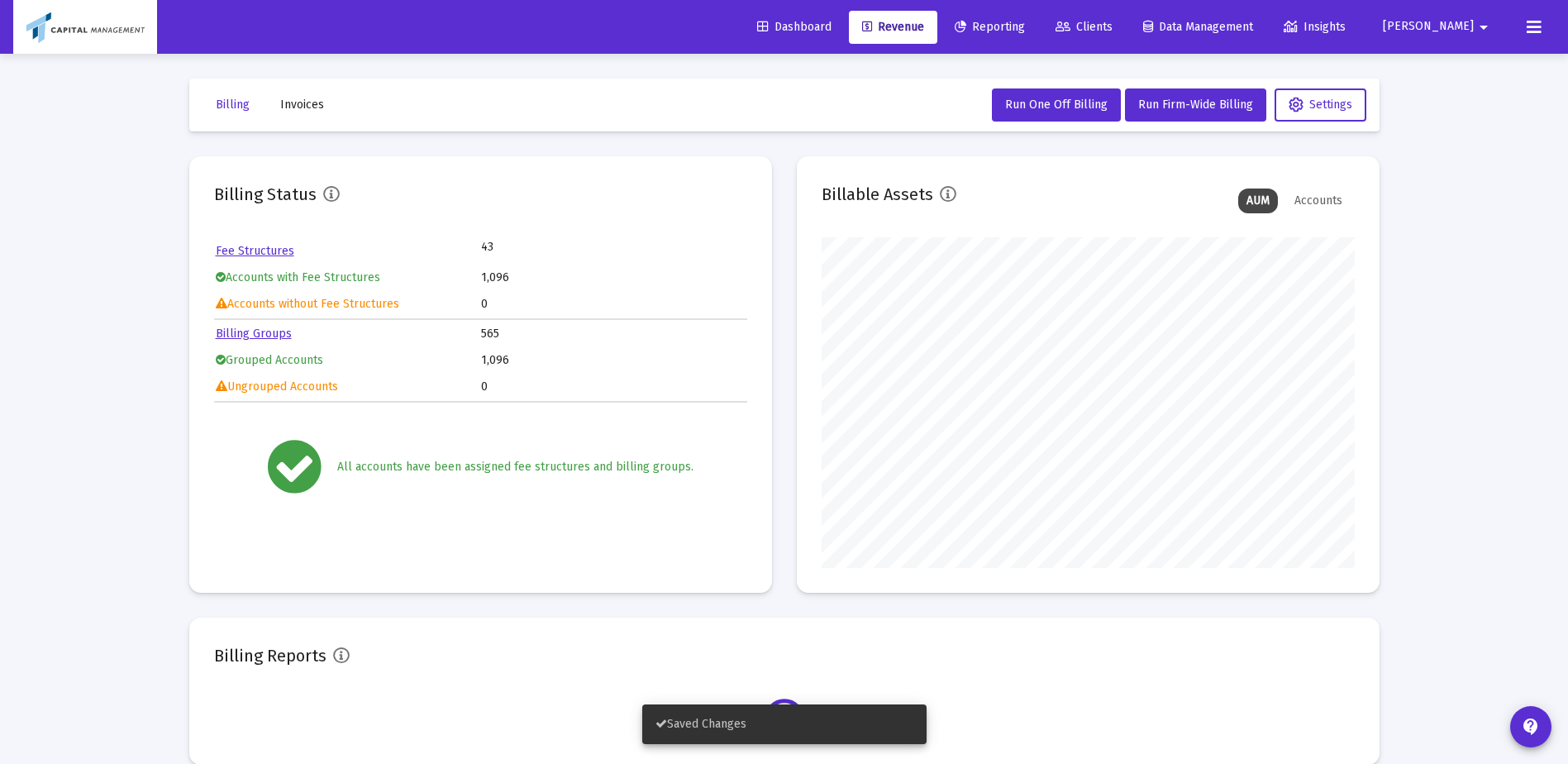 scroll, scrollTop: 826509, scrollLeft: 826035, axis: both 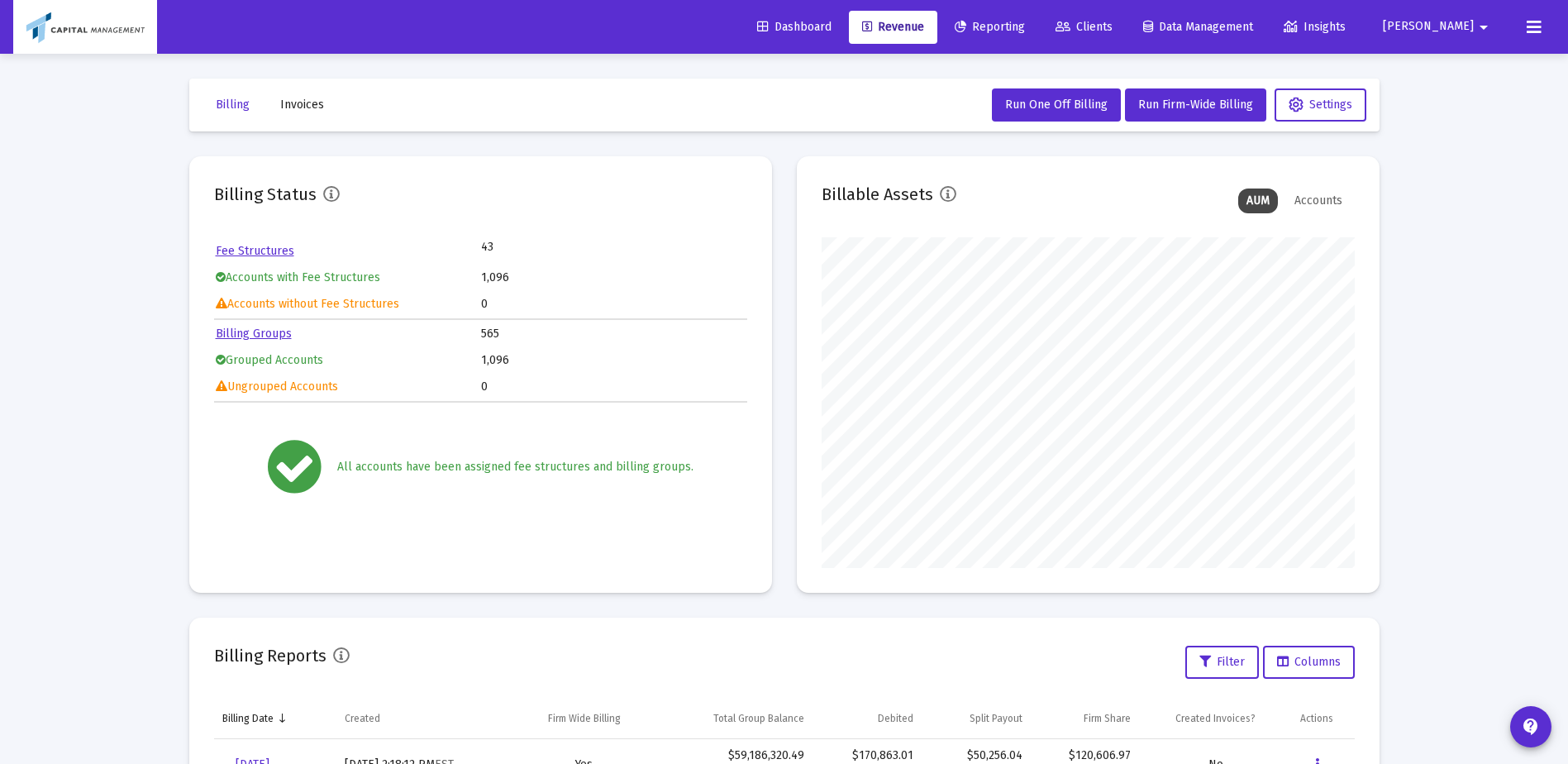 click on "Billing Invoices  Run One Off Billing   Run Firm-Wide Billing   Settings" 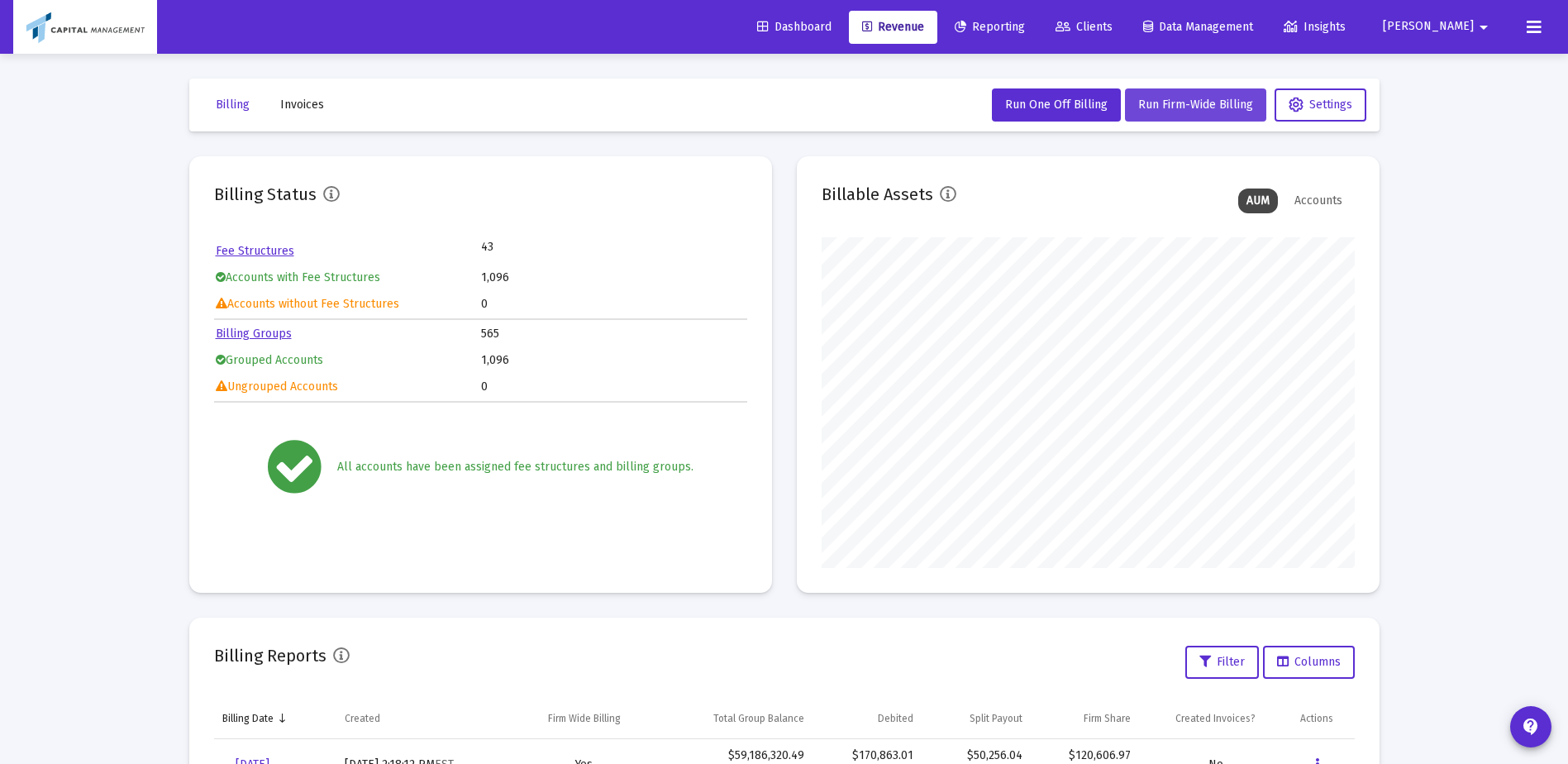 drag, startPoint x: 1190, startPoint y: 86, endPoint x: 1159, endPoint y: 93, distance: 31.780497 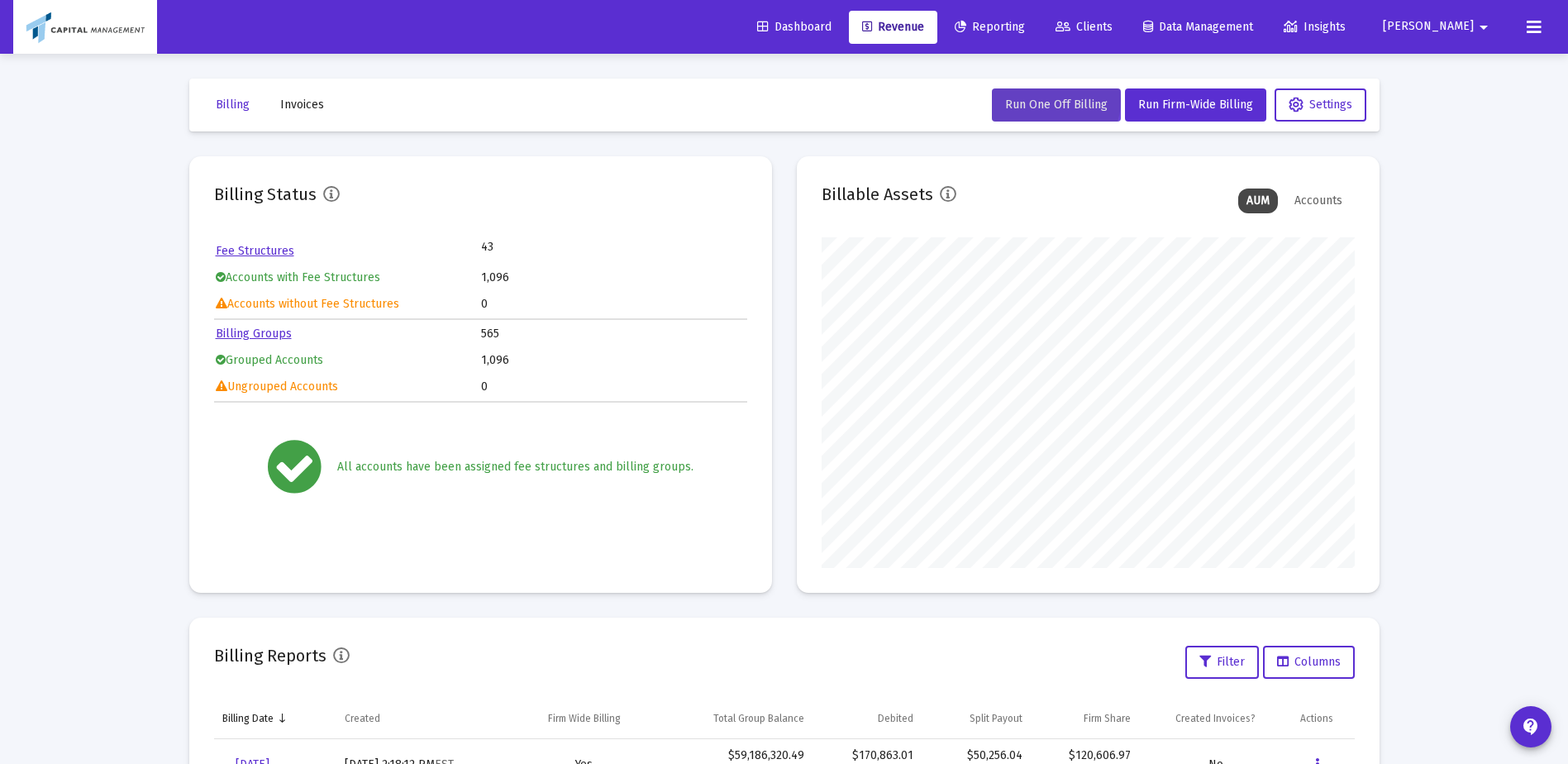 click on "Run One Off Billing" 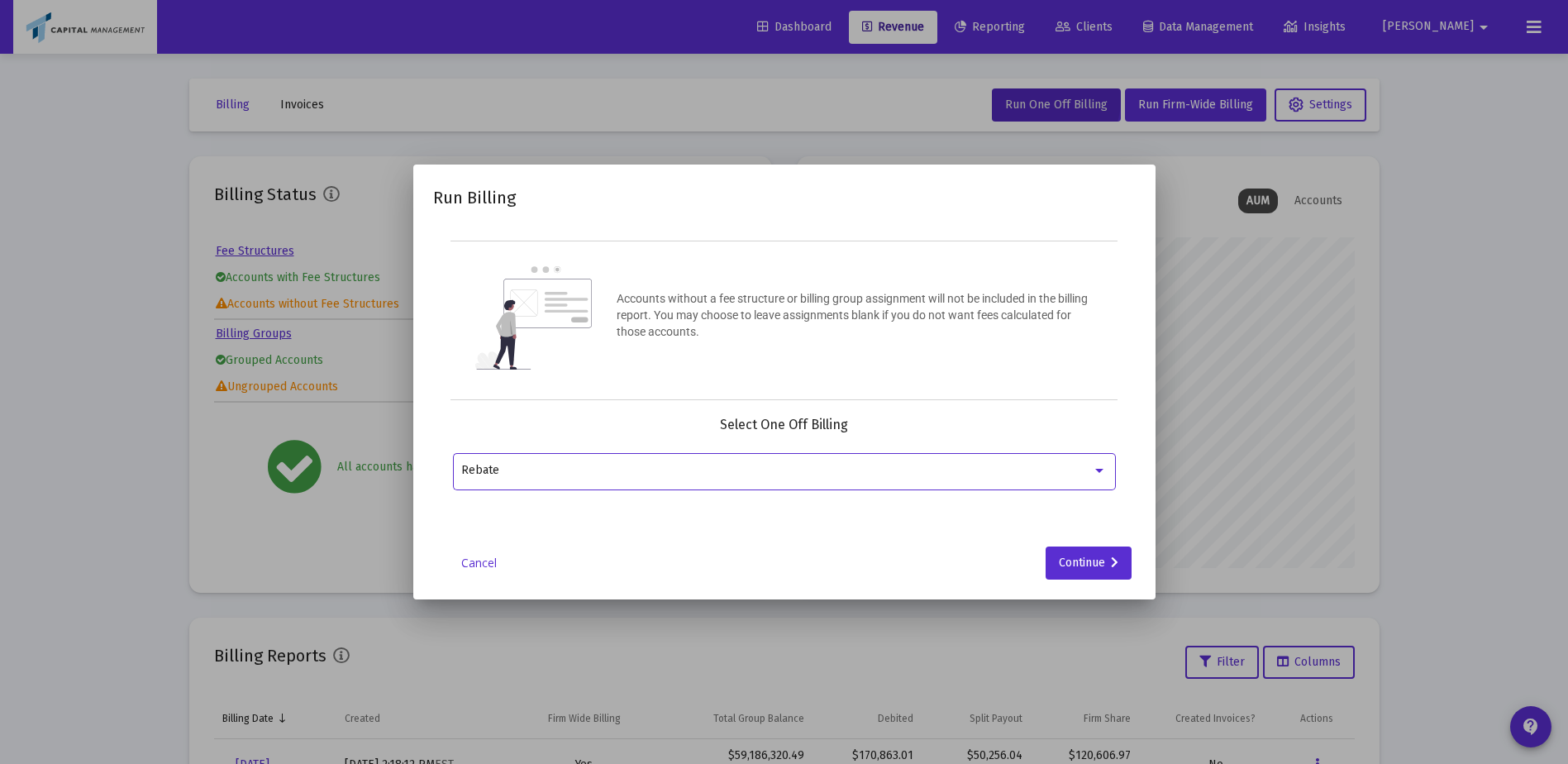 click on "Rebate" at bounding box center (776, 470) 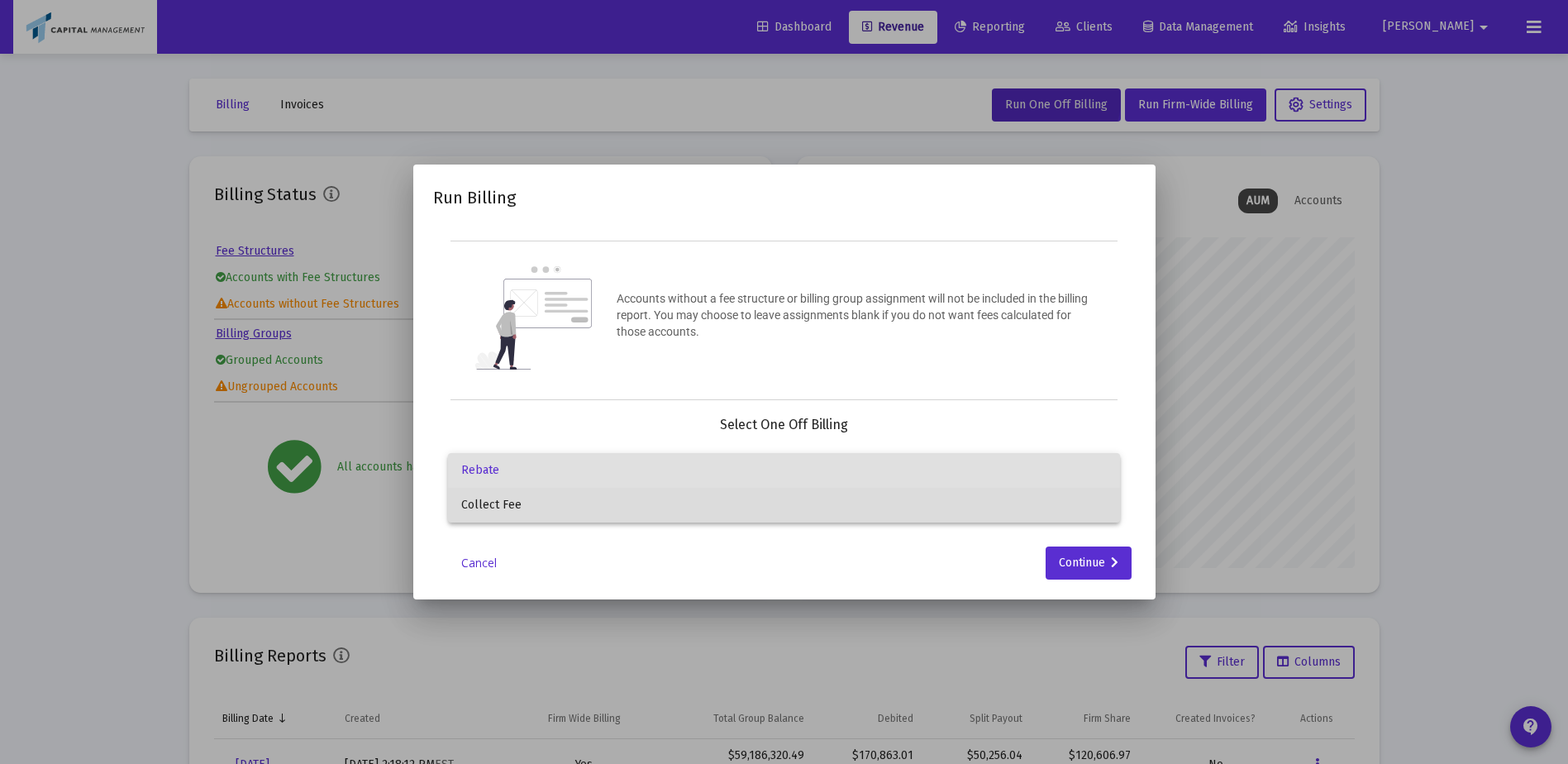 click on "Collect Fee" at bounding box center (784, 505) 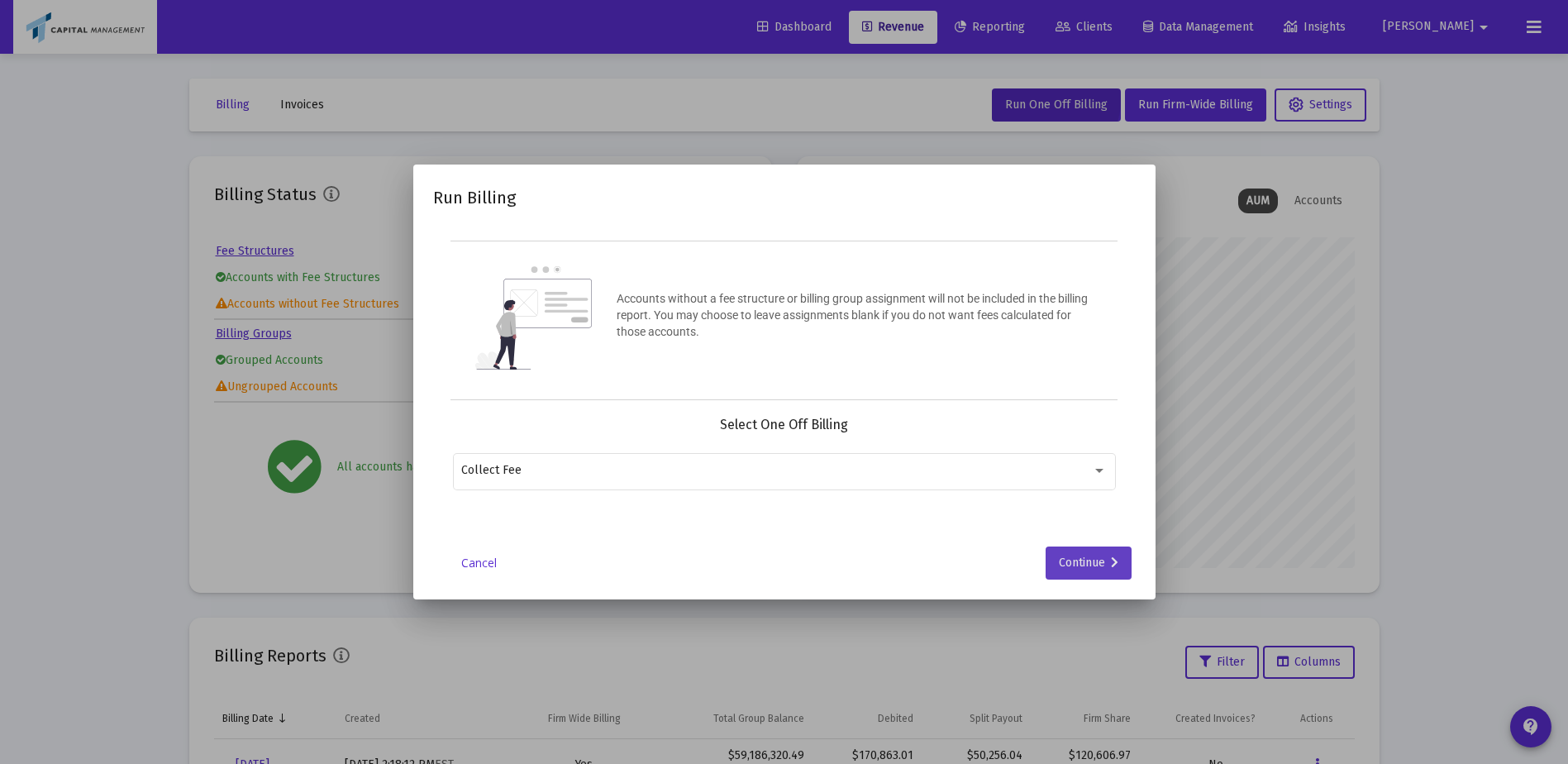 click on "Continue" at bounding box center [1089, 563] 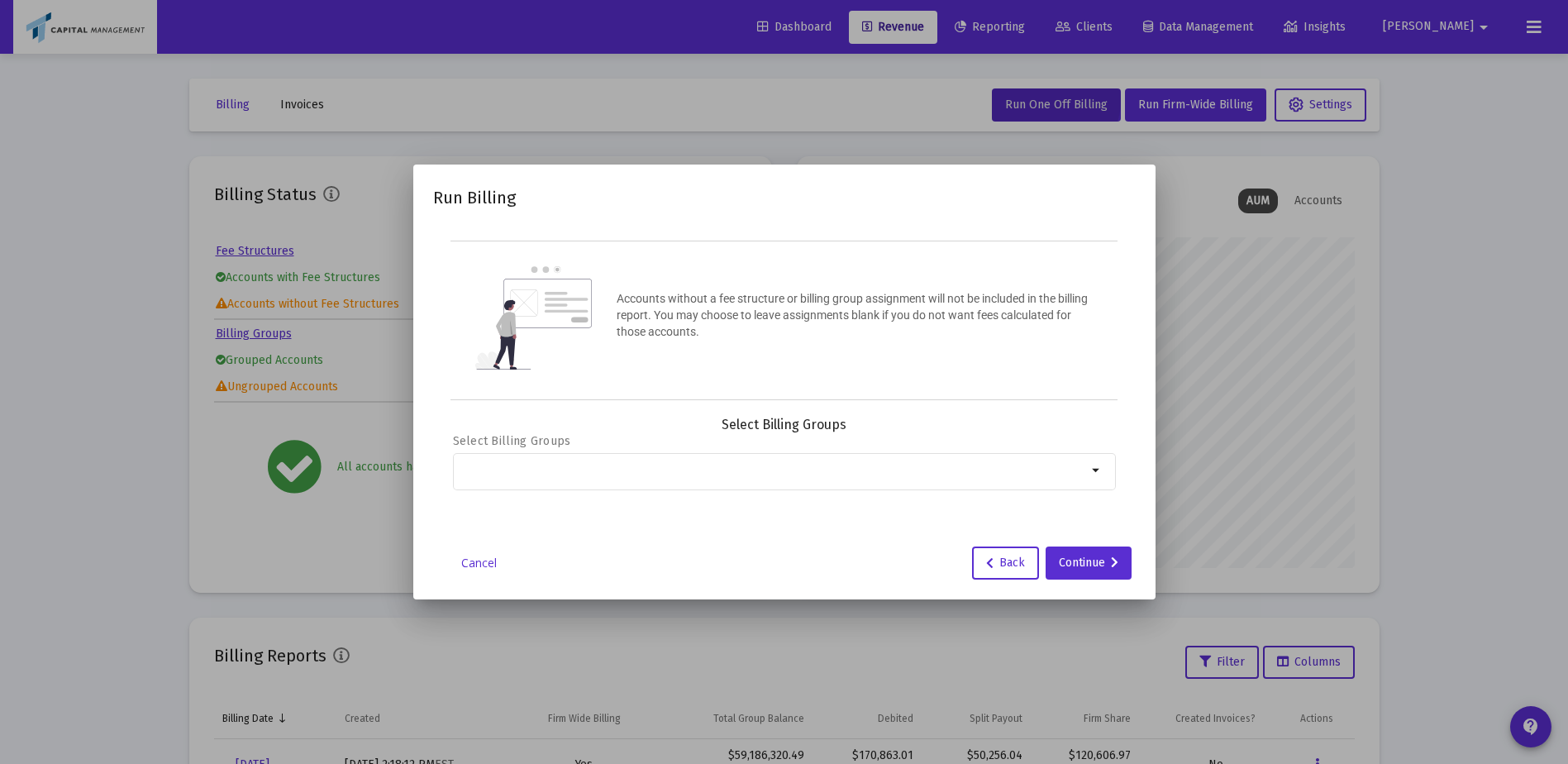 click on "Cancel" at bounding box center (479, 563) 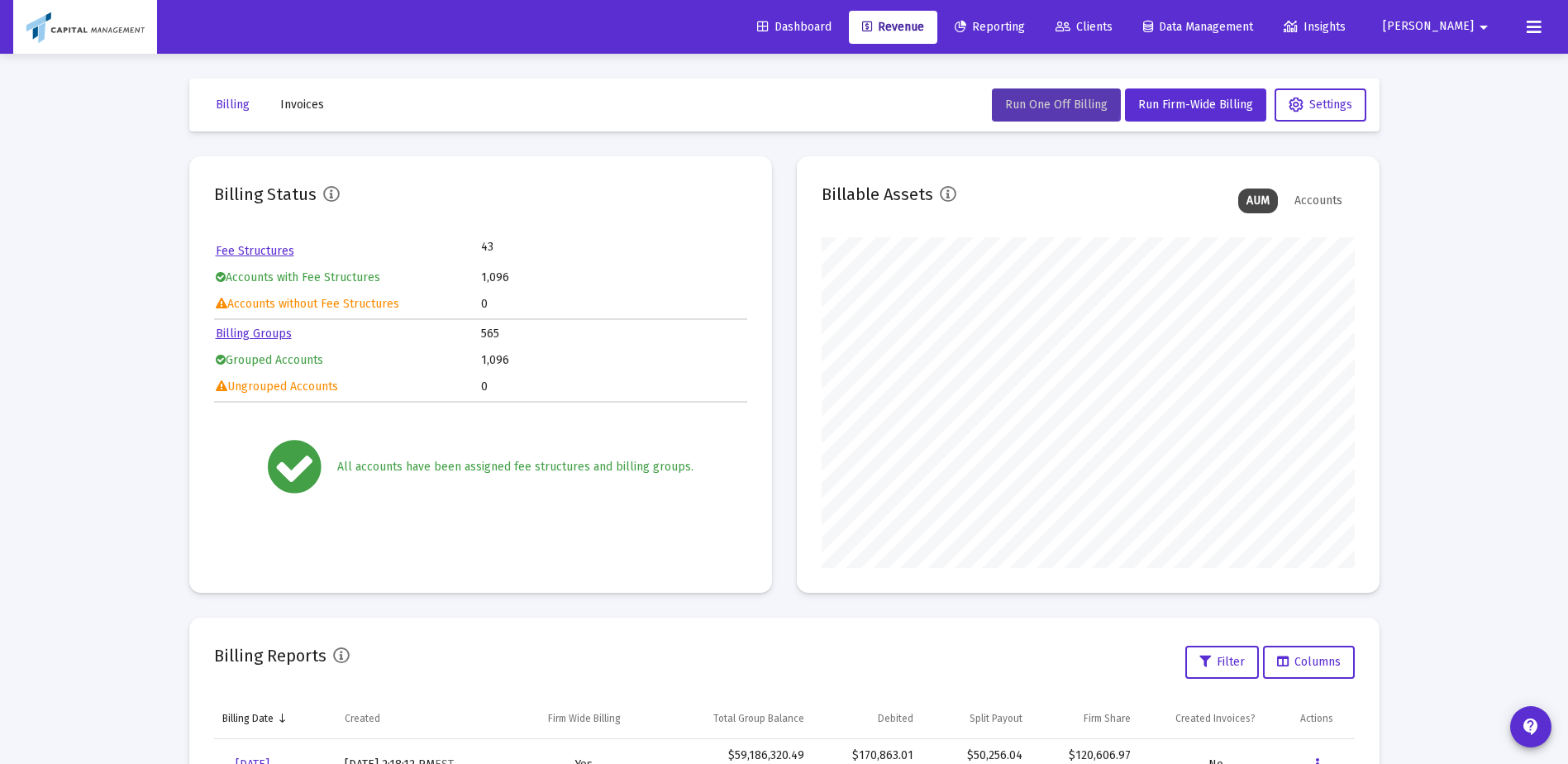click on "Run One Off Billing" 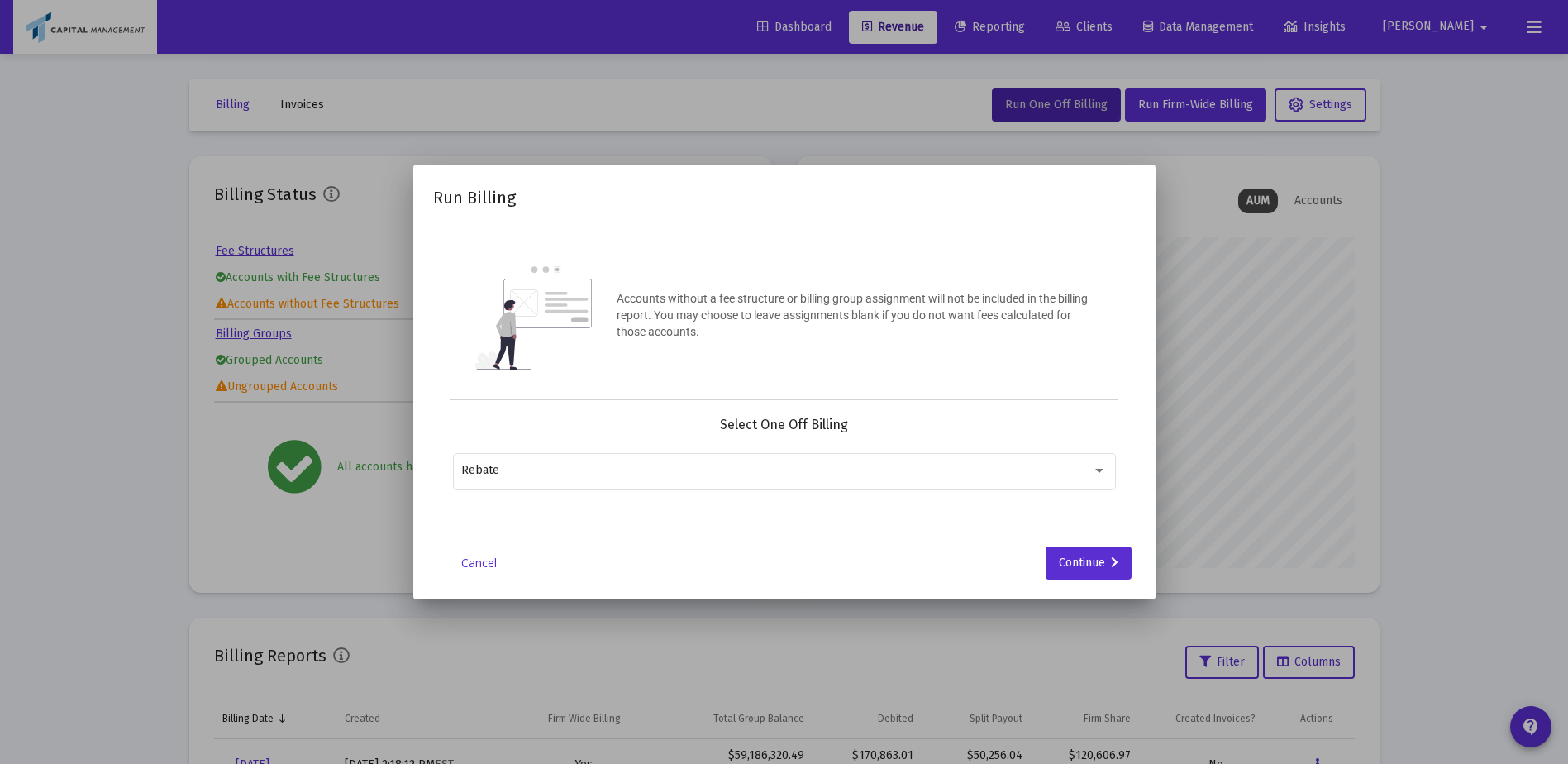 click on "Select One Off Billing  Rebate" at bounding box center [784, 462] 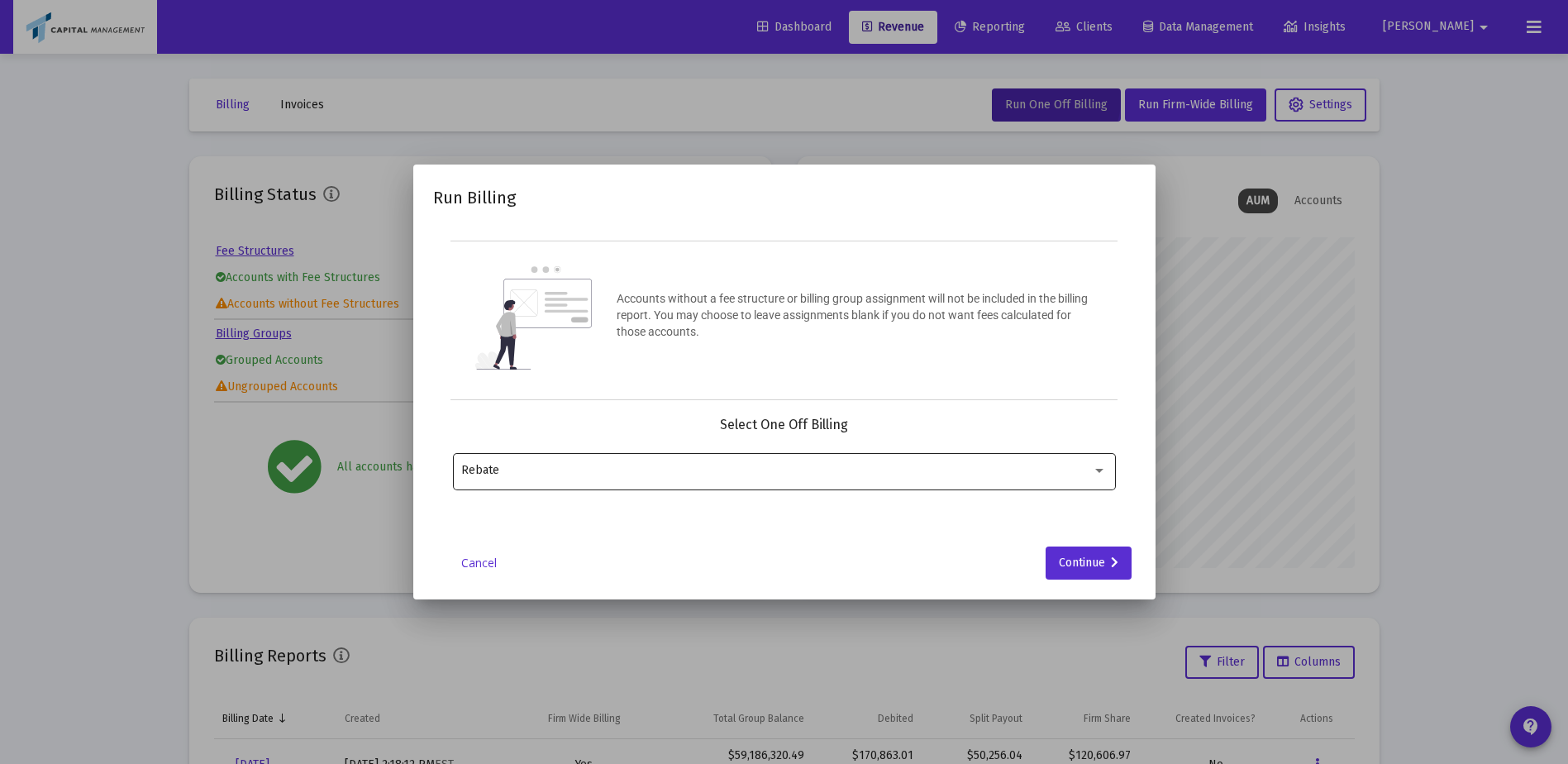 click on "Rebate" at bounding box center [784, 470] 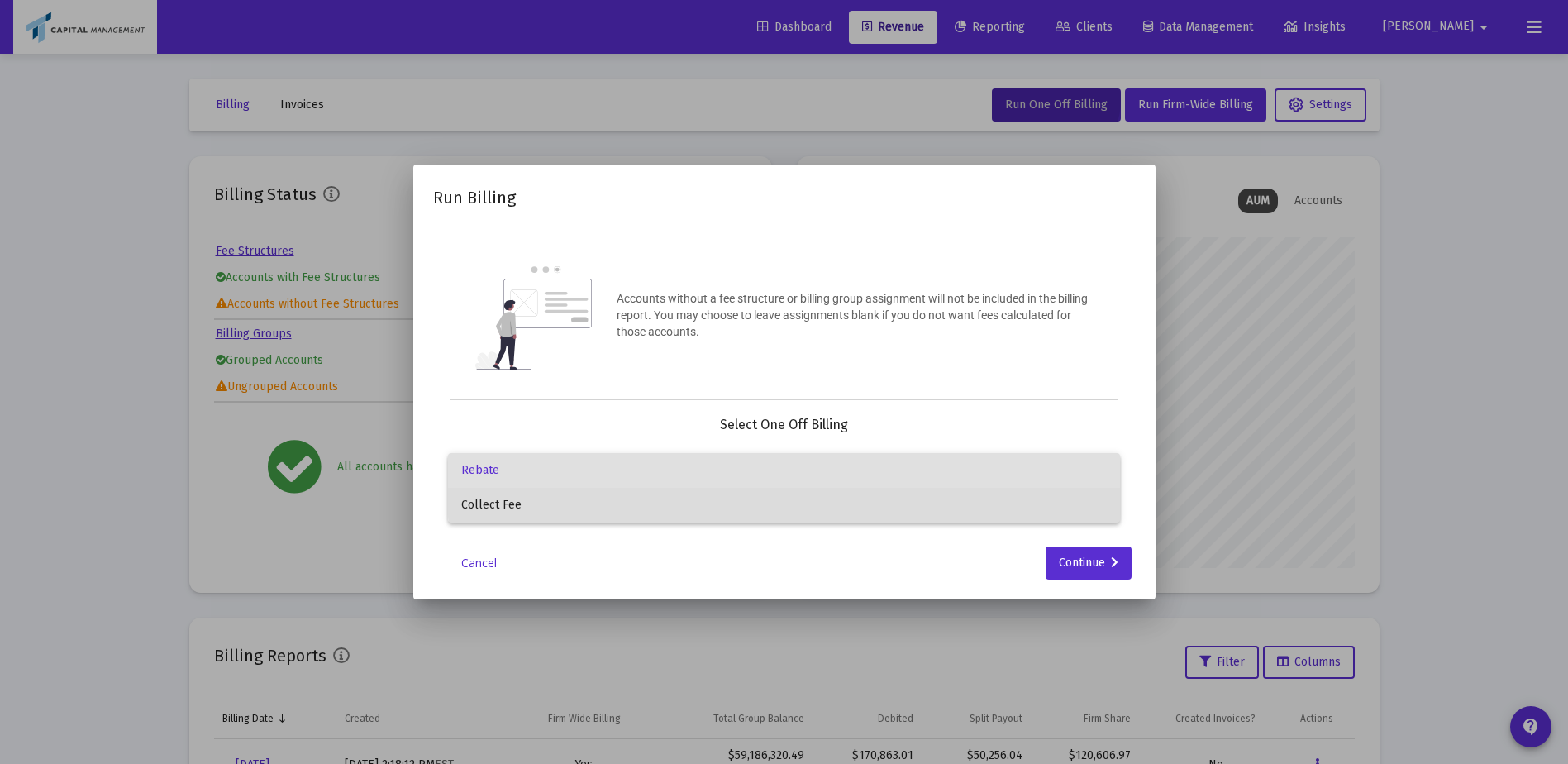 click on "Collect Fee" at bounding box center [784, 505] 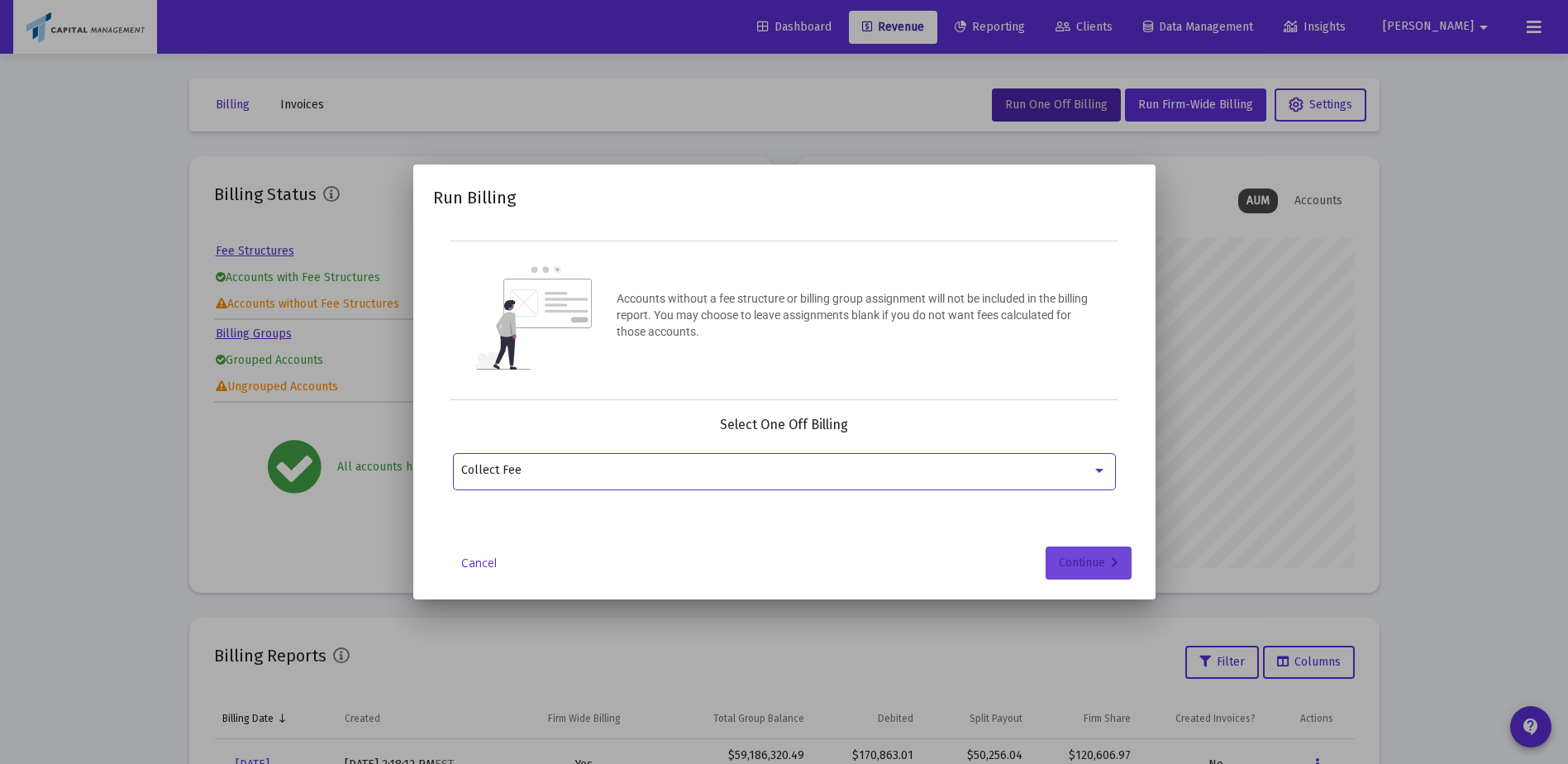 click on "Continue" at bounding box center (1089, 563) 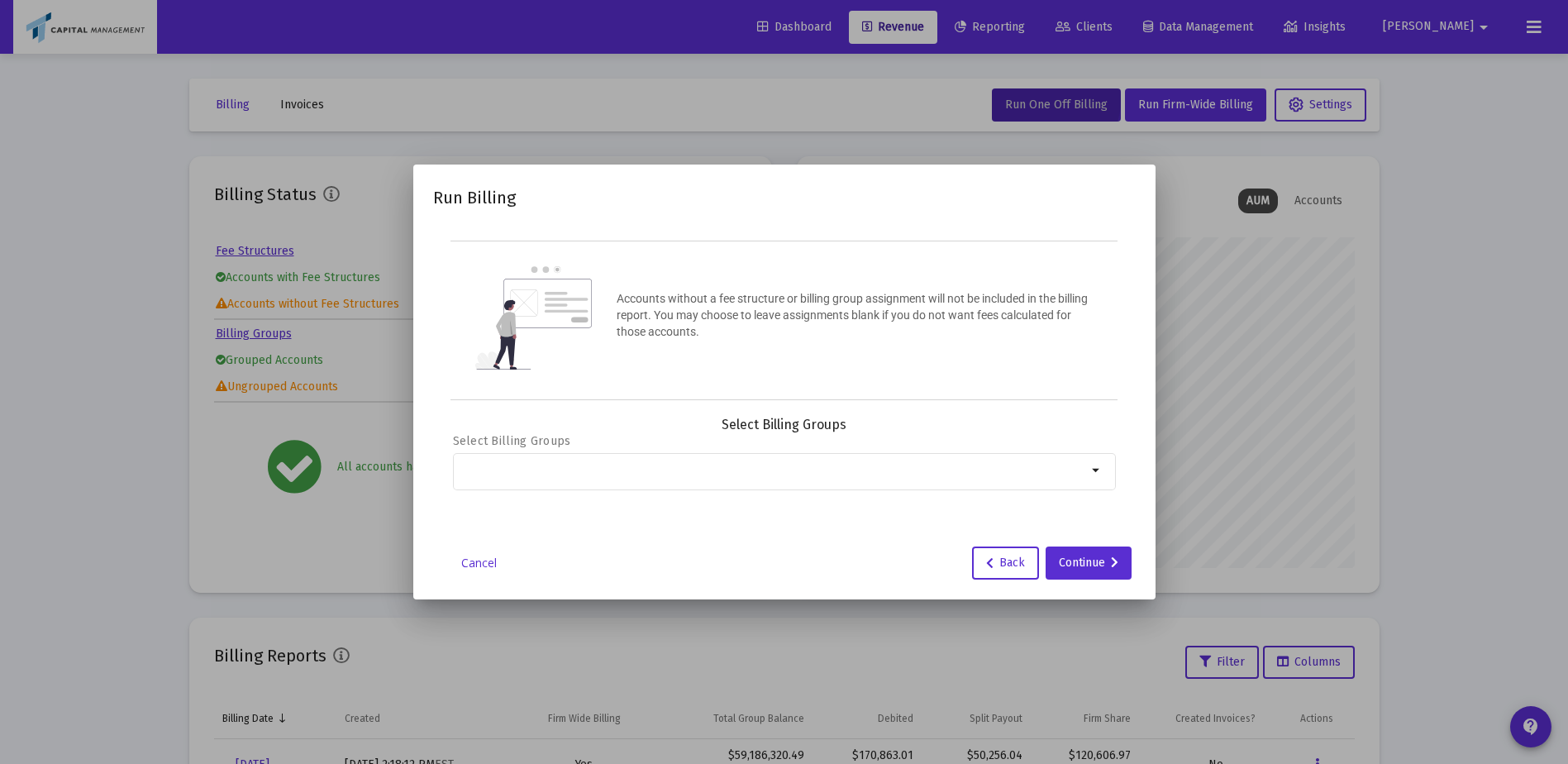 click on "Select Billing Groups   Select Billing Groups  arrow_drop_down" at bounding box center [784, 462] 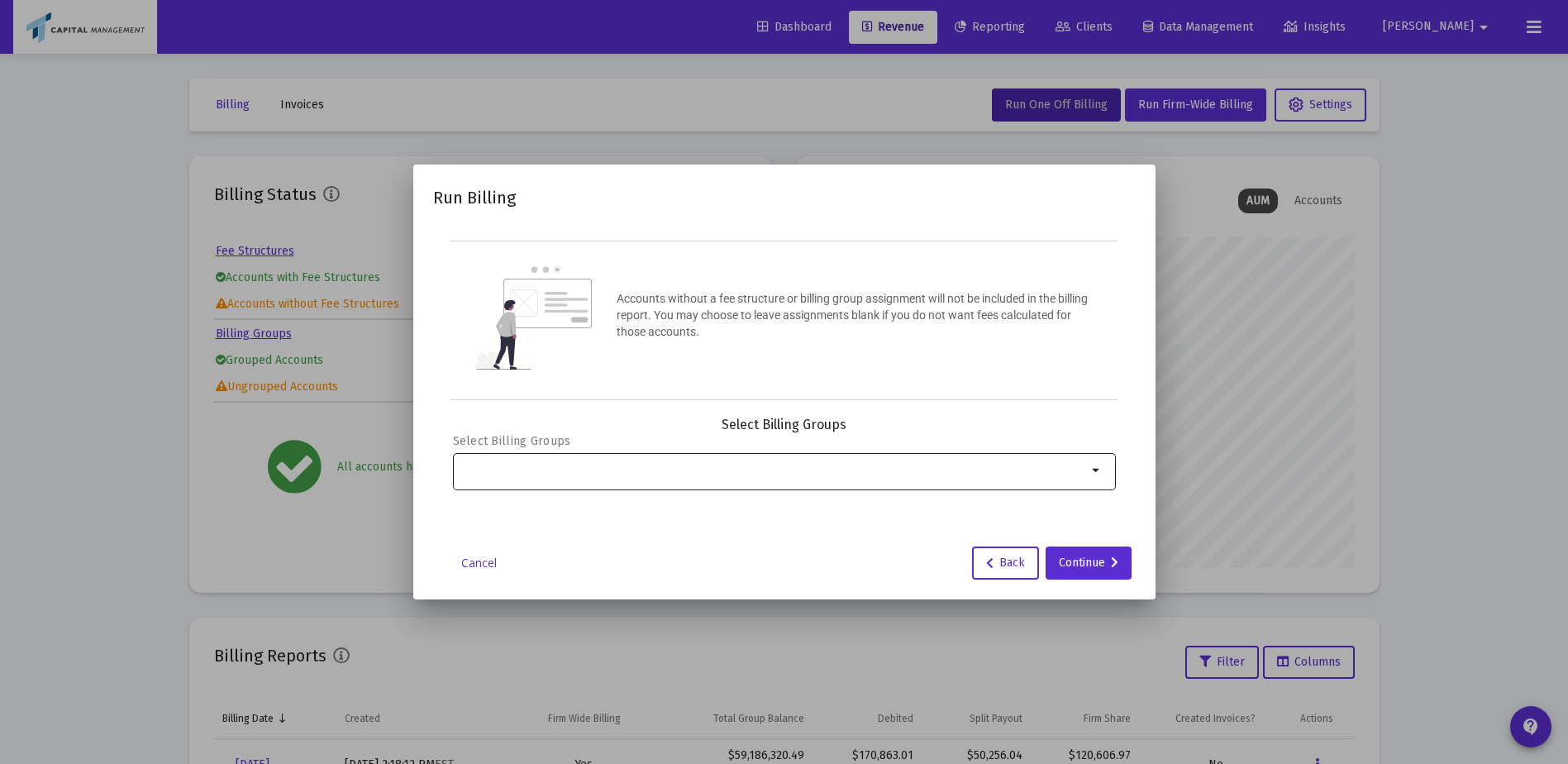 click at bounding box center (774, 470) 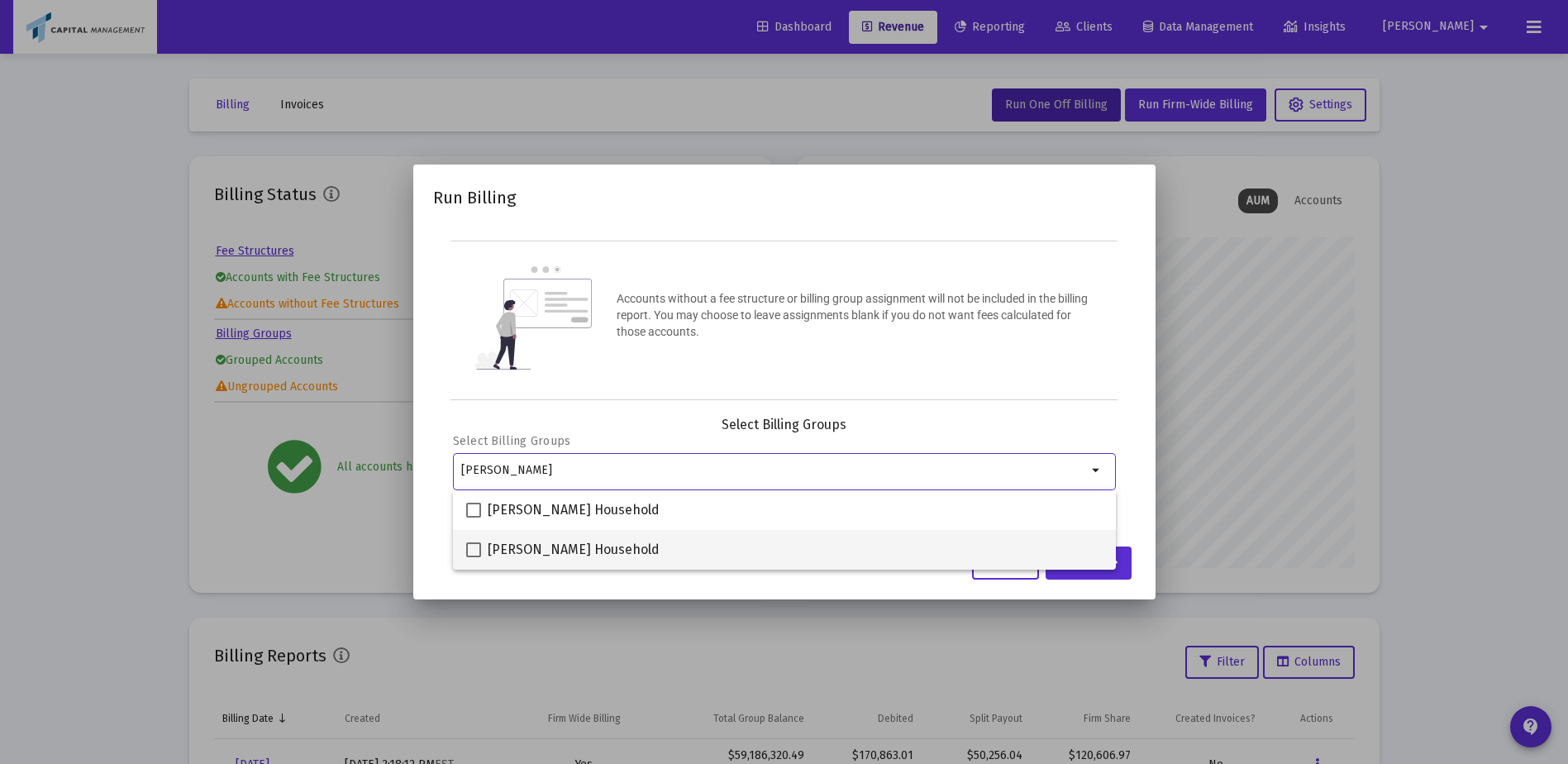 type on "harper" 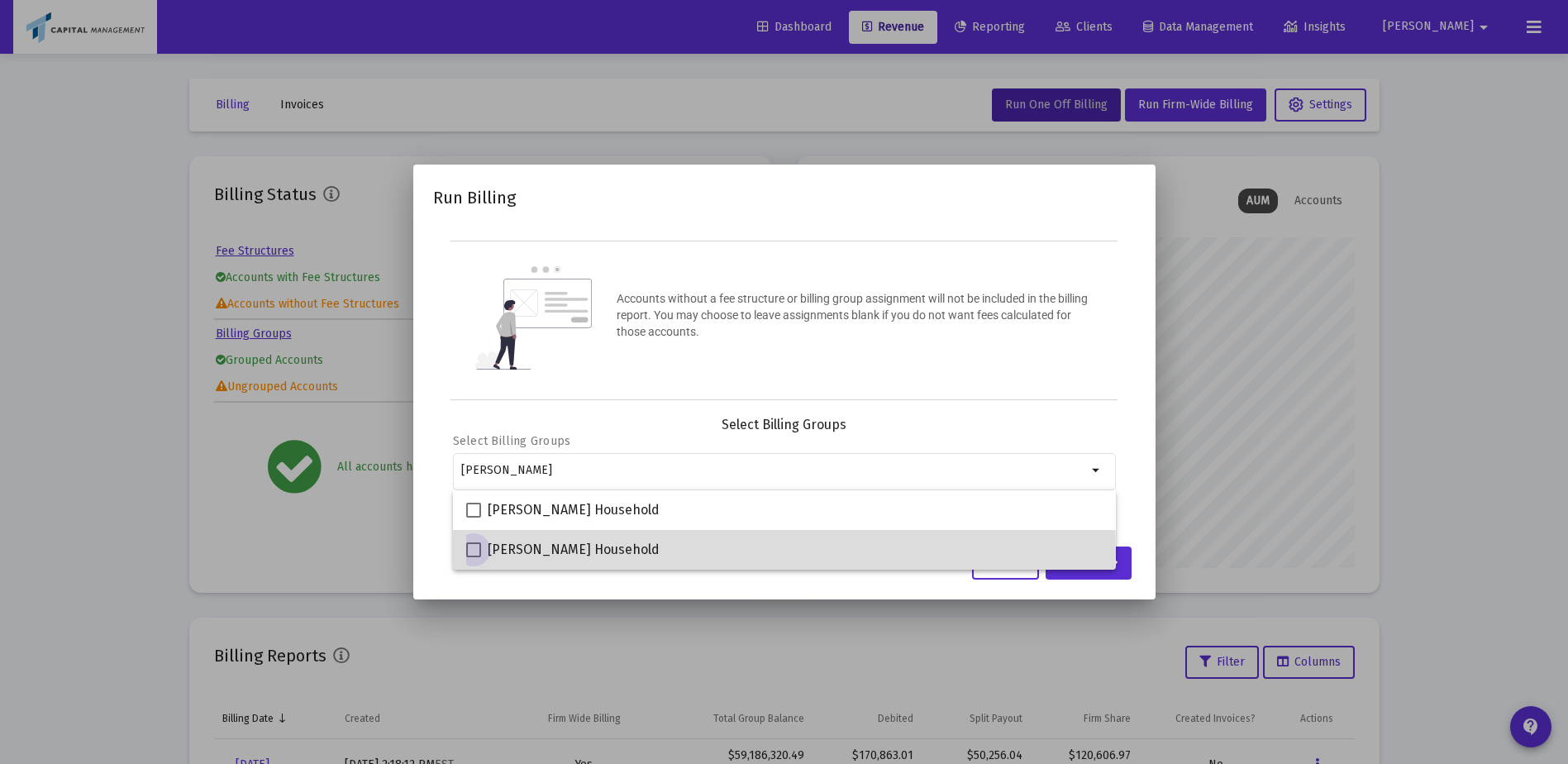 click on "Christopher Harper Household" at bounding box center (574, 550) 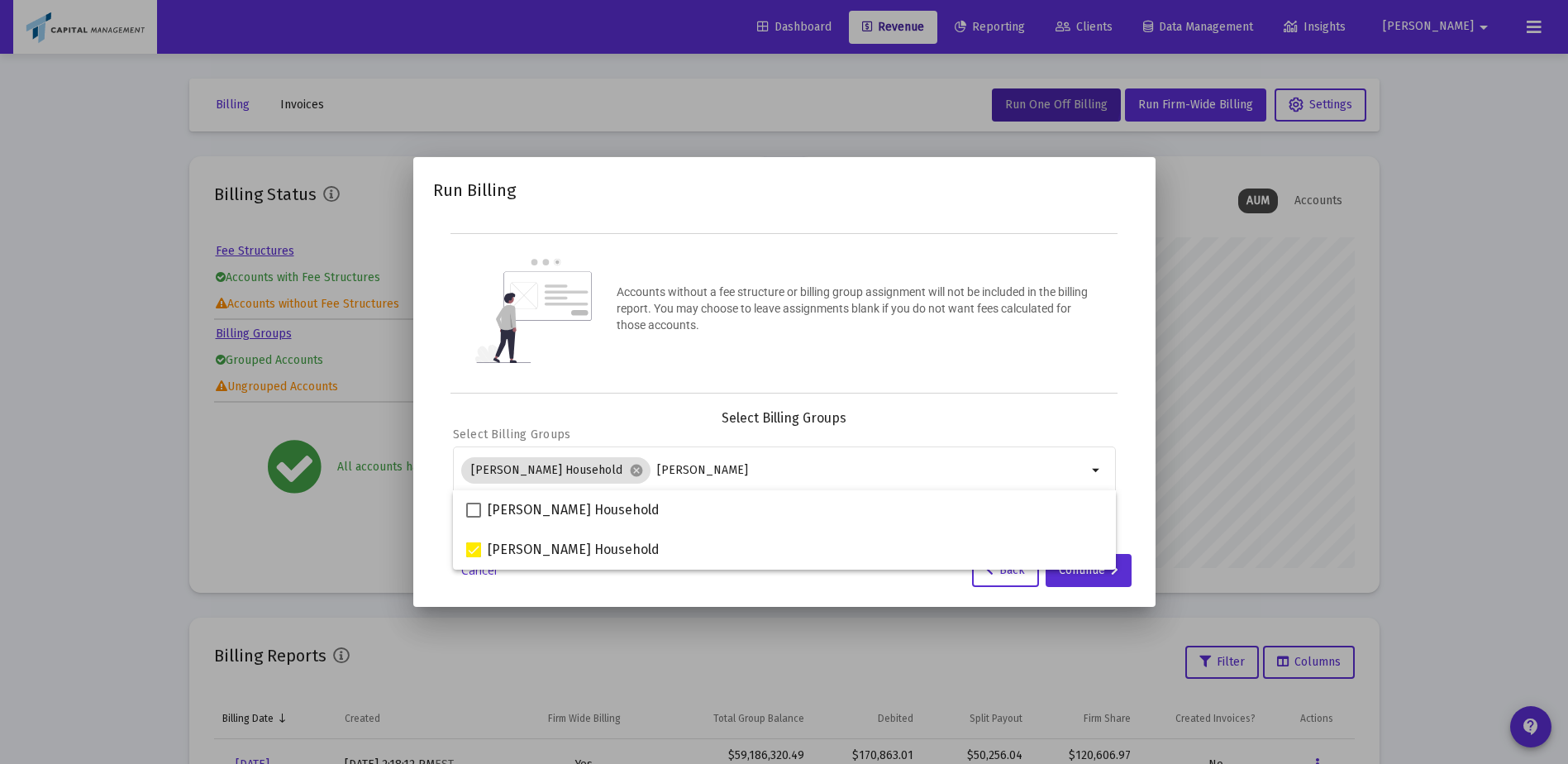 click on "Run Billing  Accounts without a fee structure or billing group assignment will not be included in the billing report. You may choose to leave assignments blank if you do not want fees calculated for those accounts.  Editable create 2 3 4  Select Billing Groups   Select Billing Groups   Christopher Harper Household  cancel harper arrow_drop_down  Run Billing   Billing Report Date  Invoice Option Select an Invoicing Option Cancel  Back   Continue" at bounding box center (784, 381) 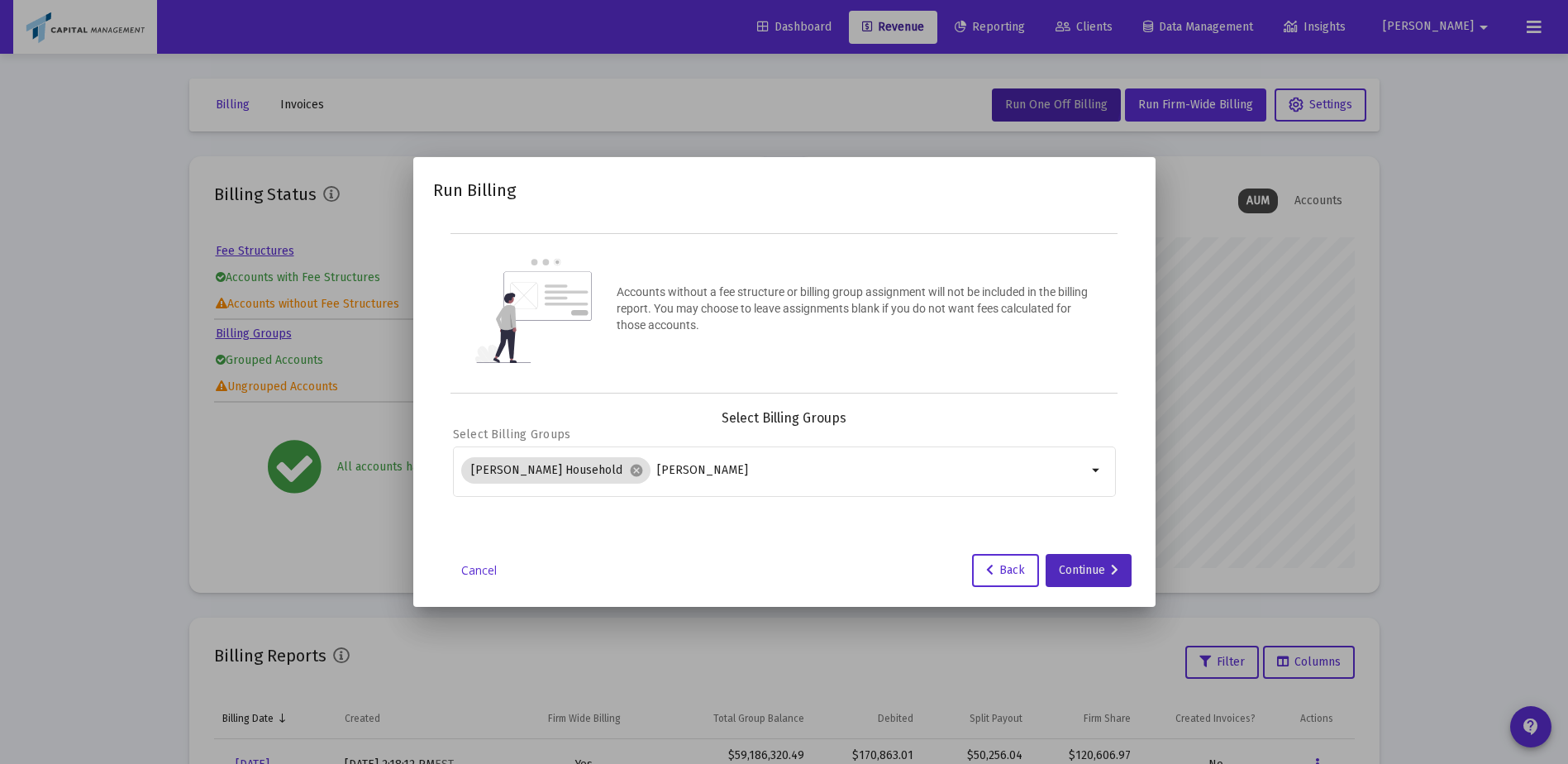 click on "Continue" at bounding box center (1089, 571) 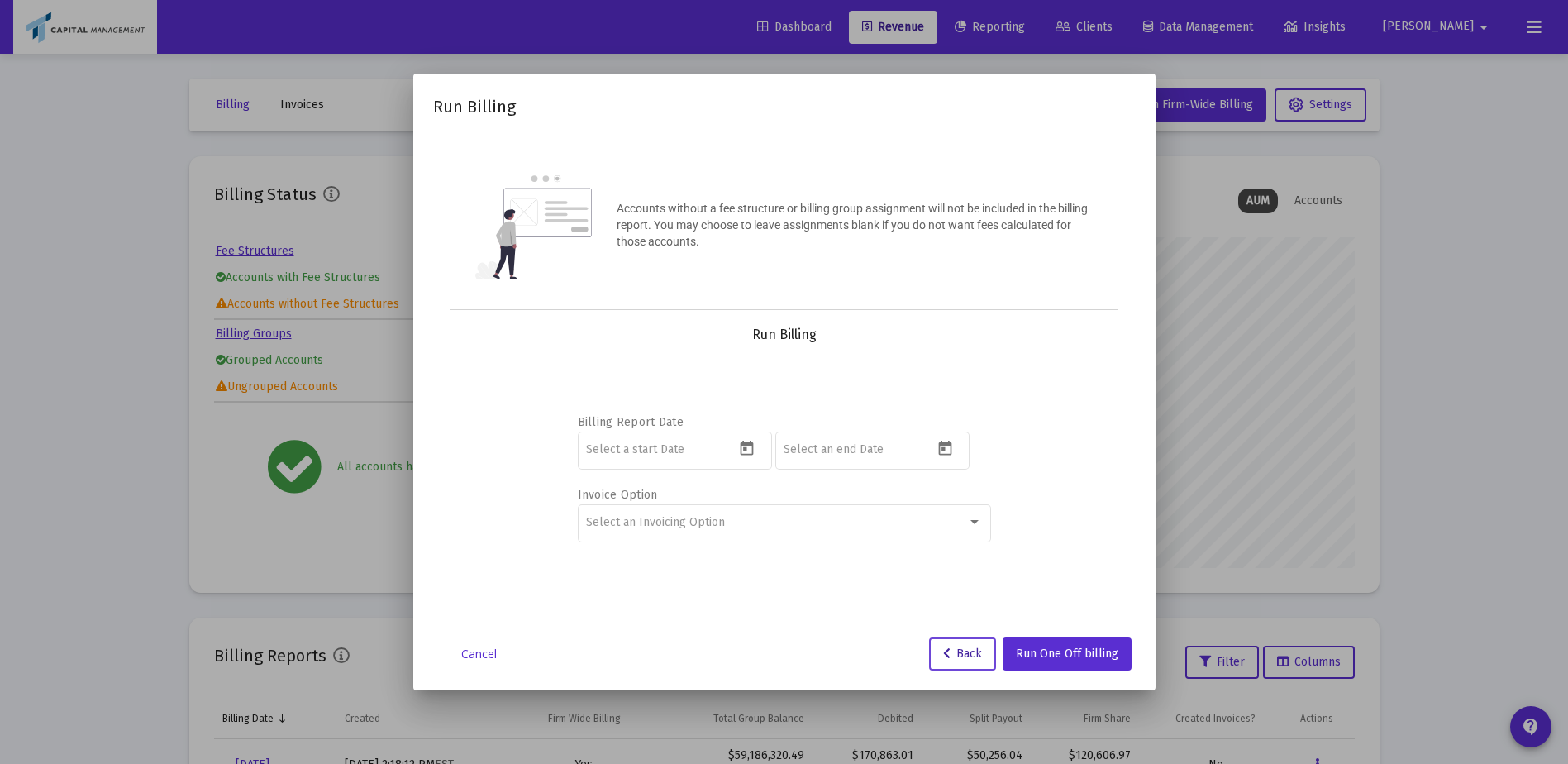 click on "Back" at bounding box center [962, 653] 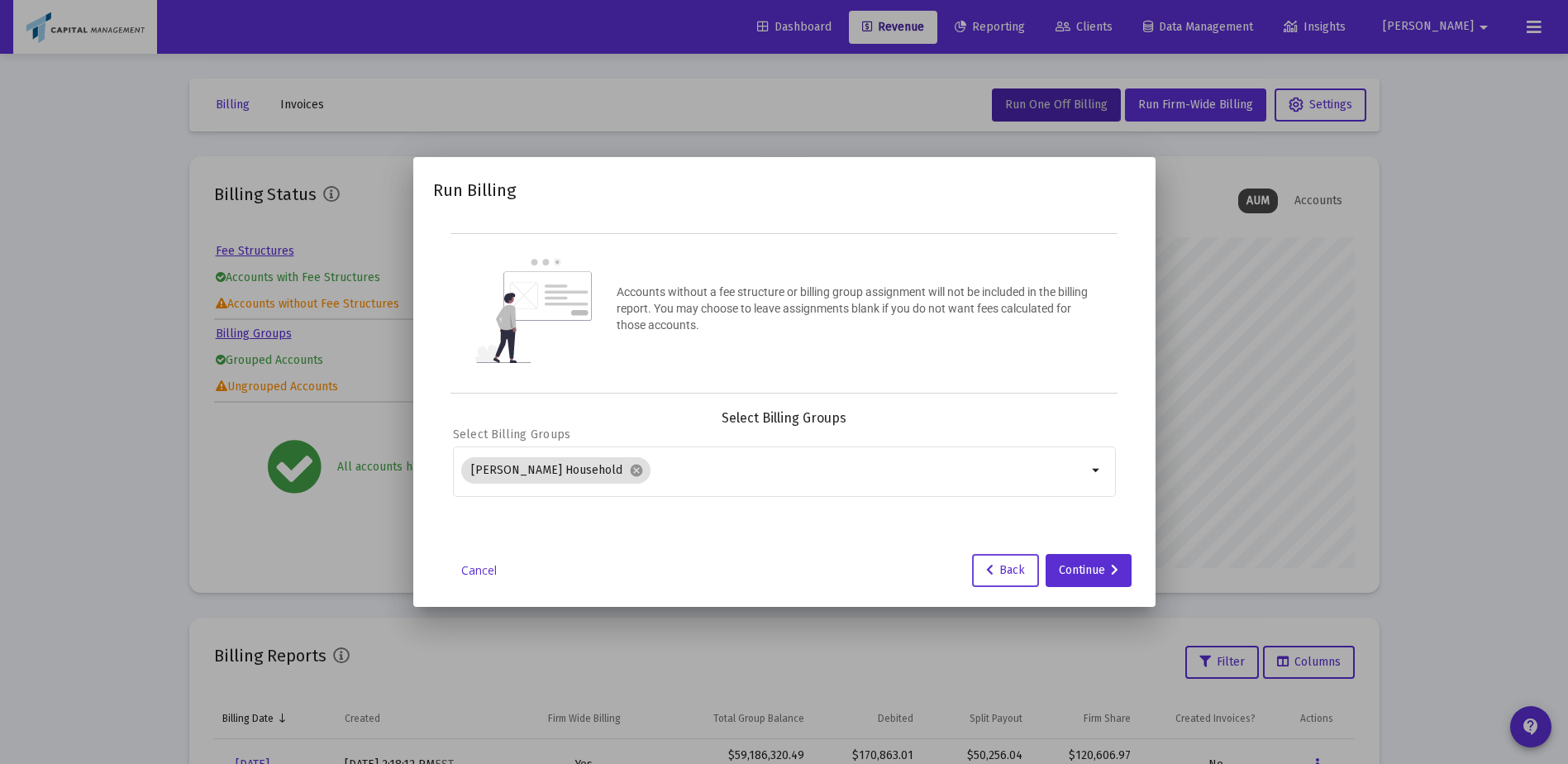 click at bounding box center [784, 382] 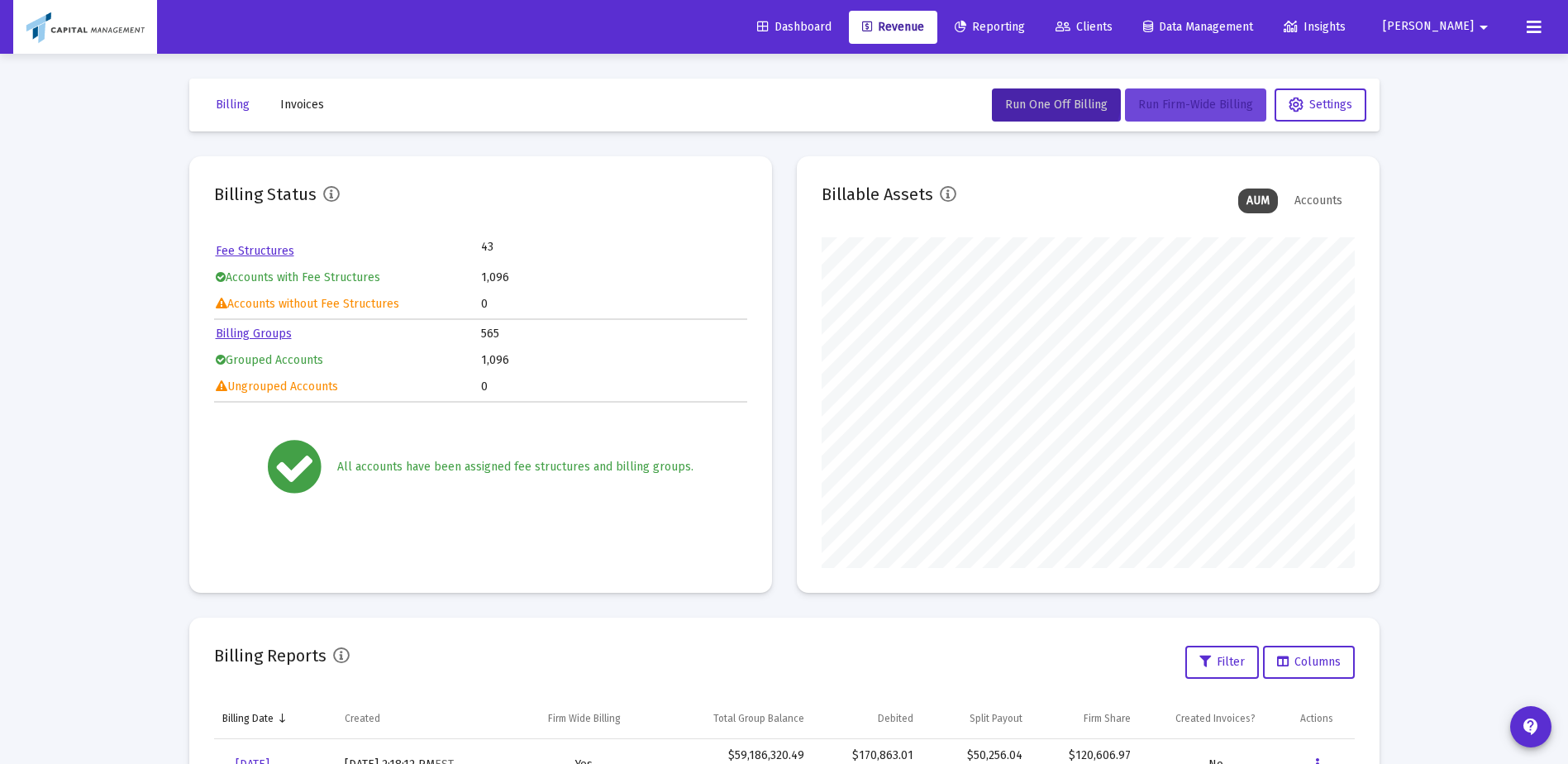 click on "Run Firm-Wide Billing" 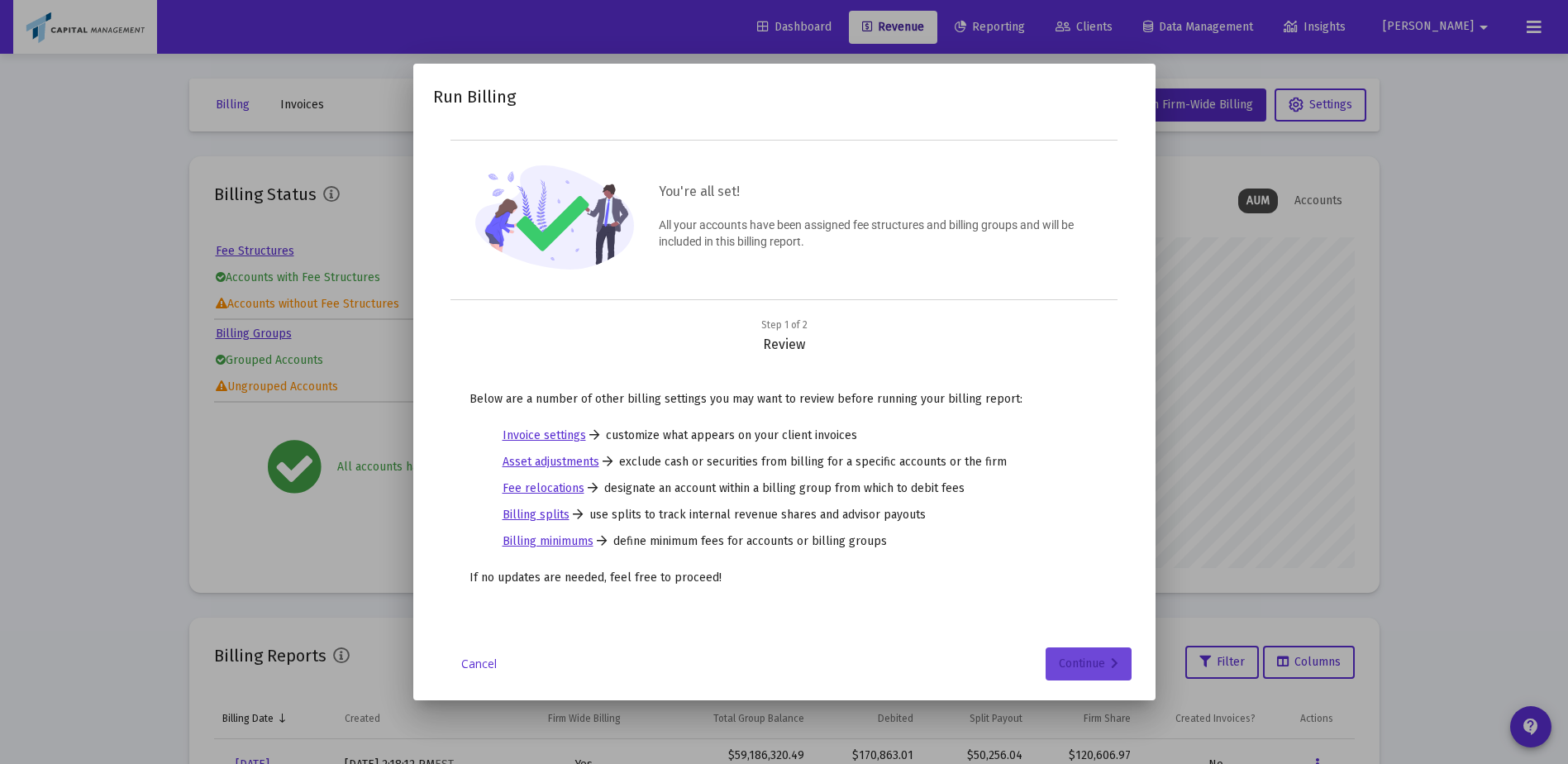 click on "Continue" at bounding box center (1089, 664) 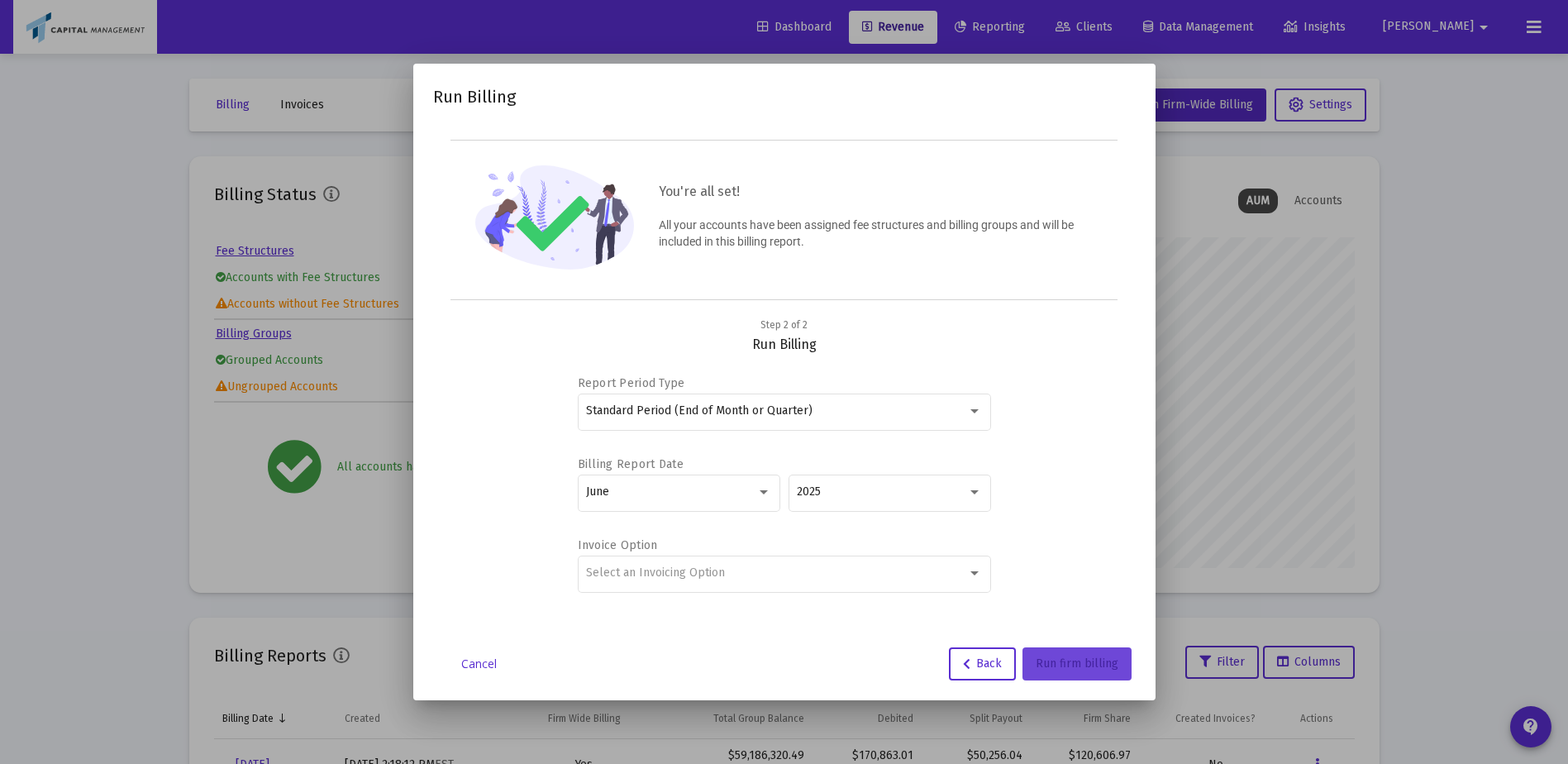 click on "Run firm billing" at bounding box center (1077, 663) 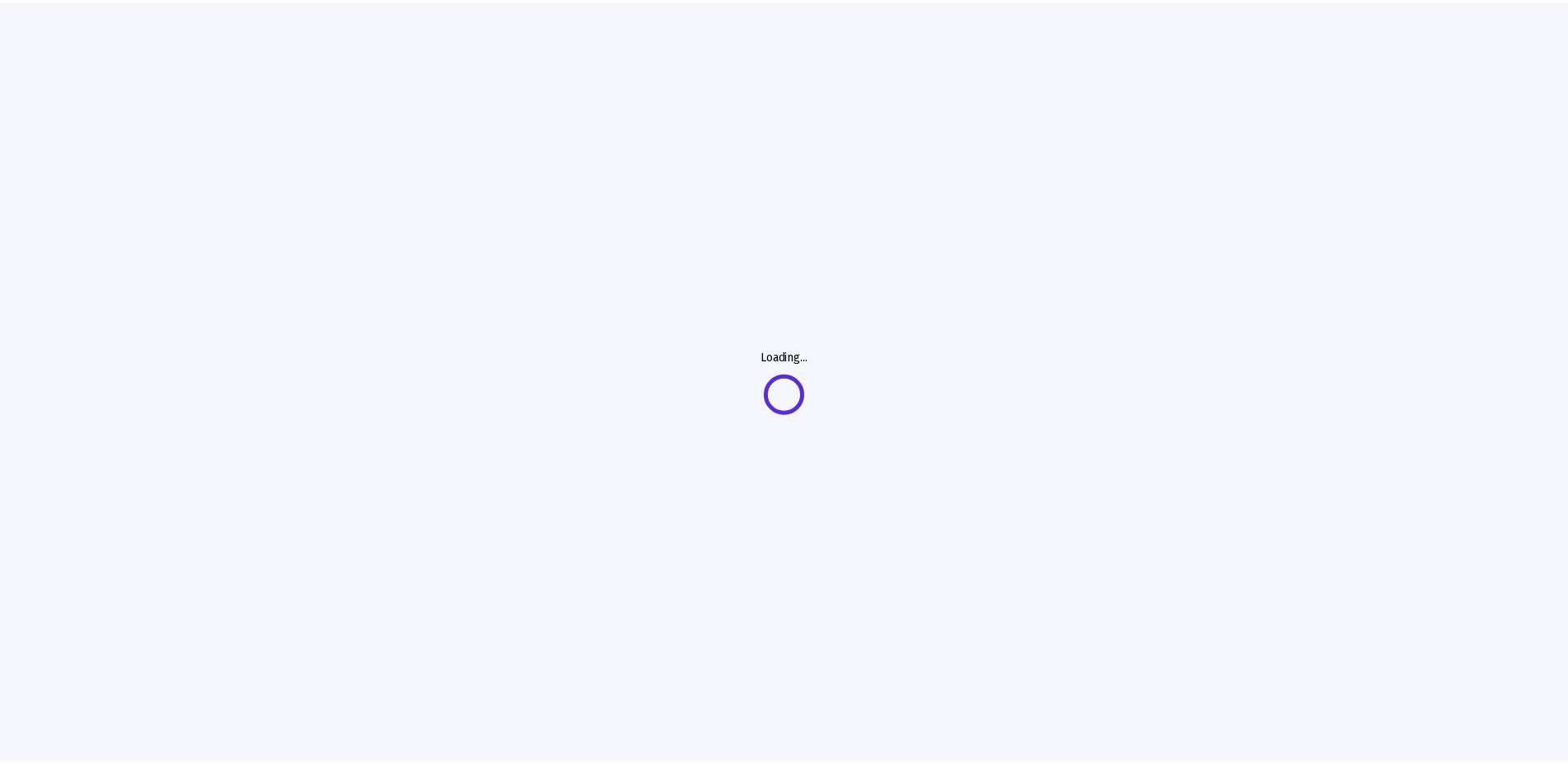 scroll, scrollTop: 0, scrollLeft: 0, axis: both 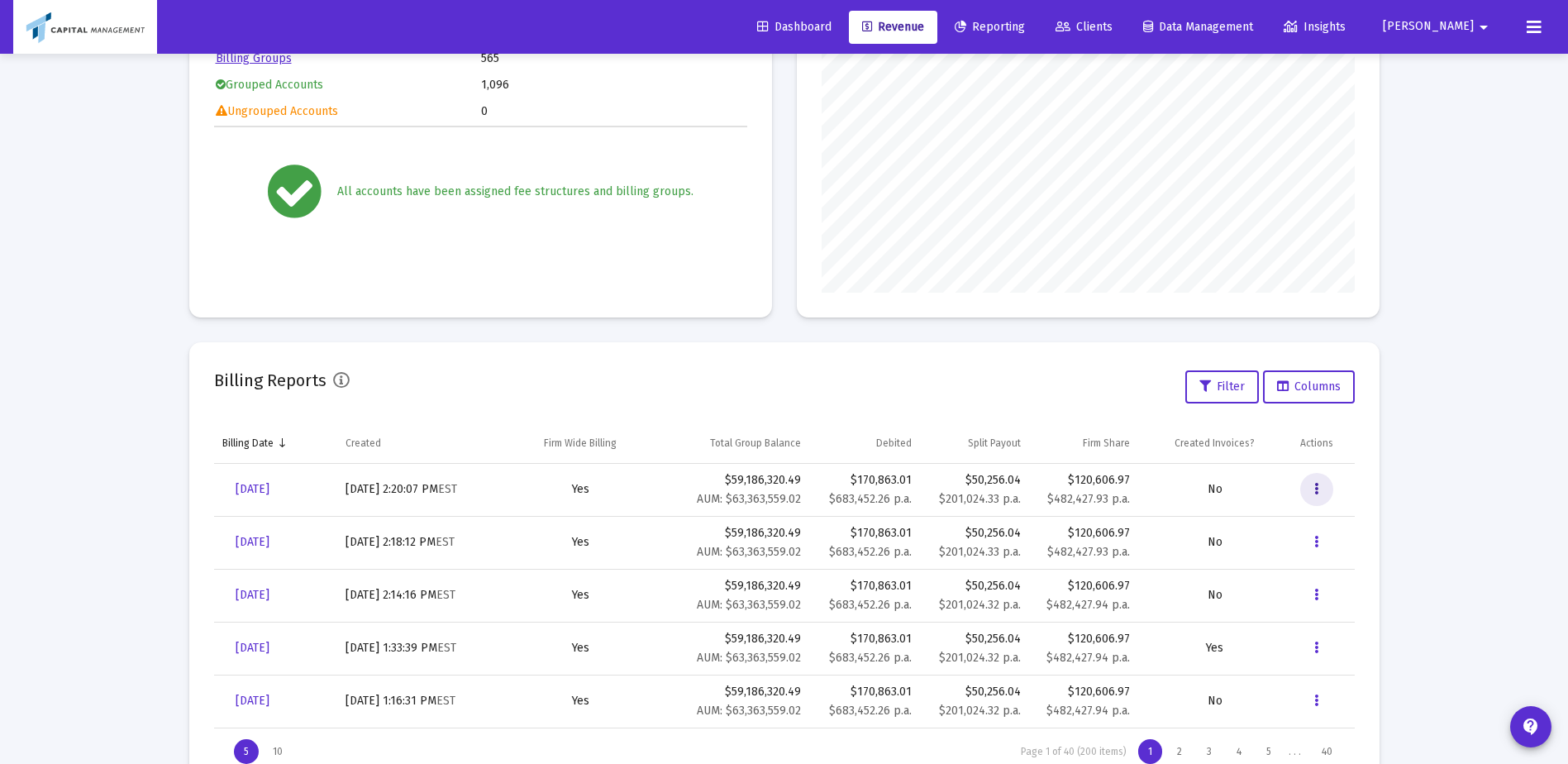 click at bounding box center (1317, 489) 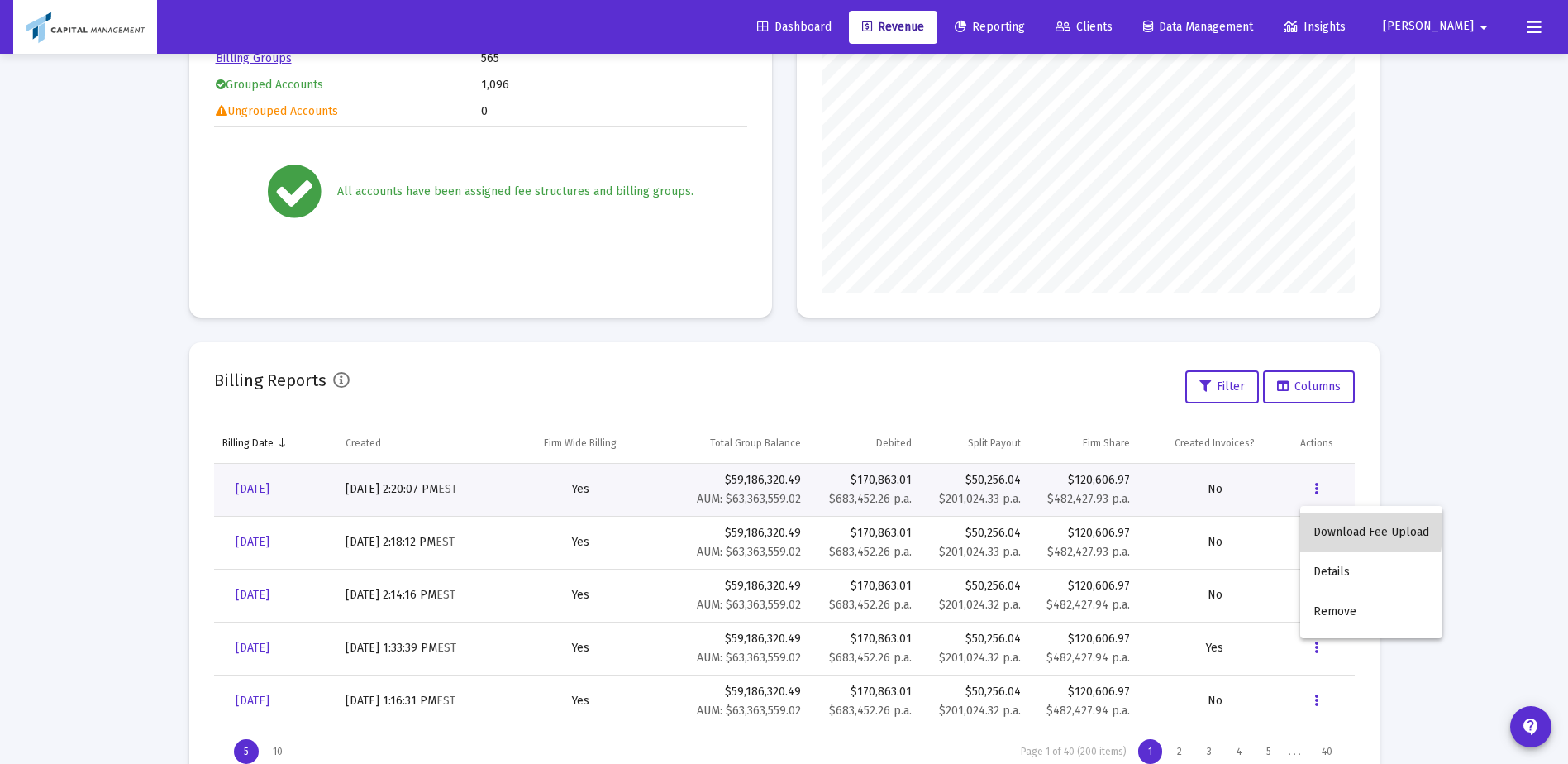 click on "Download Fee Upload" at bounding box center (1371, 532) 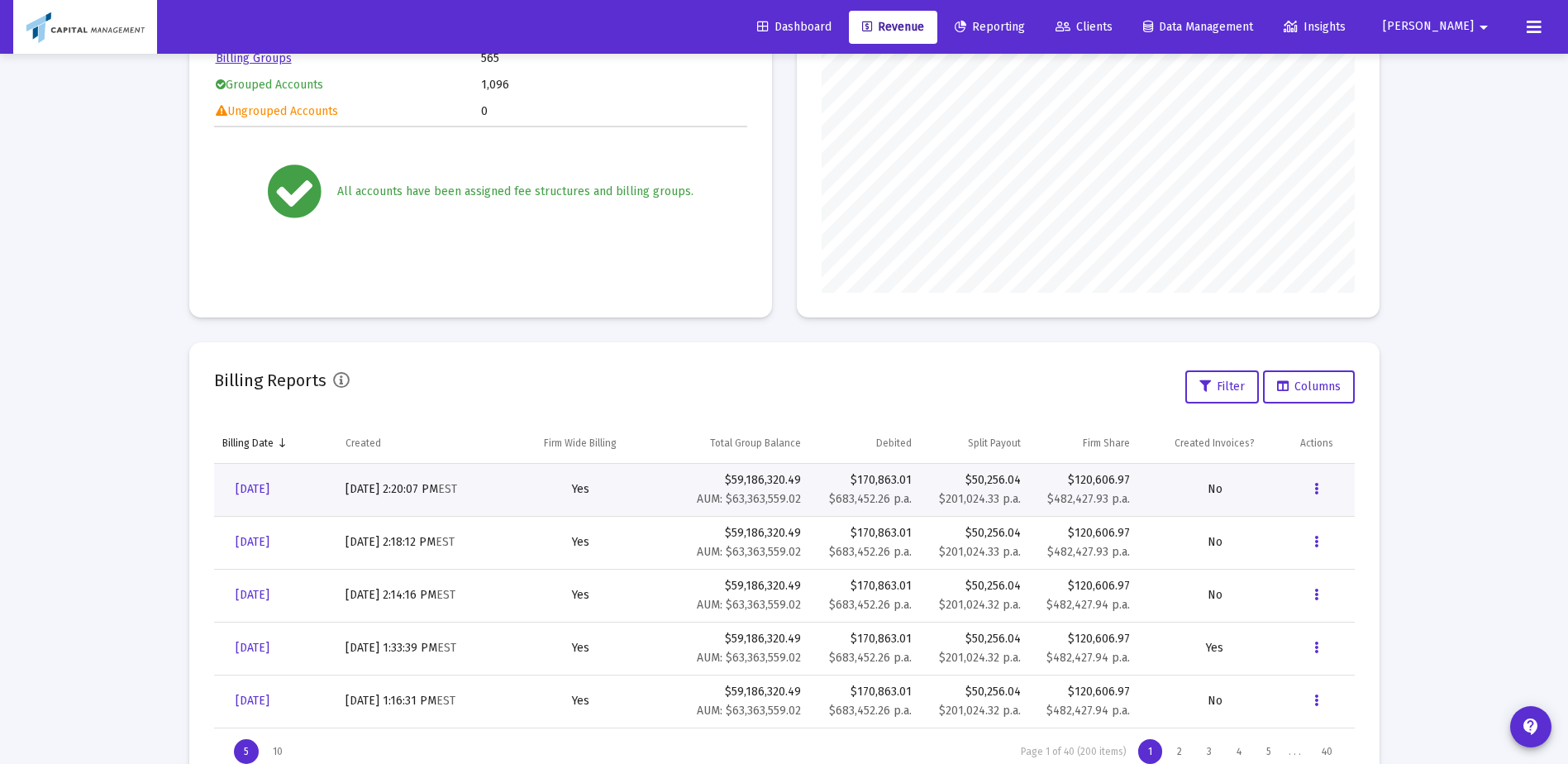 click on "Billing Invoices  Run One Off Billing   Run Firm-Wide Billing   Settings  Billing Status  Fee Structures   43     Accounts with Fee Structures   1,096     Accounts without Fee Structures   0   Billing Groups   565     Grouped Accounts   1,096     Ungrouped Accounts   0  All accounts have been assigned fee structures and billing groups. Billable Assets AUM Accounts Billing Reports  Filter   Columns  Billing Date Created Firm Wide Billing Total Group Balance Debited Split Payout Firm Share Created Invoices? Actions  Jun 30, 2025   Jul 1, 2025, 2:20:07 PM   EST   Yes   $59,186,320.49   AUM: $63,363,559.02   $170,863.01   $683,452.26 p.a.   $50,256.04   $201,024.33 p.a.   $120,606.97   $482,427.93 p.a.   No   Jun 30, 2025   Jul 1, 2025, 2:18:12 PM   EST   Yes   $59,186,320.49   AUM: $63,363,559.02   $170,863.01   $683,452.26 p.a.   $50,256.04   $201,024.33 p.a.   $120,606.97   $482,427.93 p.a.   No   Jun 30, 2025   Jul 1, 2025, 2:14:16 PM   EST   Yes   $59,186,320.49   AUM: $63,363,559.02   $170,863.01   No" 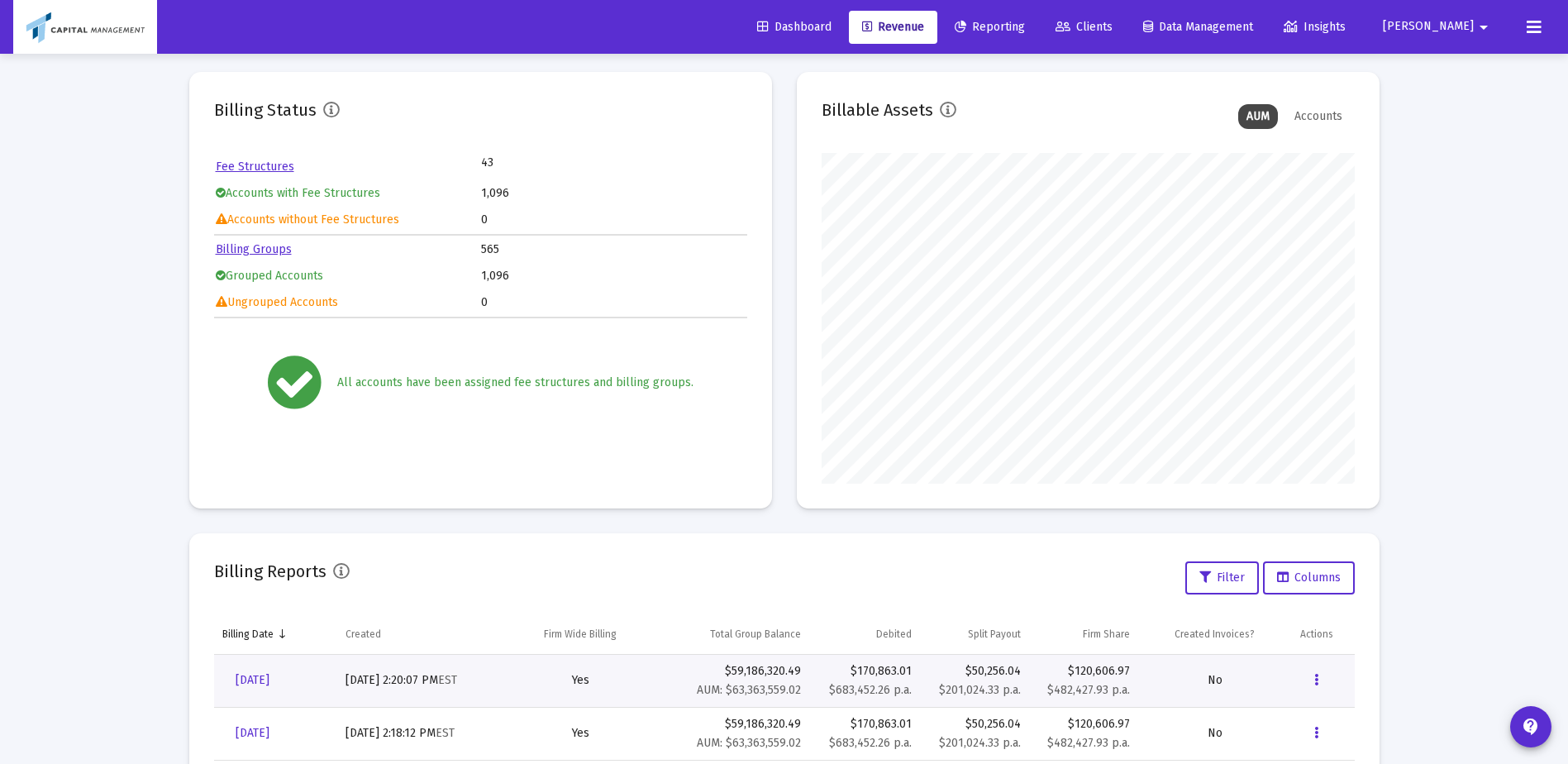 scroll, scrollTop: 0, scrollLeft: 0, axis: both 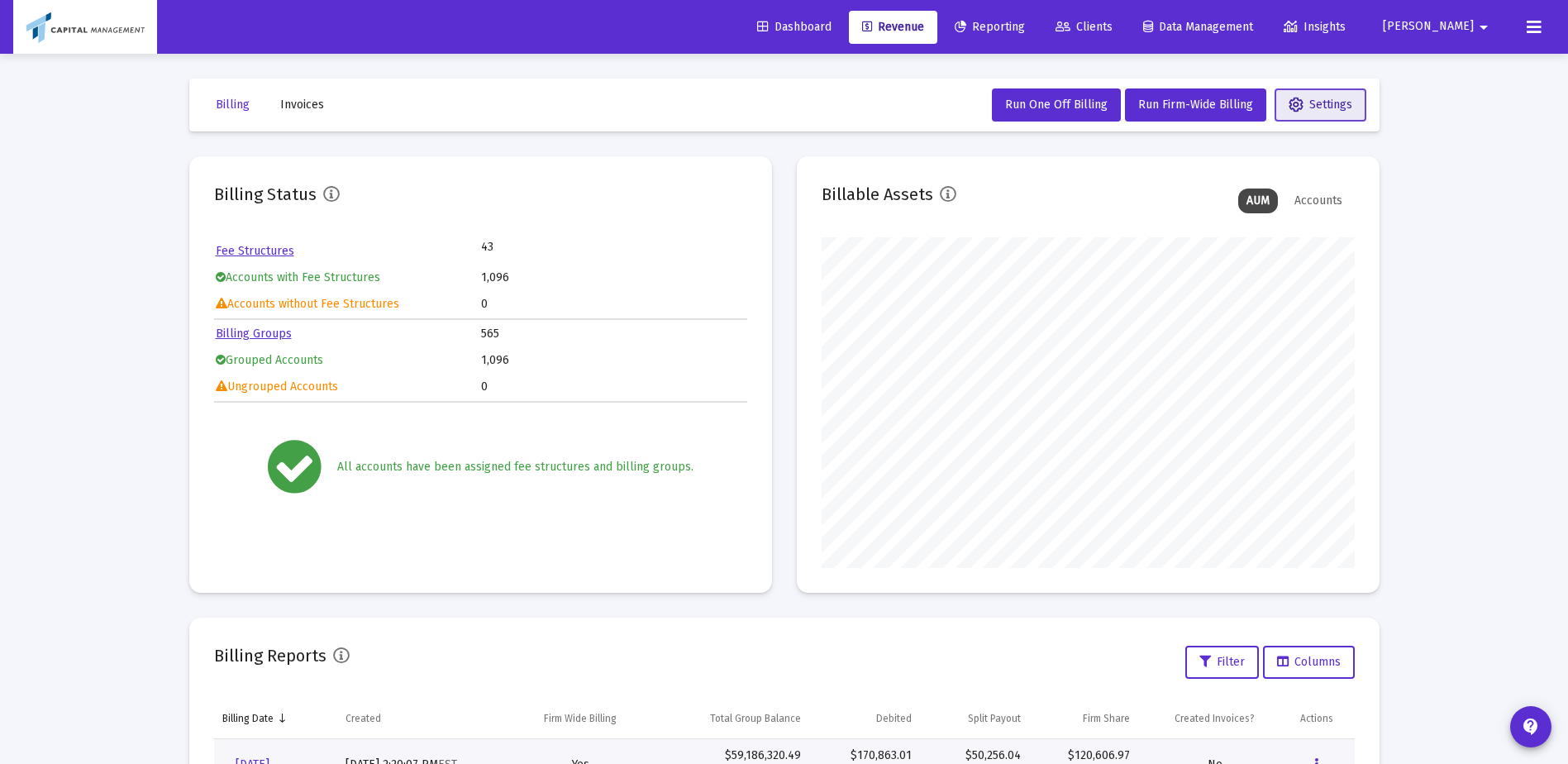 click on "Settings" 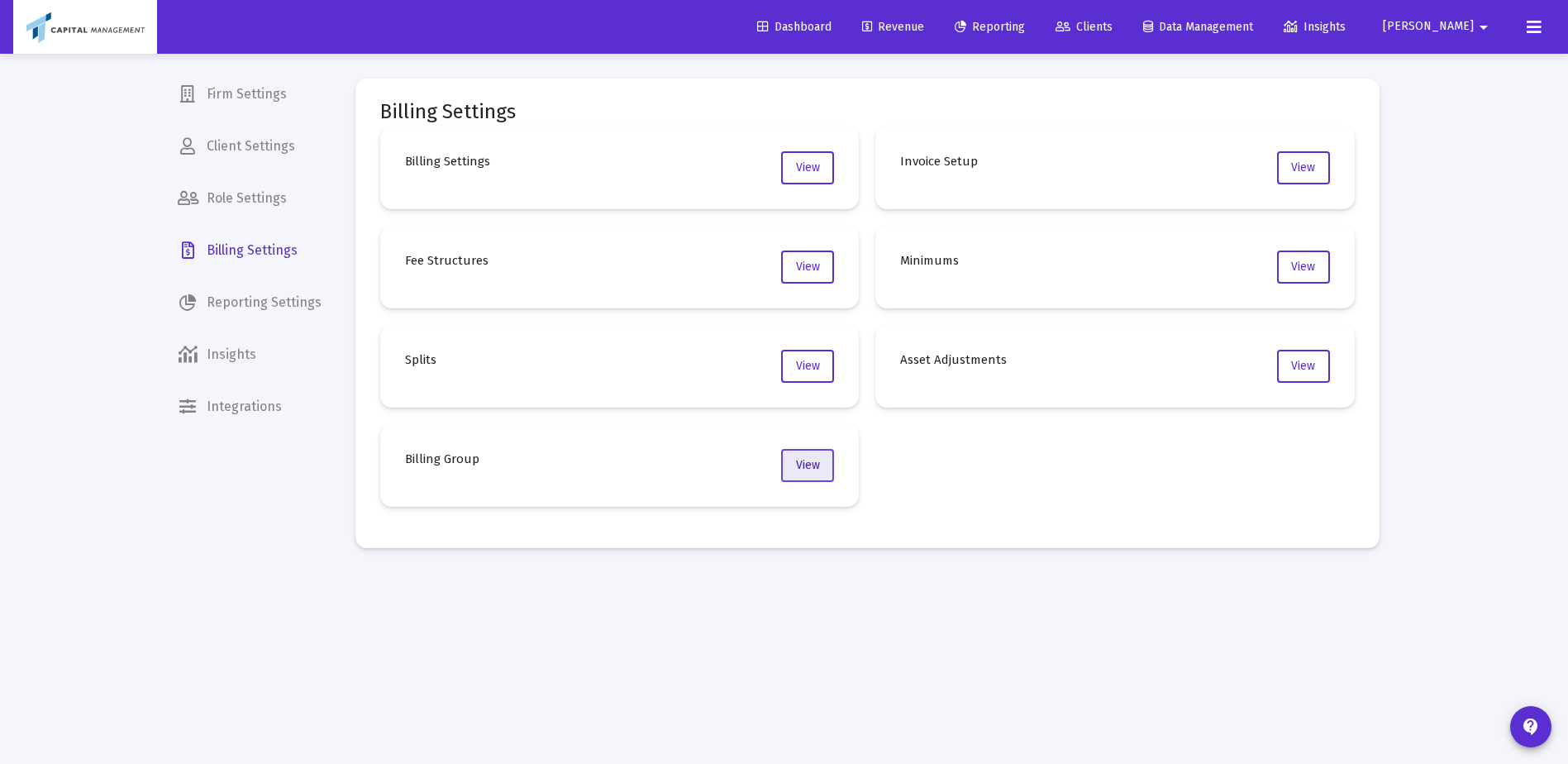 click on "View" 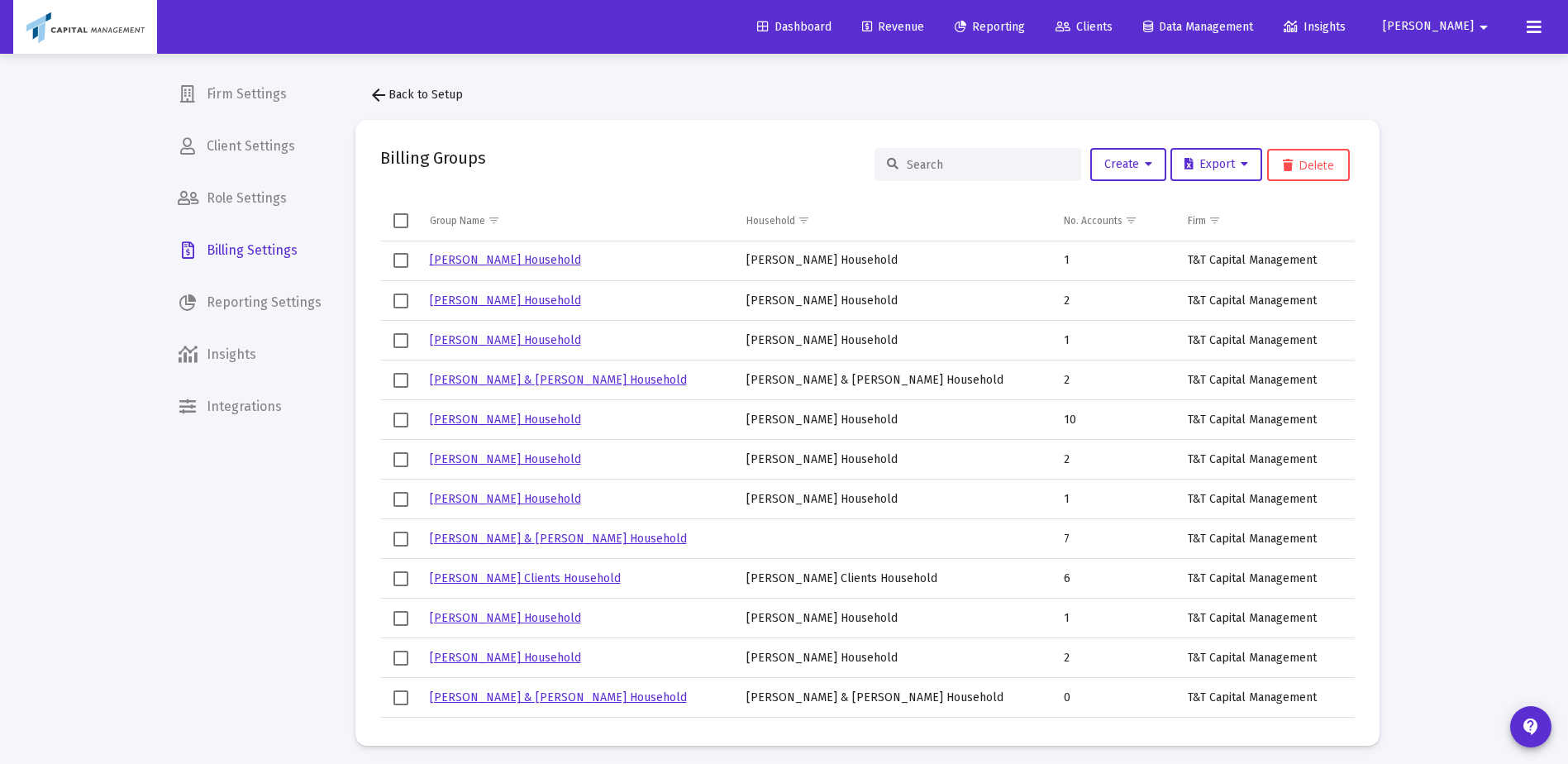 click 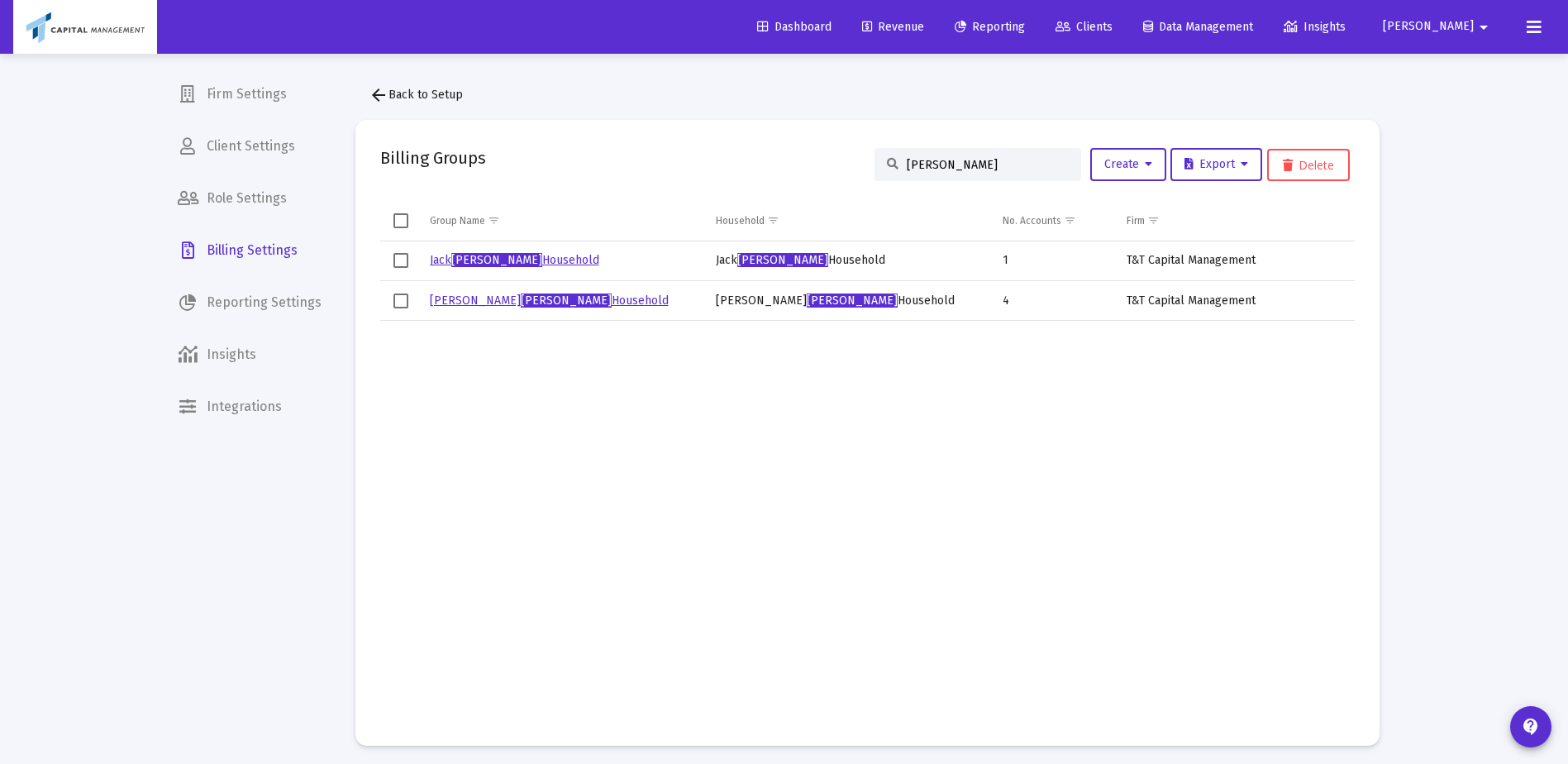type on "harper" 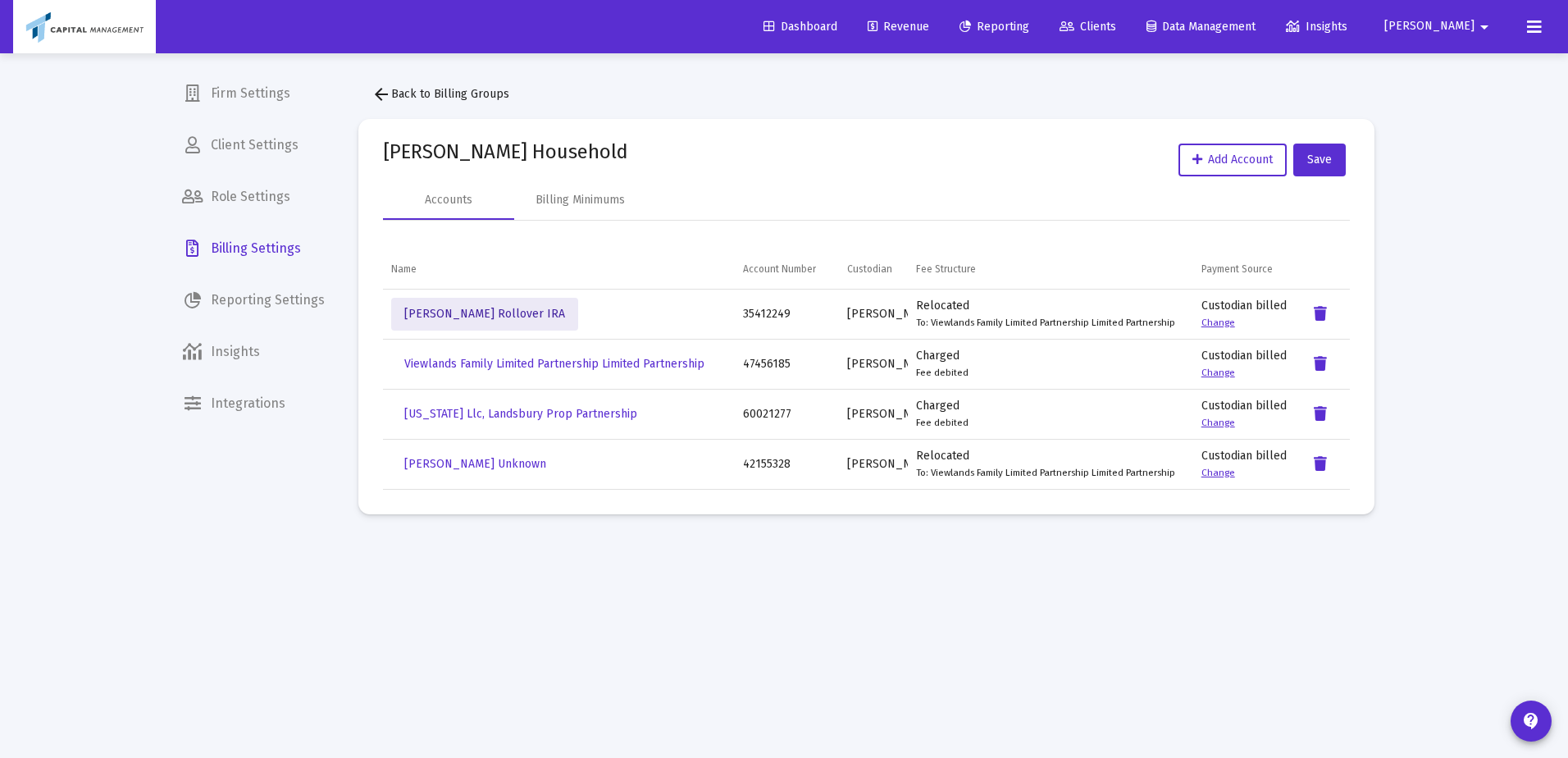 click on "Christopher Harper Rollover IRA" at bounding box center (485, 314) 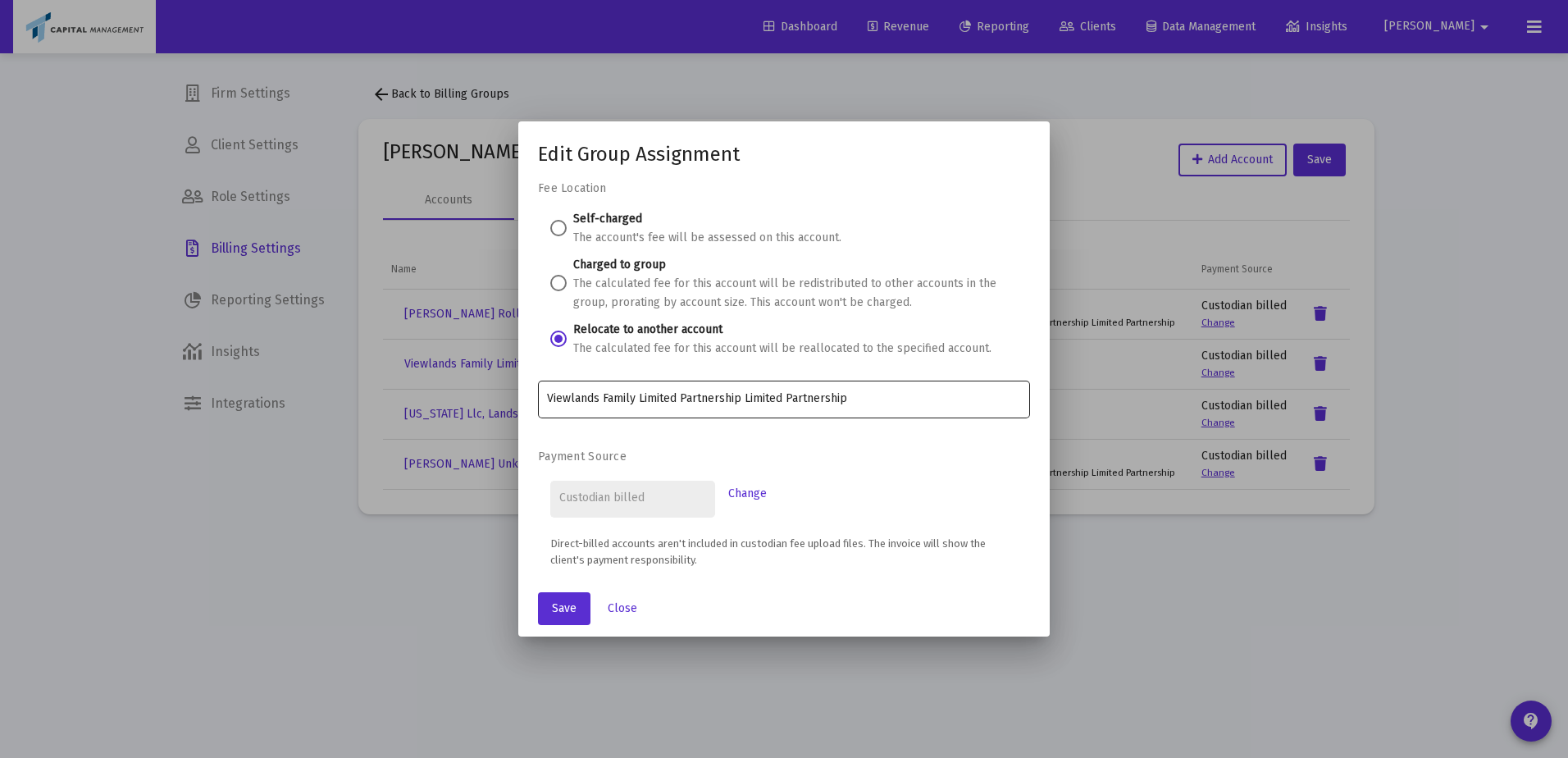 click on "Viewlands Family Limited Partnership Limited Partnership" at bounding box center (784, 398) 